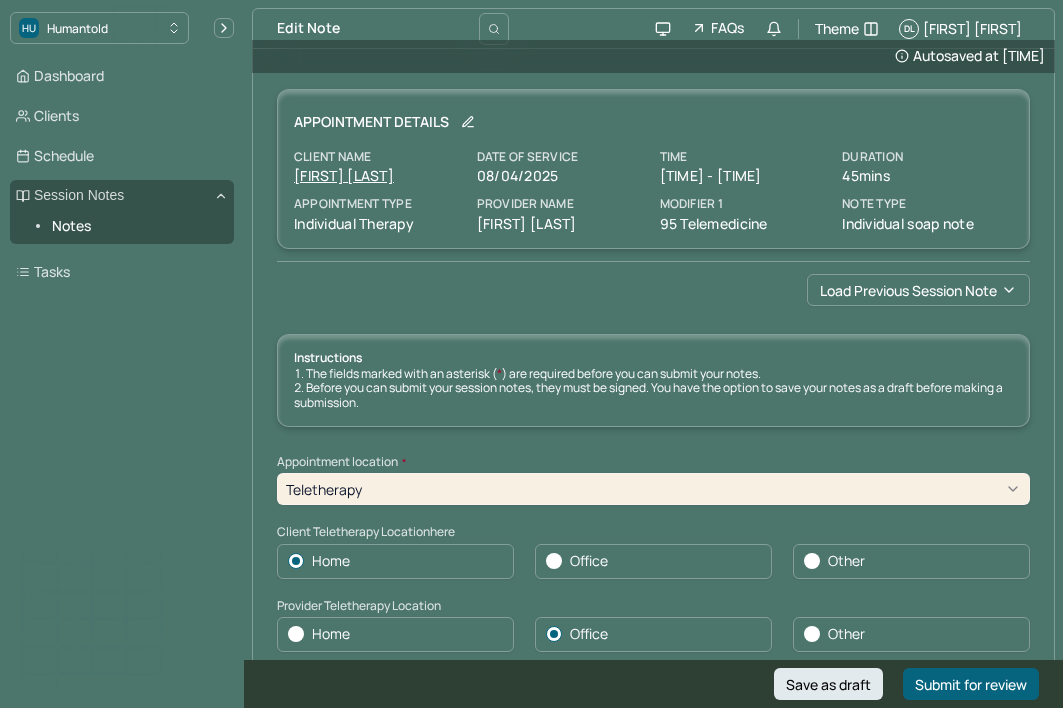 scroll, scrollTop: 595, scrollLeft: 0, axis: vertical 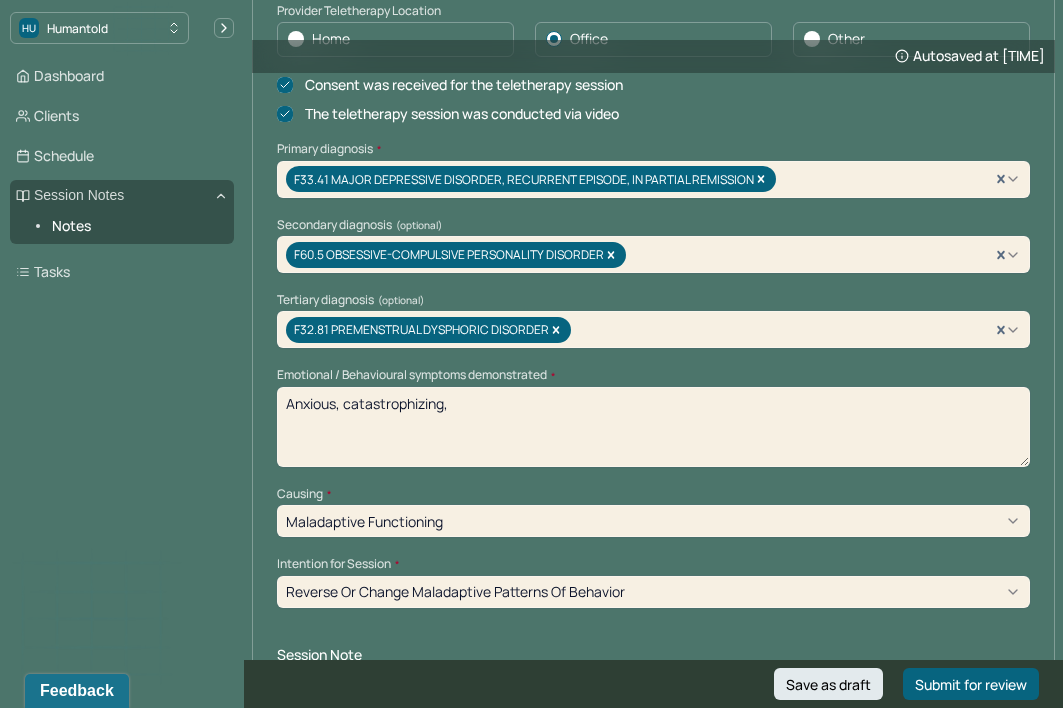 click on "Anxious, catastrophizing," at bounding box center [653, 427] 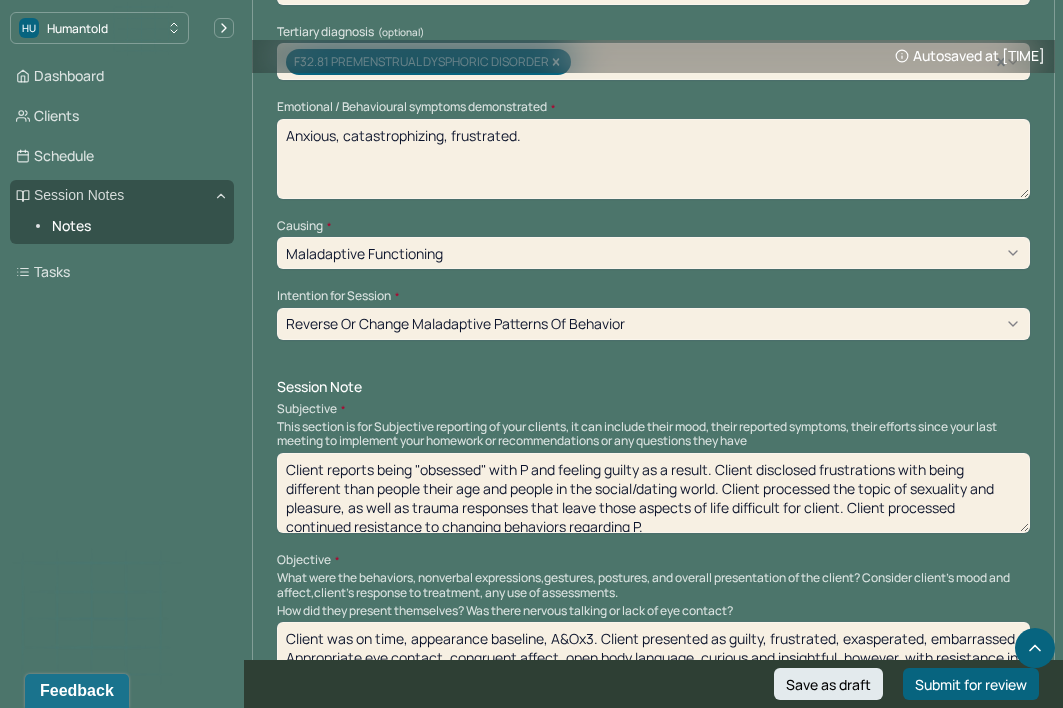 scroll, scrollTop: 944, scrollLeft: 0, axis: vertical 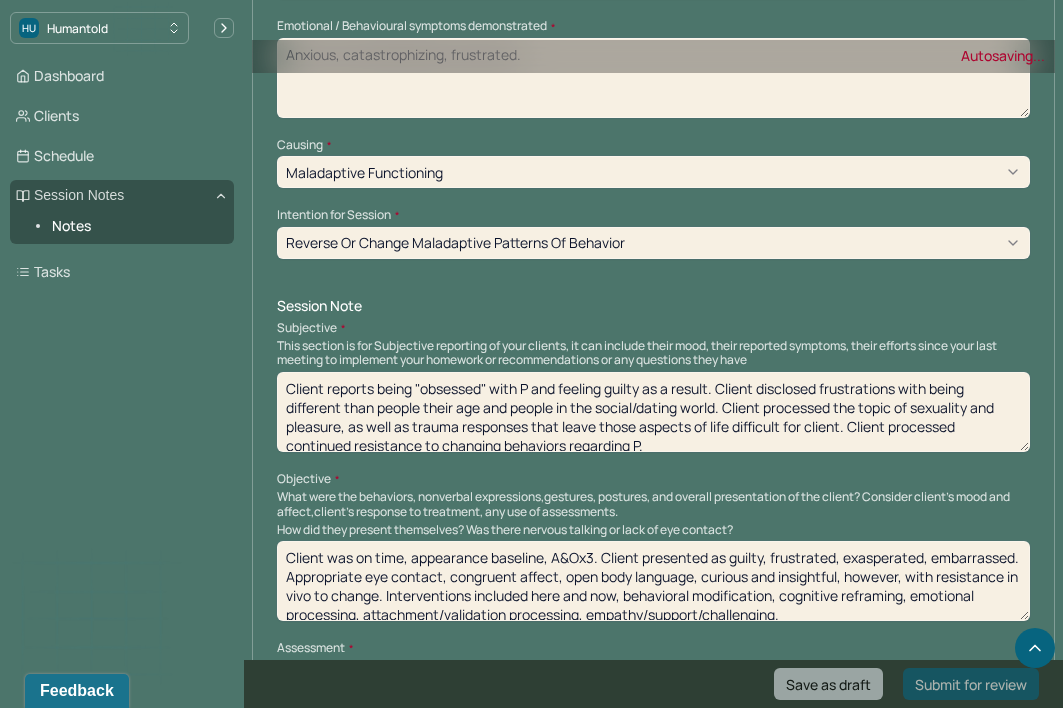 type on "Anxious, catastrophizing, frustrated." 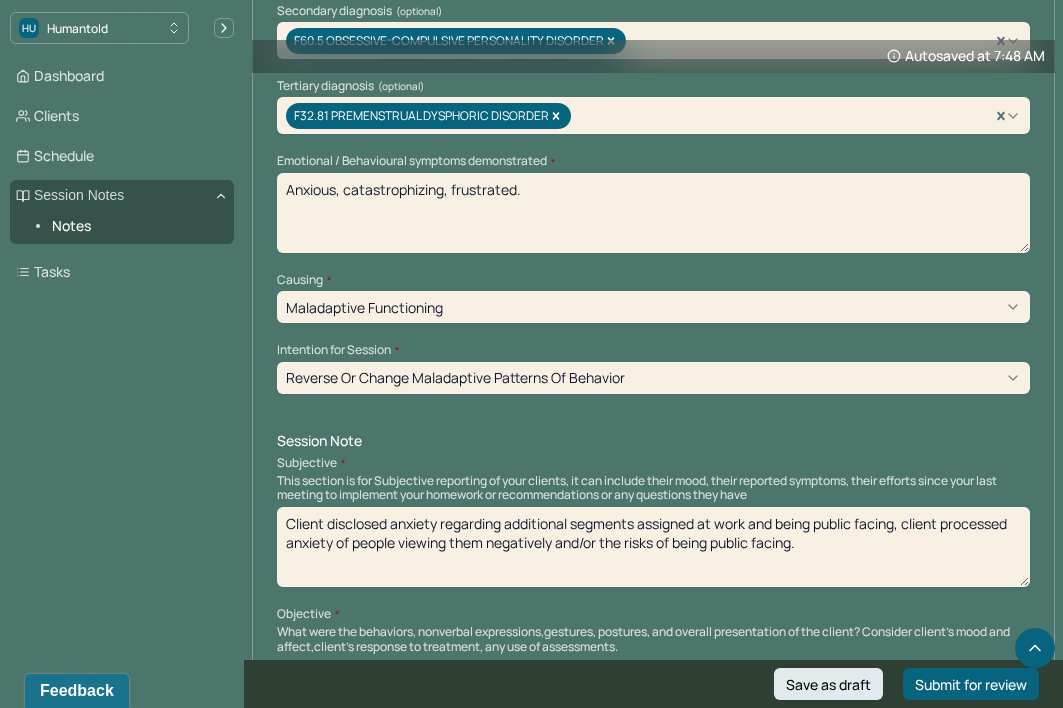 scroll, scrollTop: 799, scrollLeft: 0, axis: vertical 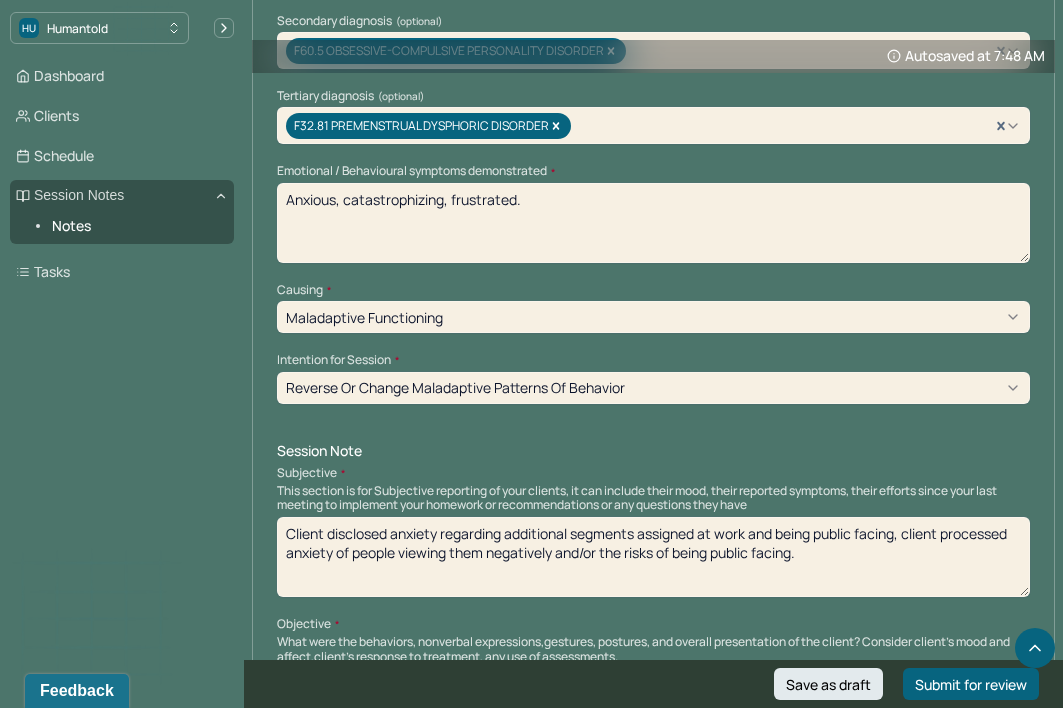 type on "Client disclosed anxiety regarding additional segments assigned at work and being public facing, client processed anxiety of people viewing them negatively and/or the risks of being public facing." 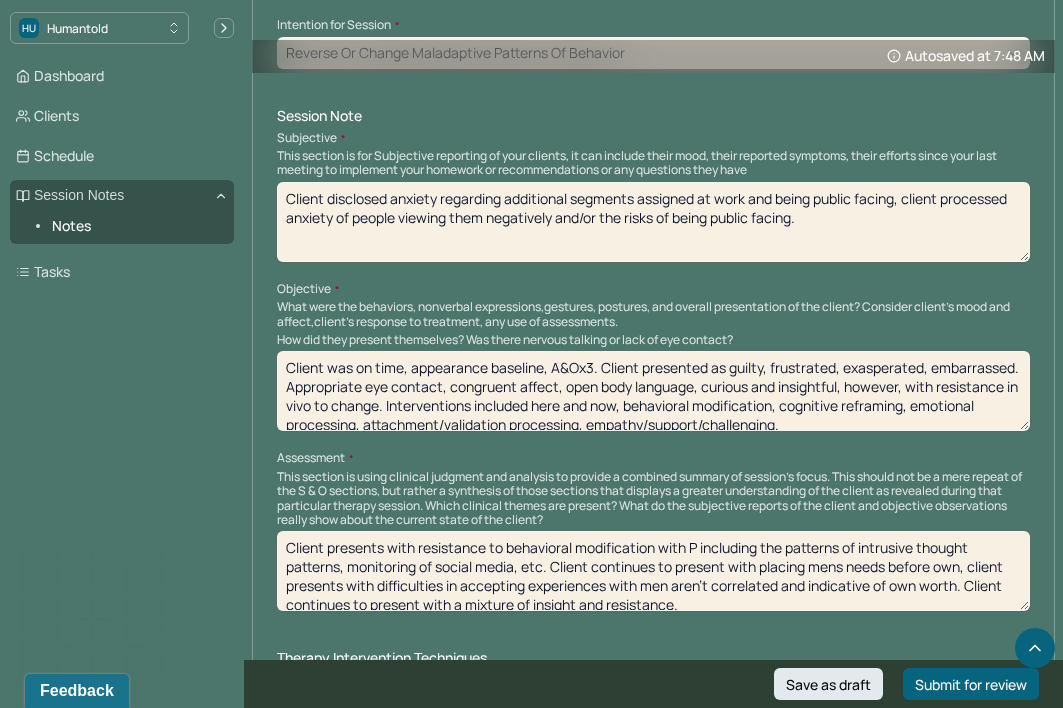 scroll, scrollTop: 1149, scrollLeft: 0, axis: vertical 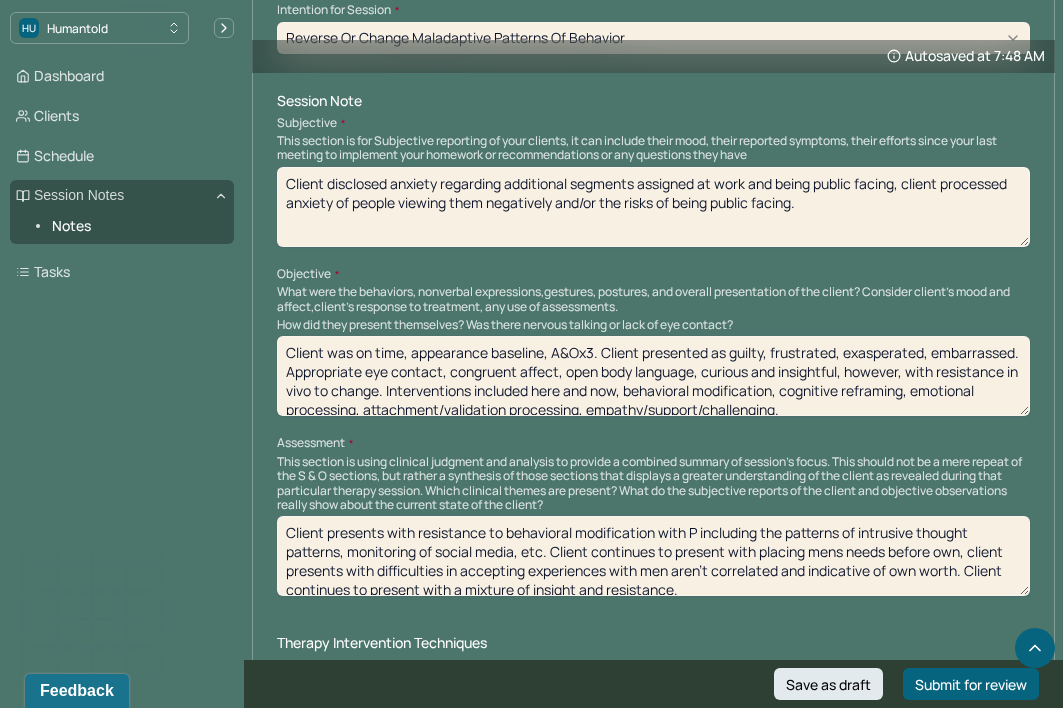 click on "Client was on time, appearance baseline, A&Ox3. Client presented as guilty, frustrated, exasperated, embarrassed. Appropriate eye contact, congruent affect, open body language, curious and insightful, however, with resistance in vivo to change. Interventions included here and now, behavioral modification, cognitive reframing, emotional processing, attachment/validation processing, empathy/support/challenging." at bounding box center [653, 376] 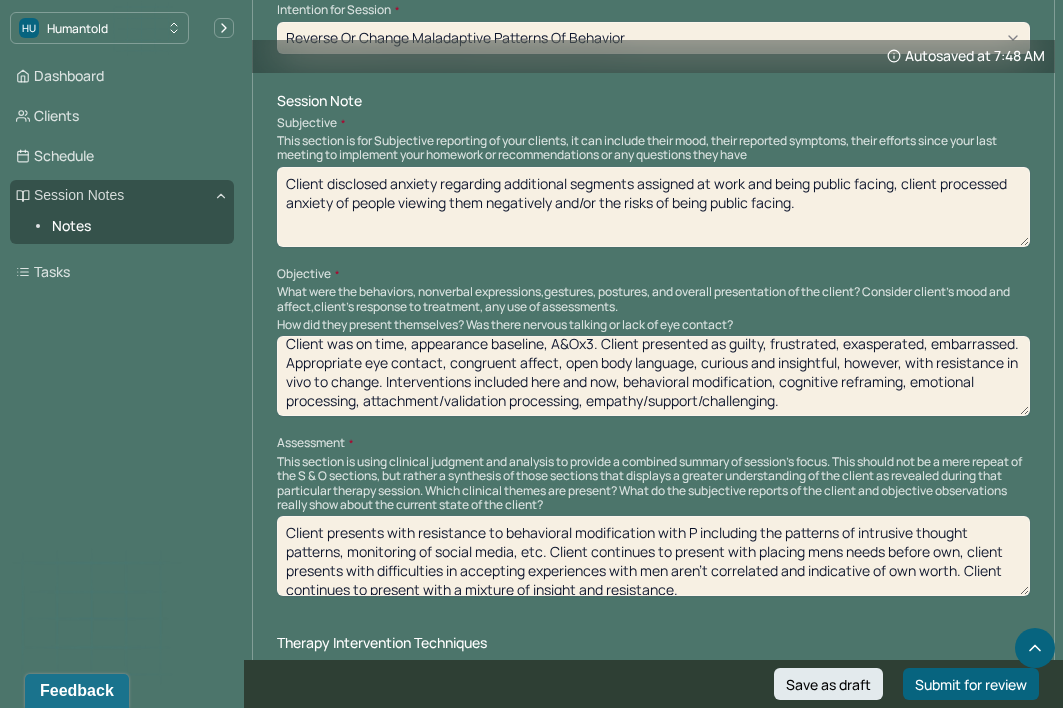 scroll, scrollTop: 0, scrollLeft: 0, axis: both 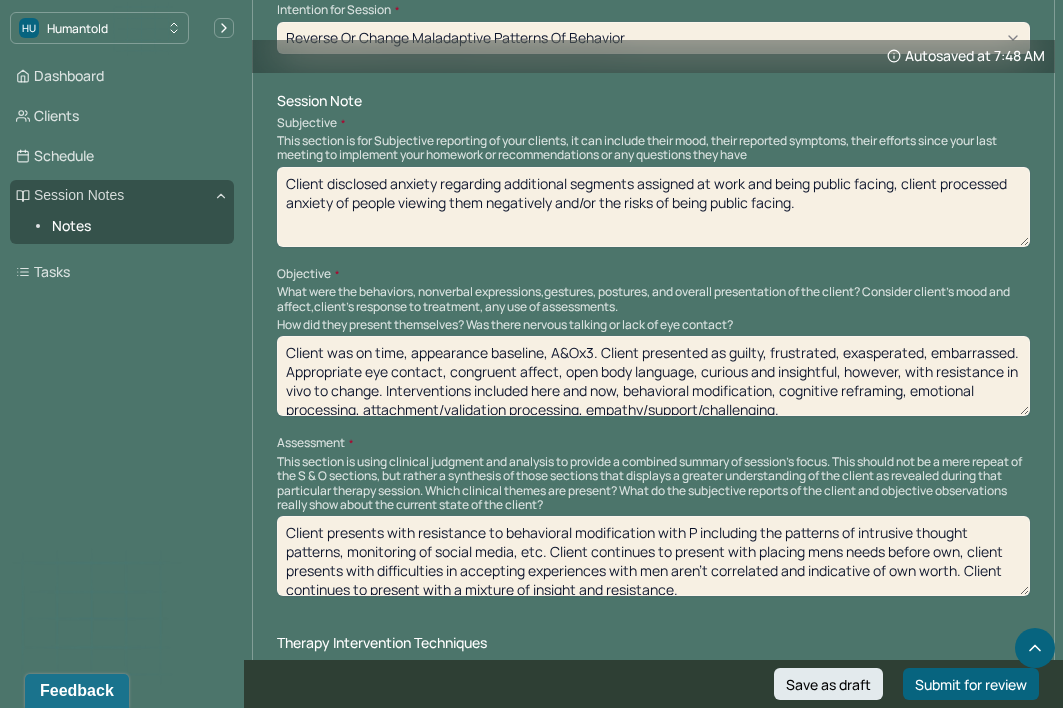 drag, startPoint x: 727, startPoint y: 344, endPoint x: 821, endPoint y: 319, distance: 97.26767 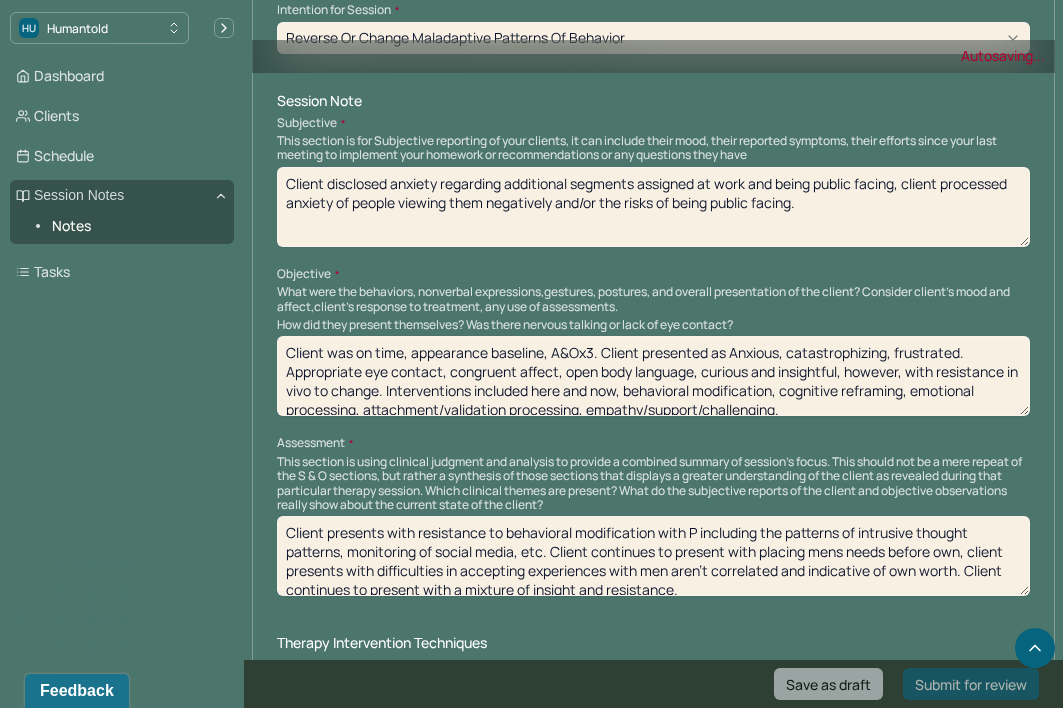 click on "Client was on time, appearance baseline, A&Ox3. Client presented as guilty, frustrated, exasperated, embarrassed. Appropriate eye contact, congruent affect, open body language, curious and insightful, however, with resistance in vivo to change. Interventions included here and now, behavioral modification, cognitive reframing, emotional processing, attachment/validation processing, empathy/support/challenging." at bounding box center [653, 376] 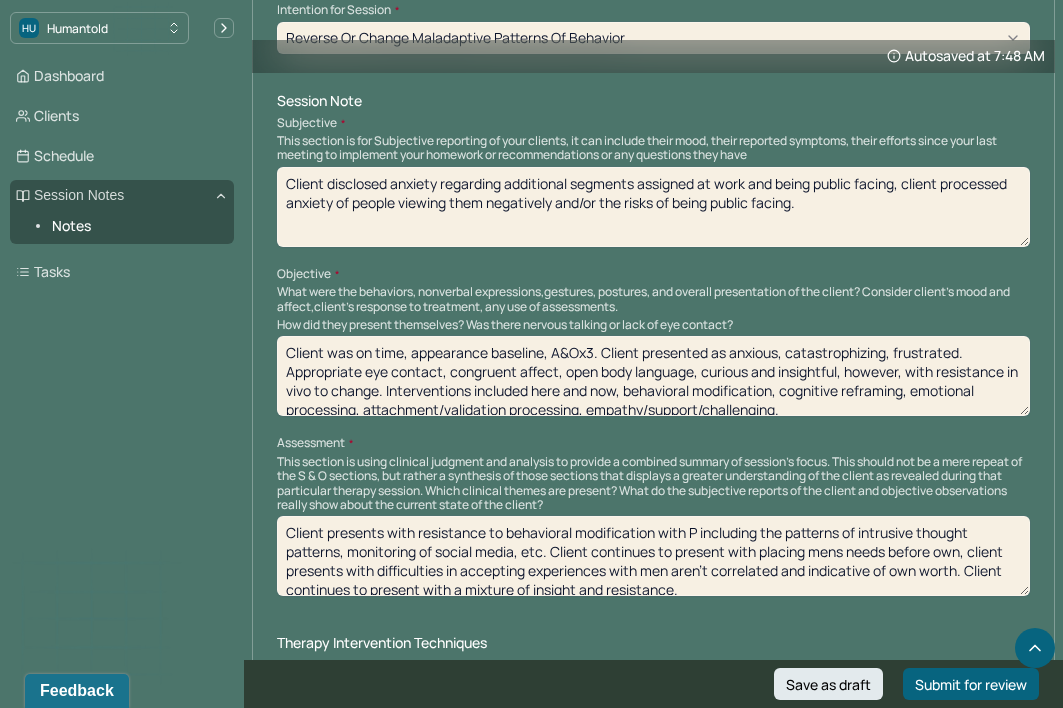 click on "Client was on time, appearance baseline, A&Ox3. Client presented as Anxious, catastrophizing, frustrated. Appropriate eye contact, congruent affect, open body language, curious and insightful, however, with resistance in vivo to change. Interventions included here and now, behavioral modification, cognitive reframing, emotional processing, attachment/validation processing, empathy/support/challenging." at bounding box center [653, 376] 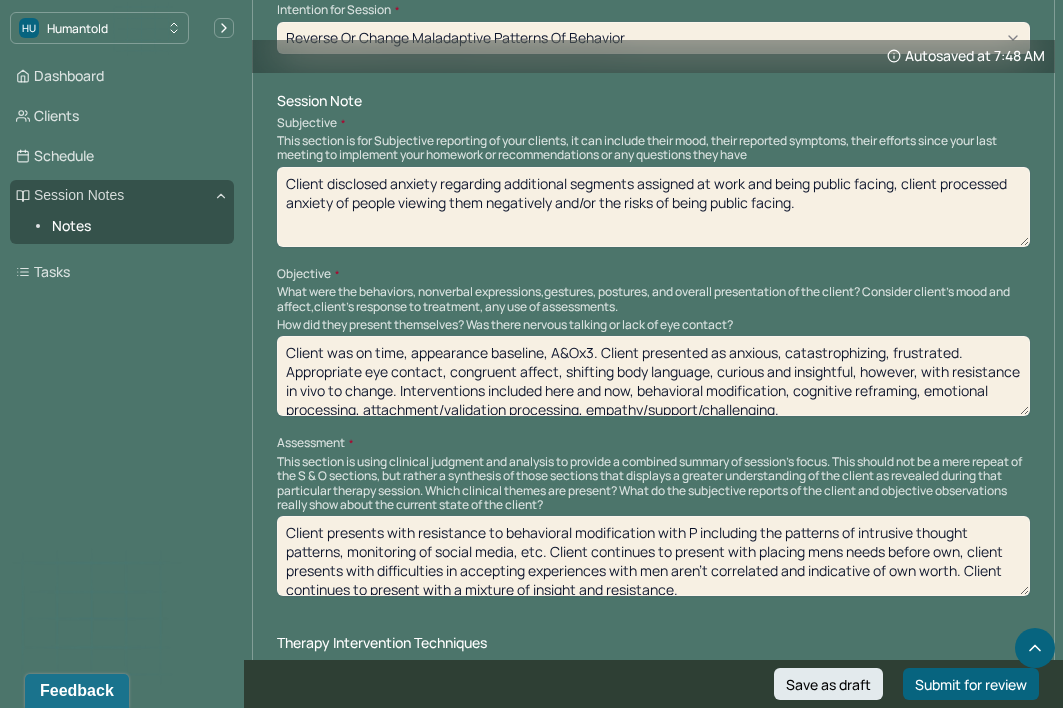 click on "Client was on time, appearance baseline, A&Ox3. Client presented as anxious, catastrophizing, frustrated. Appropriate eye contact, congruent affect, open body language, curious and insightful, however, with resistance in vivo to change. Interventions included here and now, behavioral modification, cognitive reframing, emotional processing, attachment/validation processing, empathy/support/challenging." at bounding box center (653, 376) 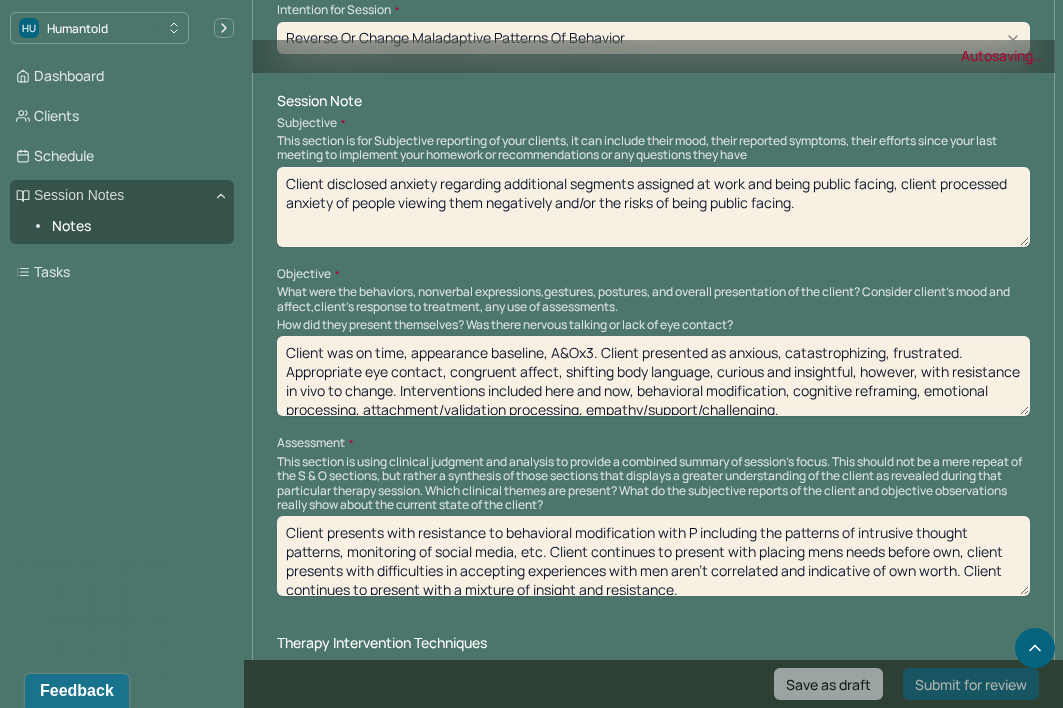 click on "Client was on time, appearance baseline, A&Ox3. Client presented as anxious, catastrophizing, frustrated. Appropriate eye contact, congruent affect, open body language, curious and insightful, however, with resistance in vivo to change. Interventions included here and now, behavioral modification, cognitive reframing, emotional processing, attachment/validation processing, empathy/support/challenging." at bounding box center (653, 376) 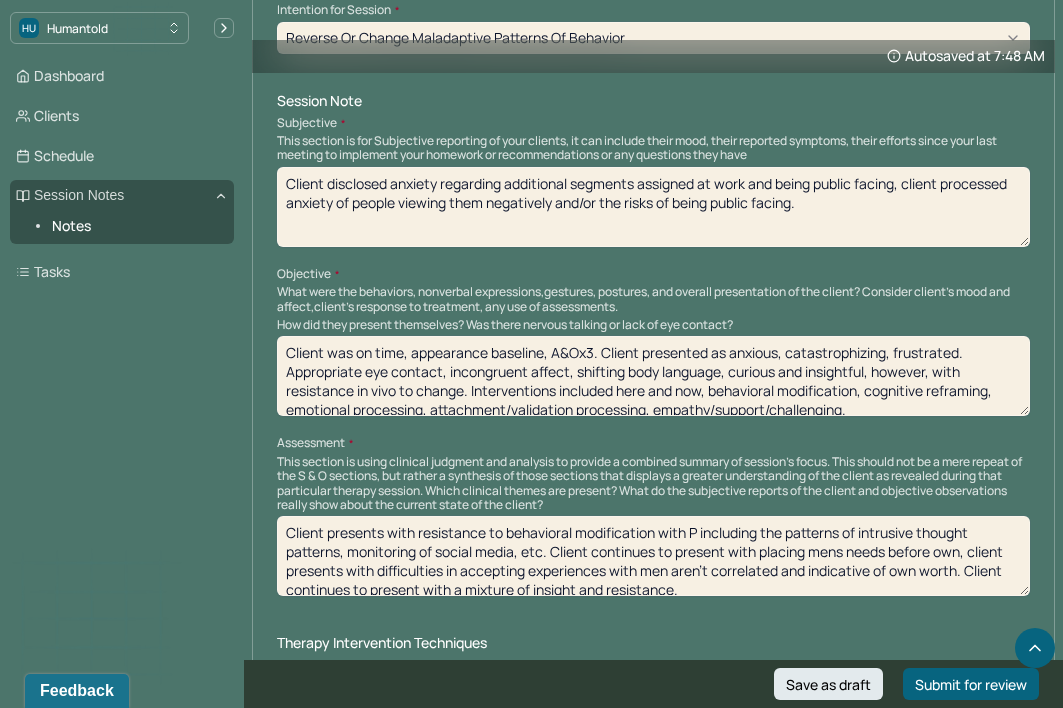 click on "Client was on time, appearance baseline, A&Ox3. Client presented as anxious, catastrophizing, frustrated. Appropriate eye contact, guarded affect, shifting body language, curious and insightful, however, with resistance in vivo to change. Interventions included here and now, behavioral modification, cognitive reframing, emotional processing, attachment/validation processing, empathy/support/challenging." at bounding box center (653, 376) 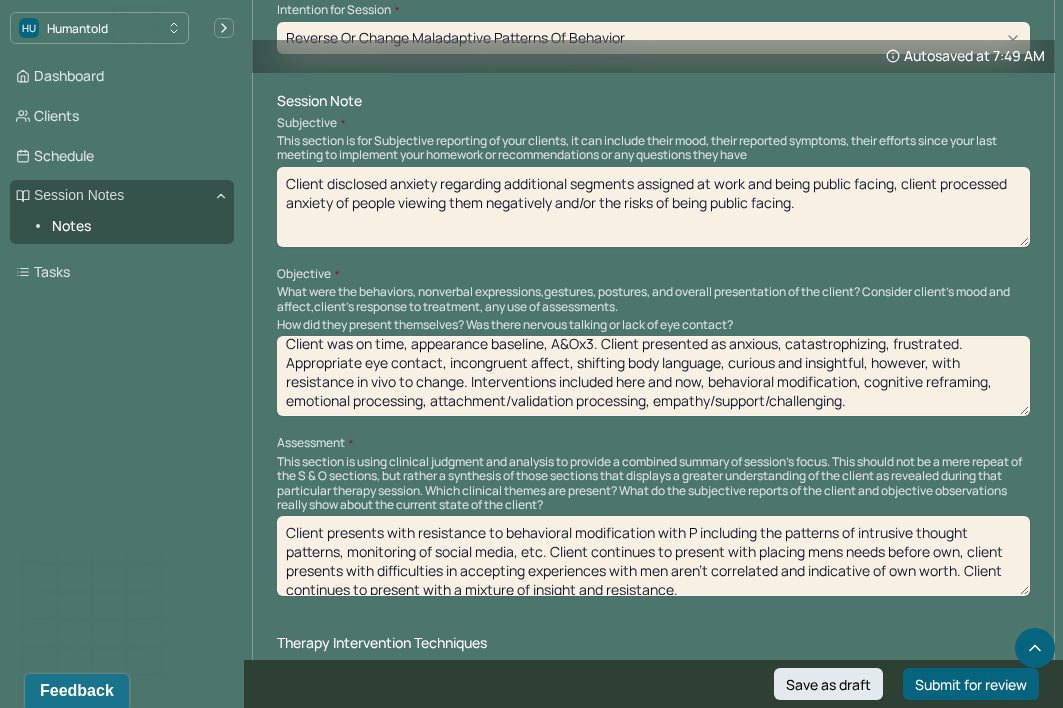 drag, startPoint x: 731, startPoint y: 352, endPoint x: 870, endPoint y: 351, distance: 139.0036 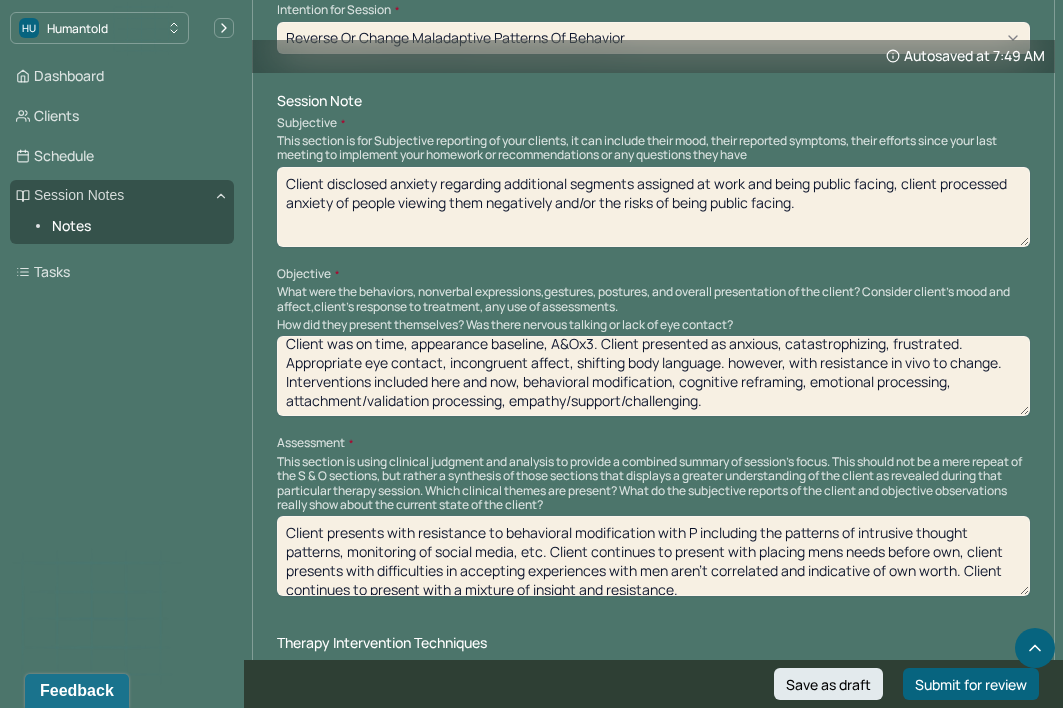 drag, startPoint x: 730, startPoint y: 354, endPoint x: 1013, endPoint y: 357, distance: 283.0159 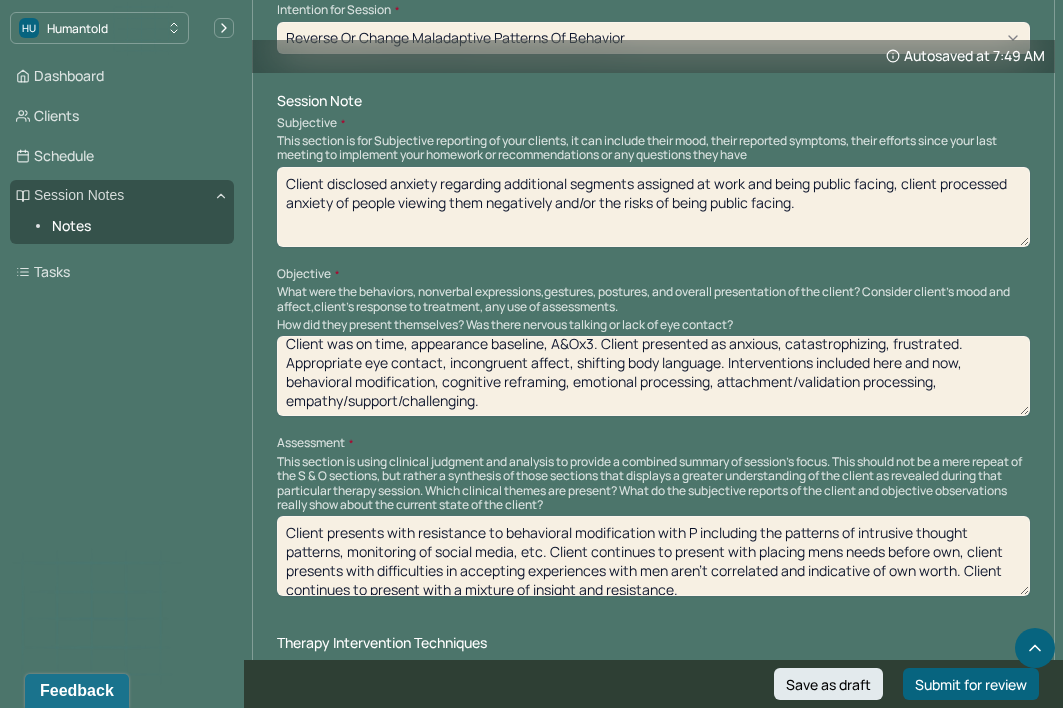 click on "Client was on time, appearance baseline, A&Ox3. Client presented as anxious, catastrophizing, frustrated. Appropriate eye contact, incongruent affect, shifting body language. Interventions included here and now, behavioral modification, cognitive reframing, emotional processing, attachment/validation processing, empathy/support/challenging." at bounding box center [653, 376] 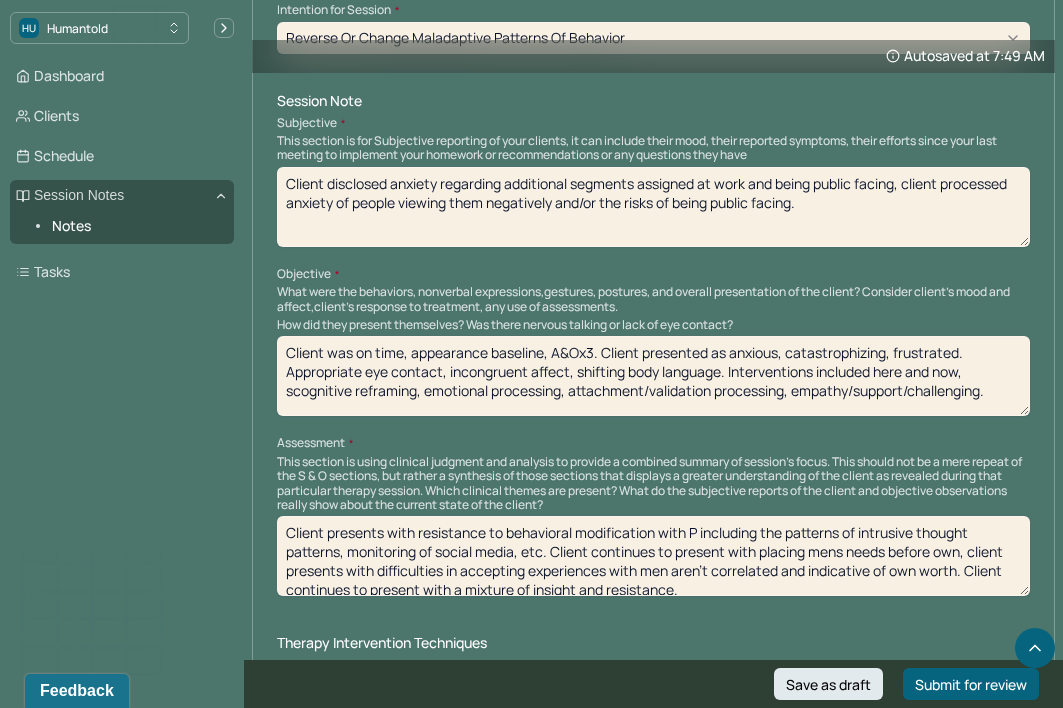 scroll, scrollTop: 0, scrollLeft: 0, axis: both 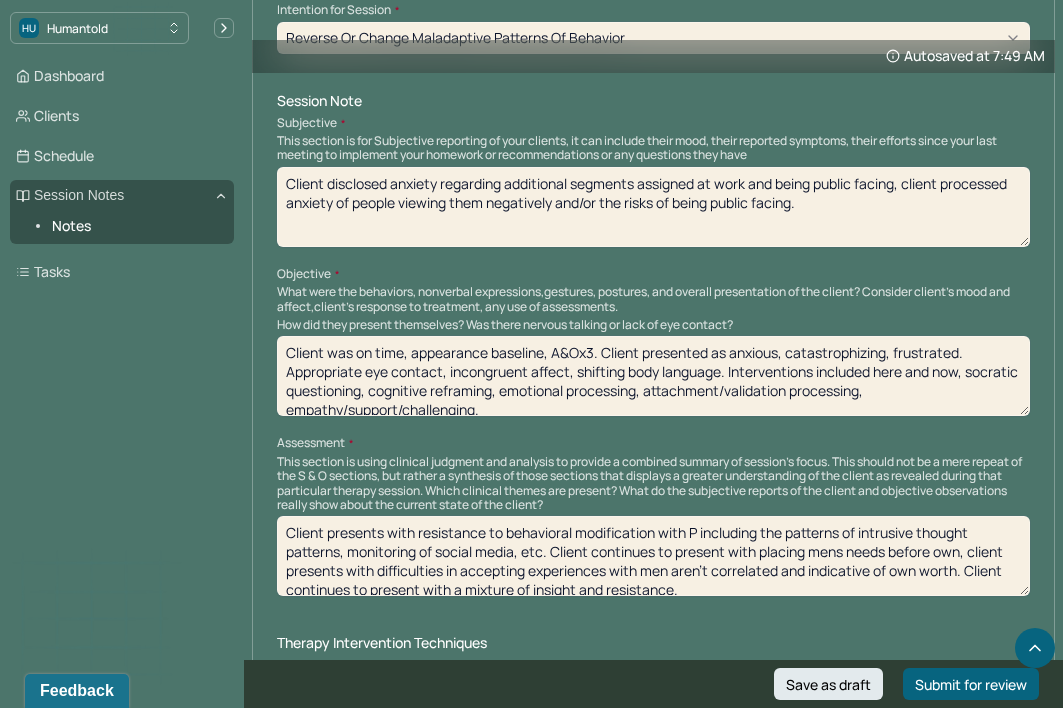 drag, startPoint x: 500, startPoint y: 390, endPoint x: 643, endPoint y: 383, distance: 143.17122 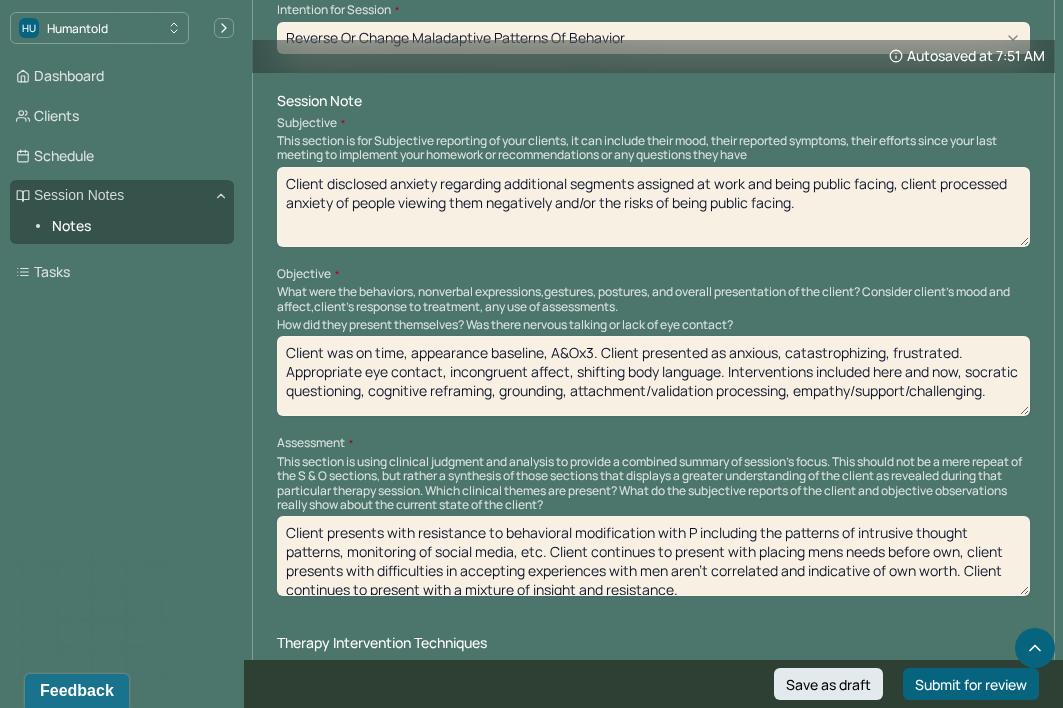 drag, startPoint x: 573, startPoint y: 381, endPoint x: 792, endPoint y: 391, distance: 219.2282 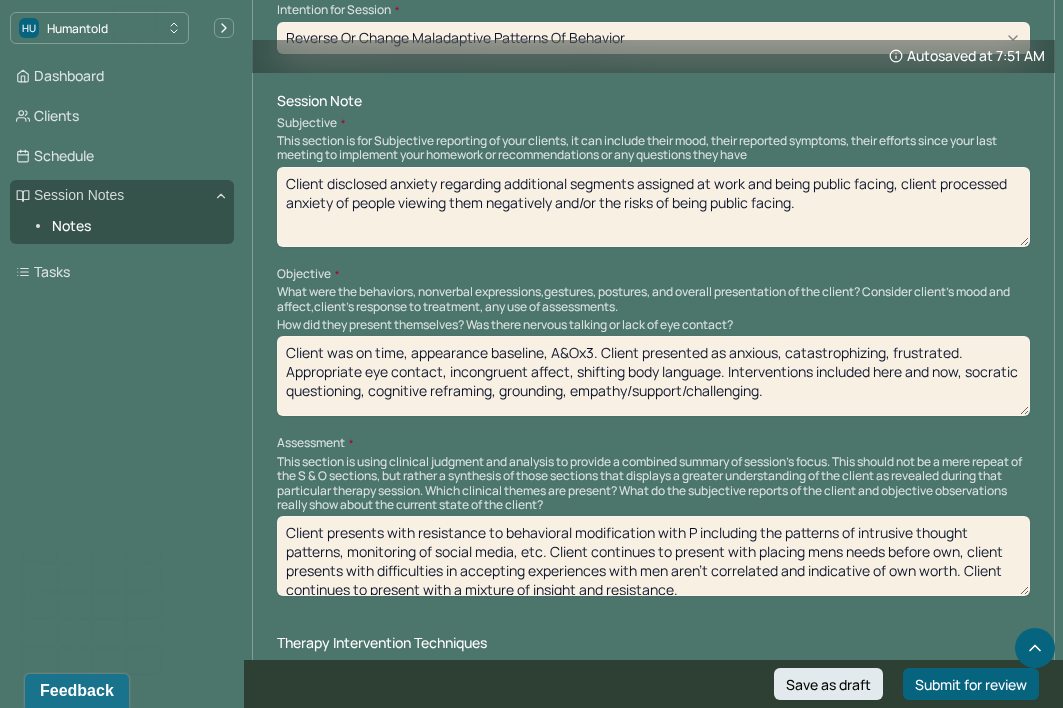 click on "Client was on time, appearance baseline, A&Ox3. Client presented as anxious, catastrophizing, frustrated. Appropriate eye contact, incongruent affect, shifting body language. Interventions included here and now, socratic questioning, cognitive reframing, grounding, attachment/validation processing, empathy/support/challenging." at bounding box center [653, 376] 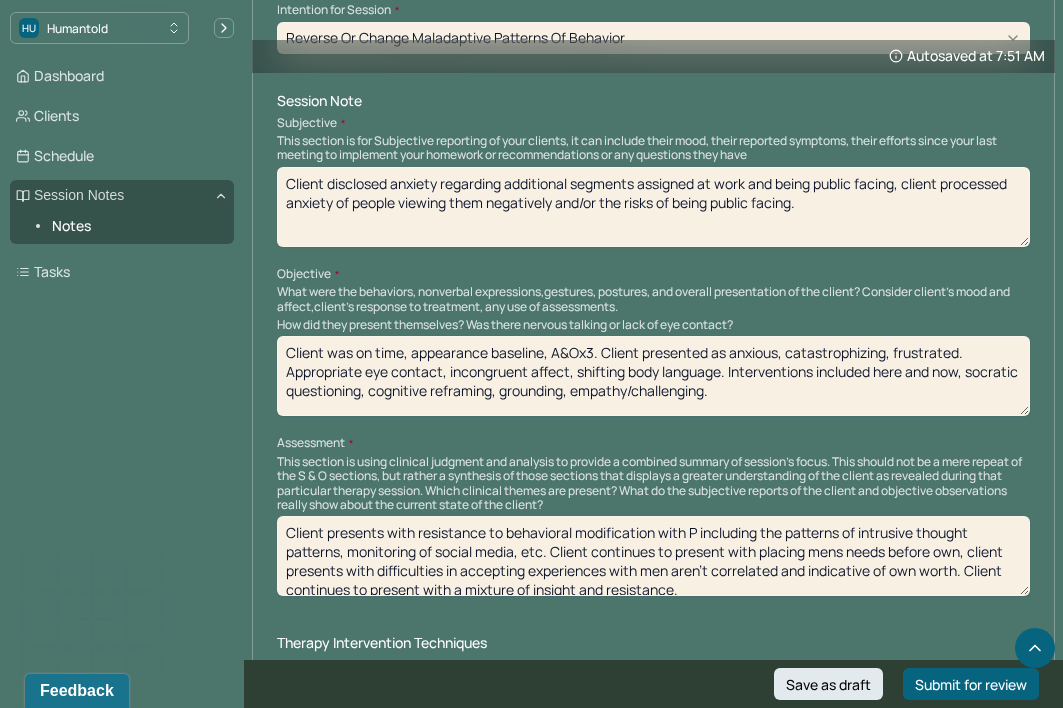 click on "Client was on time, appearance baseline, A&Ox3. Client presented as anxious, catastrophizing, frustrated. Appropriate eye contact, incongruent affect, shifting body language. Interventions included here and now, socratic questioning, cognitive reframing, grounding, empathy/support/challenging." at bounding box center [653, 376] 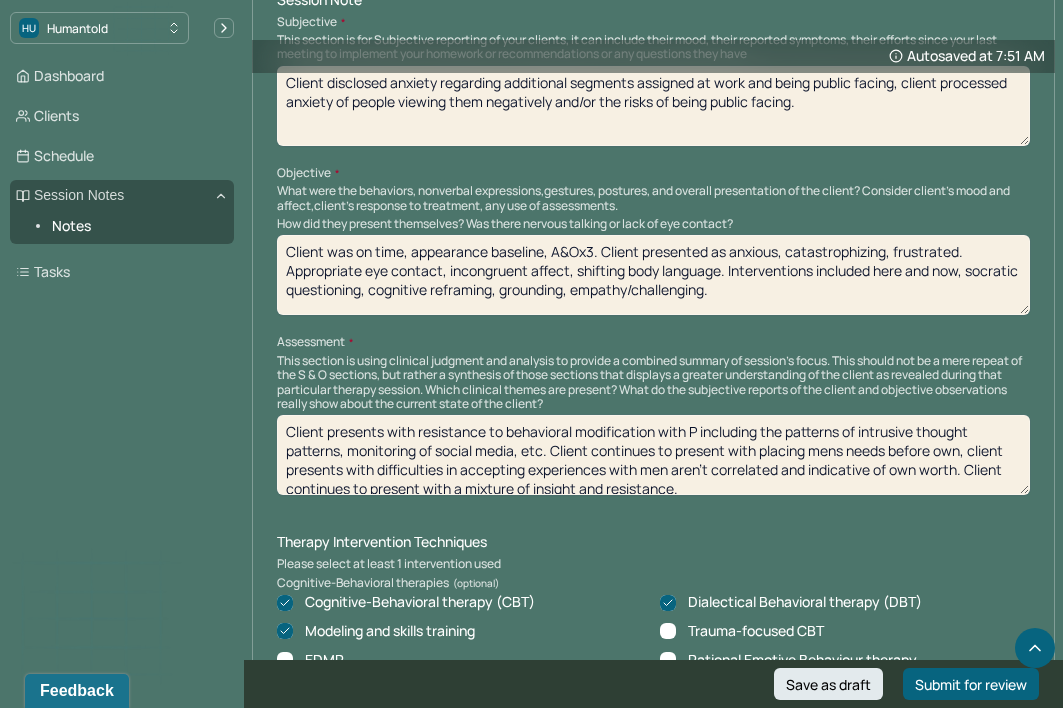 type on "Client was on time, appearance baseline, A&Ox3. Client presented as anxious, catastrophizing, frustrated. Appropriate eye contact, incongruent affect, shifting body language. Interventions included here and now, socratic questioning, cognitive reframing, grounding, empathy/challenging." 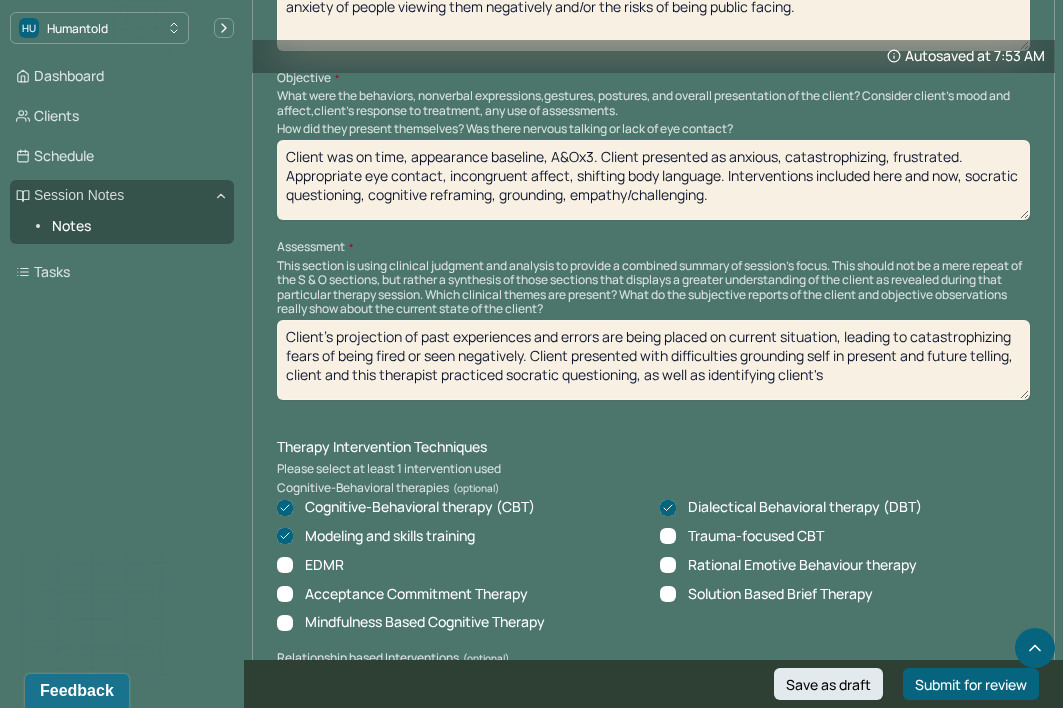 scroll, scrollTop: 1351, scrollLeft: 0, axis: vertical 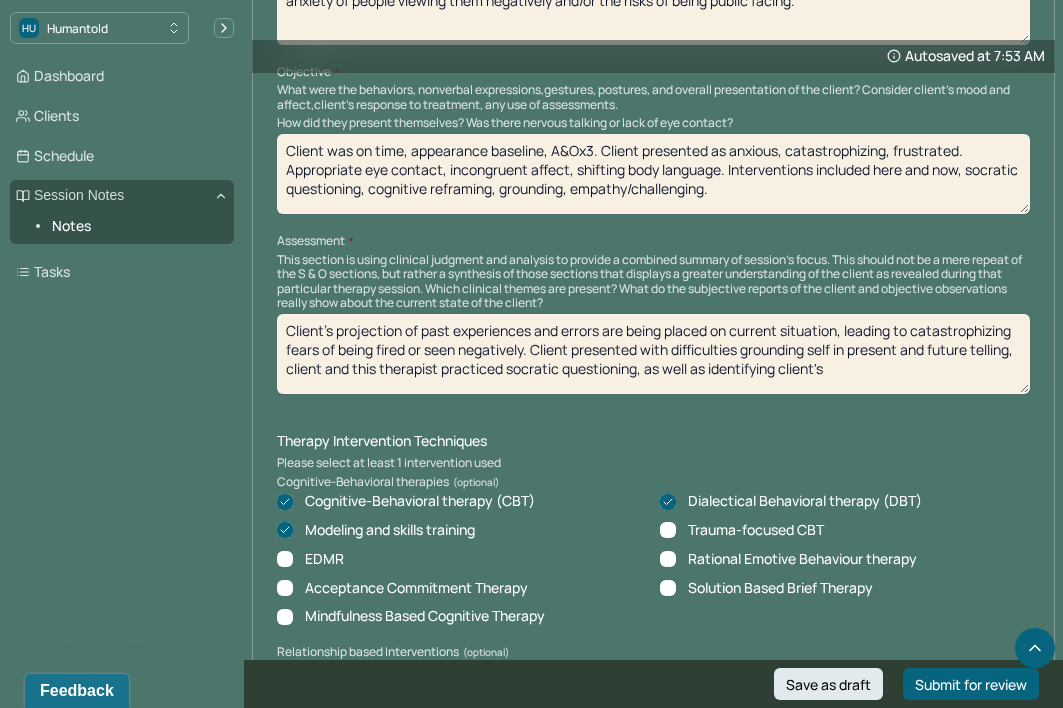 click on "Client's projection of past experiences and errors are being placed on current situation, leading to catastrophizing fears of being fired or seen negatively. Client presented with difficulties grounding self in present and future telling, client and this therapist practiced socratic questioning, as well as identifying client's" at bounding box center (653, 354) 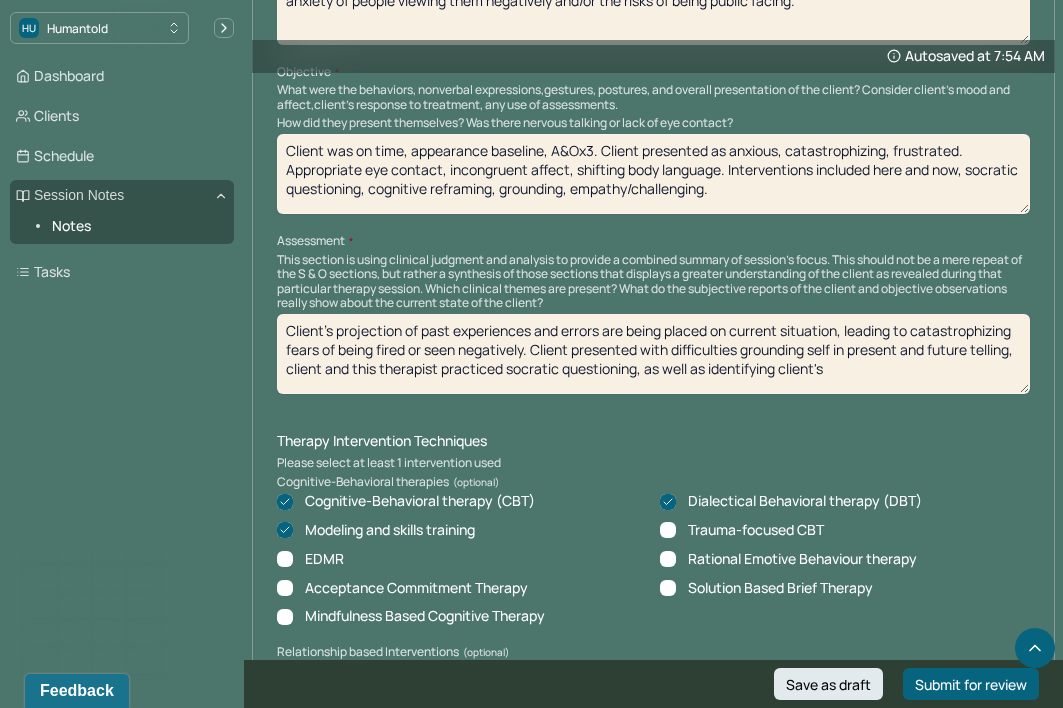 click on "Client's projection of past experiences and errors are being placed on current situation, leading to catastrophizing fears of being fired or seen negatively. Client presented with difficulties grounding self in present and future telling, client and this therapist practiced socratic questioning, as well as identifying client's" at bounding box center (653, 354) 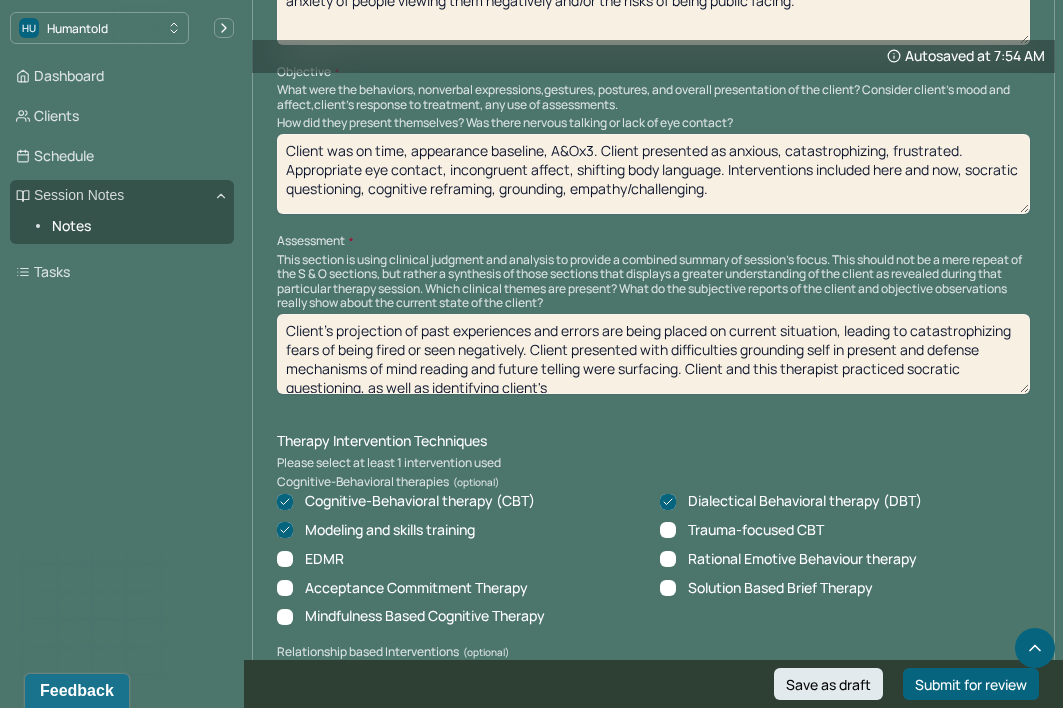 scroll, scrollTop: 9, scrollLeft: 0, axis: vertical 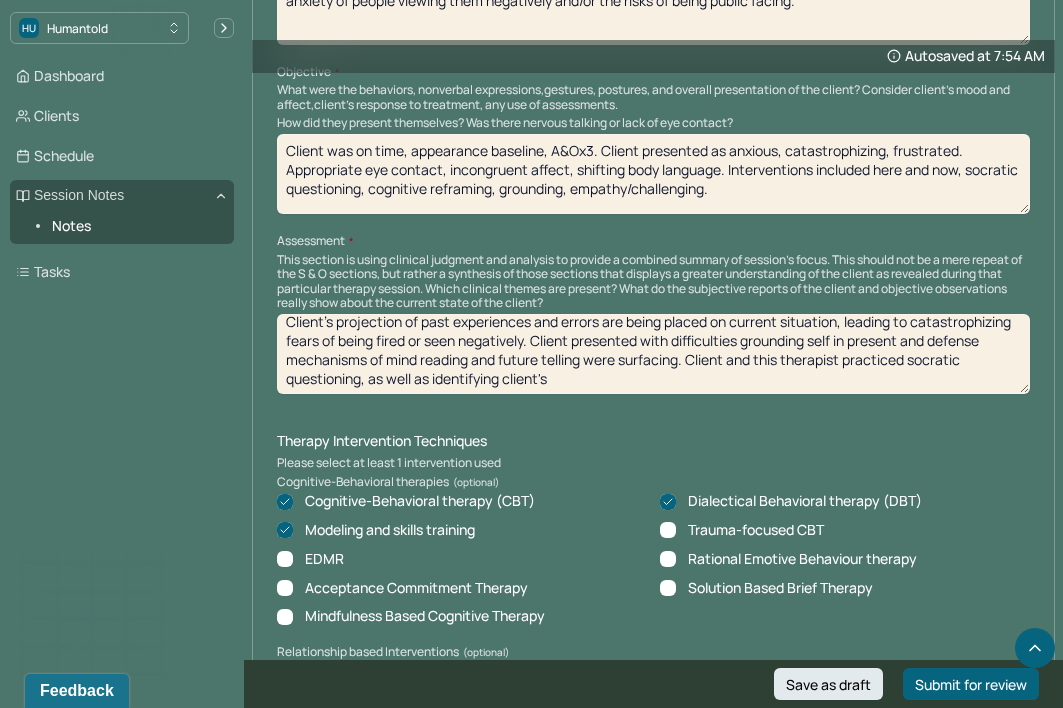 click on "Client's projection of past experiences and errors are being placed on current situation, leading to catastrophizing fears of being fired or seen negatively. Client presented with difficulties grounding self in present and defense mechanisms of mind reading and future telling were surfacing. Client and this therapist practiced socratic questioning, as well as identifying client's" at bounding box center (653, 354) 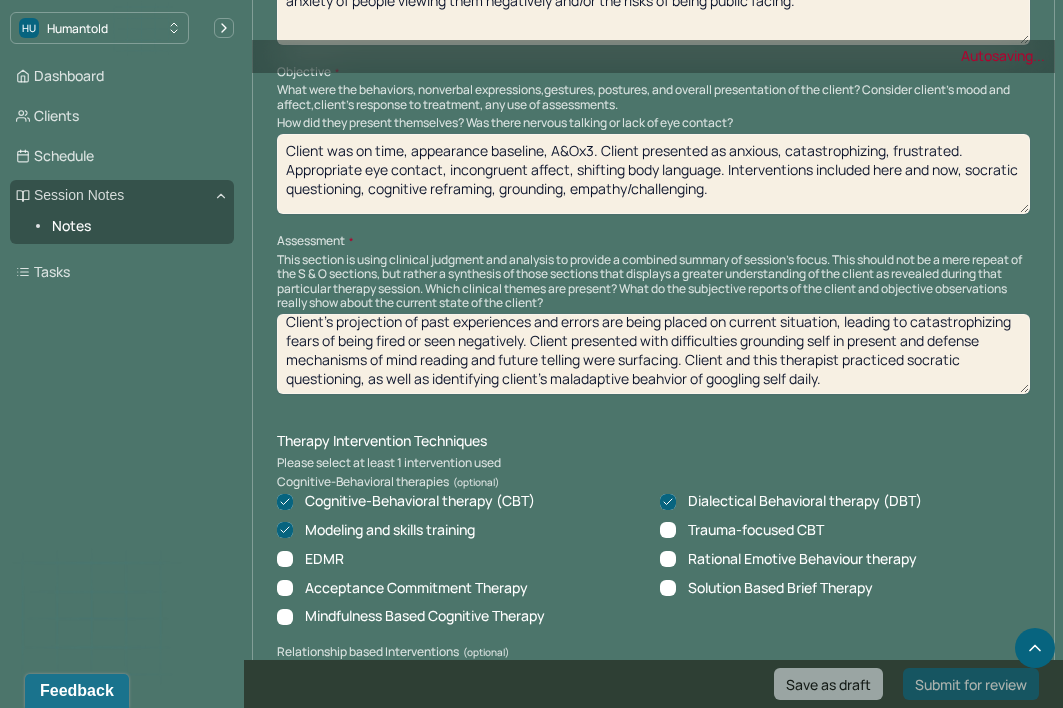 click on "Client's projection of past experiences and errors are being placed on current situation, leading to catastrophizing fears of being fired or seen negatively. Client presented with difficulties grounding self in present and defense mechanisms of mind reading and future telling were surfacing. Client and this therapist practiced socratic questioning, as well as identifying client's maladaptive beahvior of googling self" at bounding box center (653, 354) 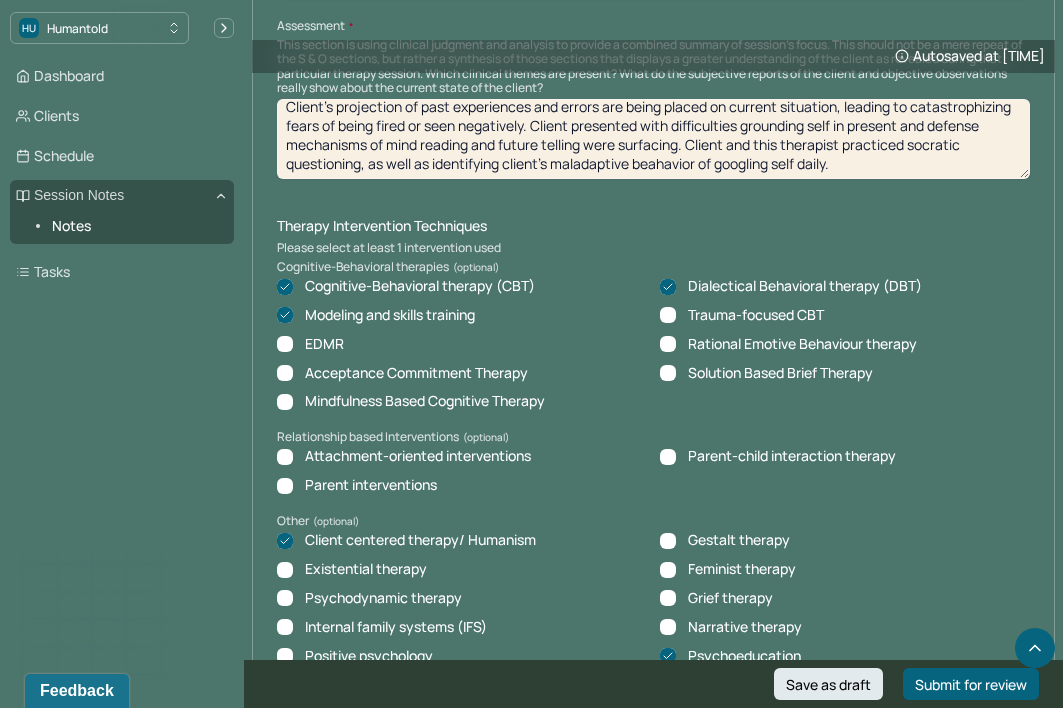 scroll, scrollTop: 1627, scrollLeft: 0, axis: vertical 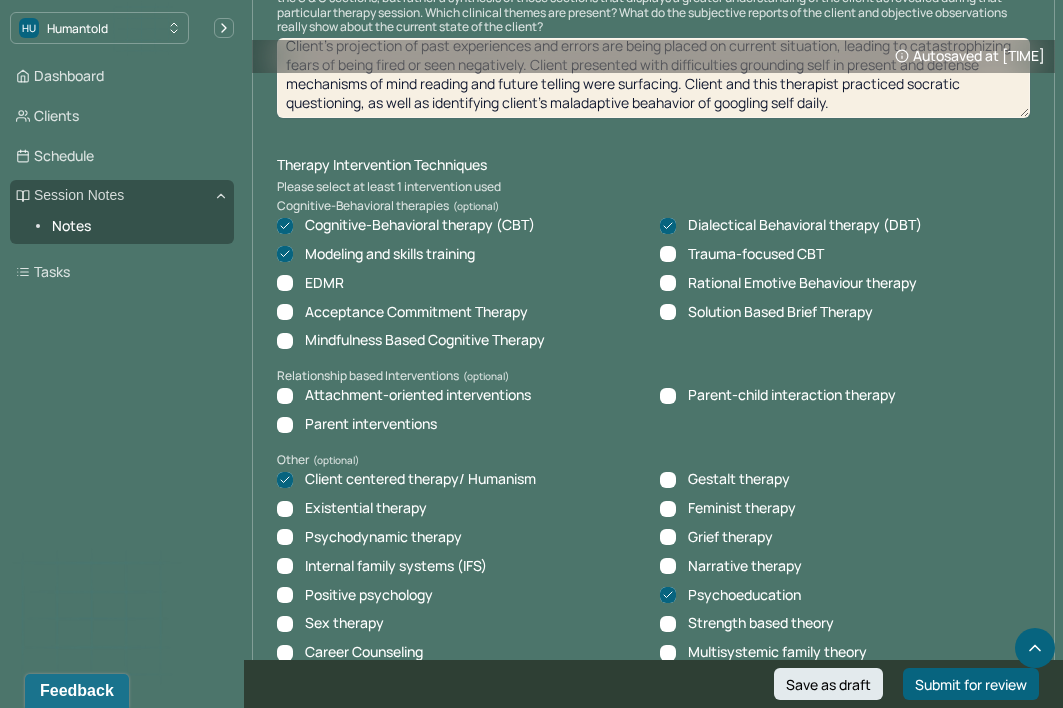 type on "Client's projection of past experiences and errors are being placed on current situation, leading to catastrophizing fears of being fired or seen negatively. Client presented with difficulties grounding self in present and defense mechanisms of mind reading and future telling were surfacing. Client and this therapist practiced socratic questioning, as well as identifying client's maladaptive beahavior of googling self daily." 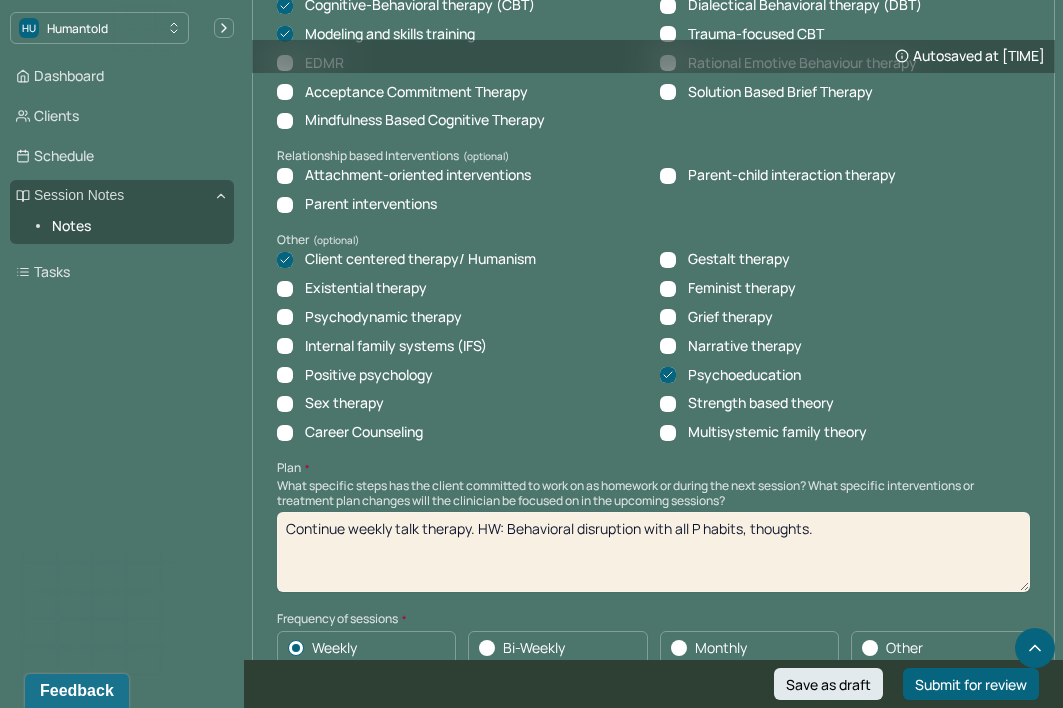 scroll, scrollTop: 1851, scrollLeft: 0, axis: vertical 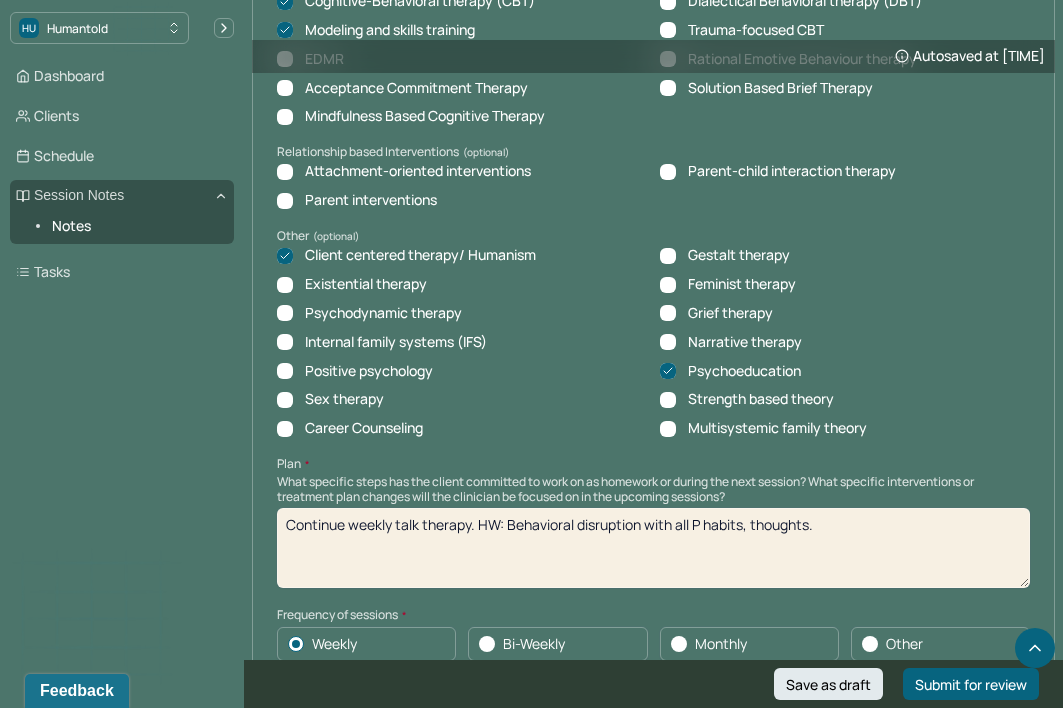 click on "Continue weekly talk therapy. HW: Behavioral disruption with all P habits, thoughts." at bounding box center [653, 548] 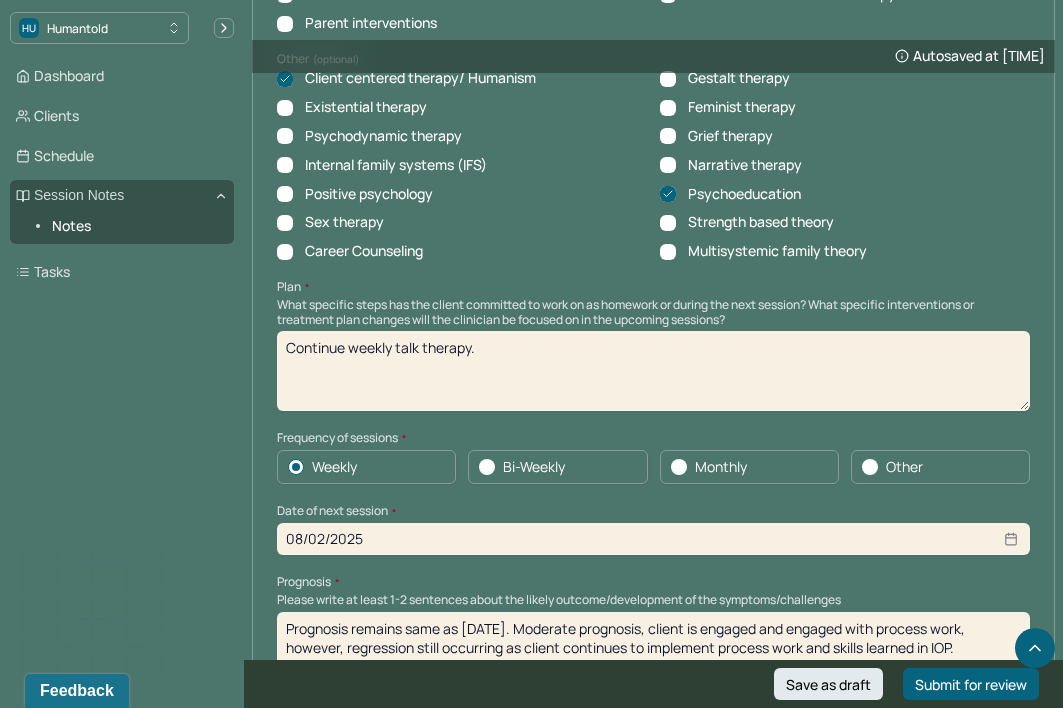 scroll, scrollTop: 2035, scrollLeft: 0, axis: vertical 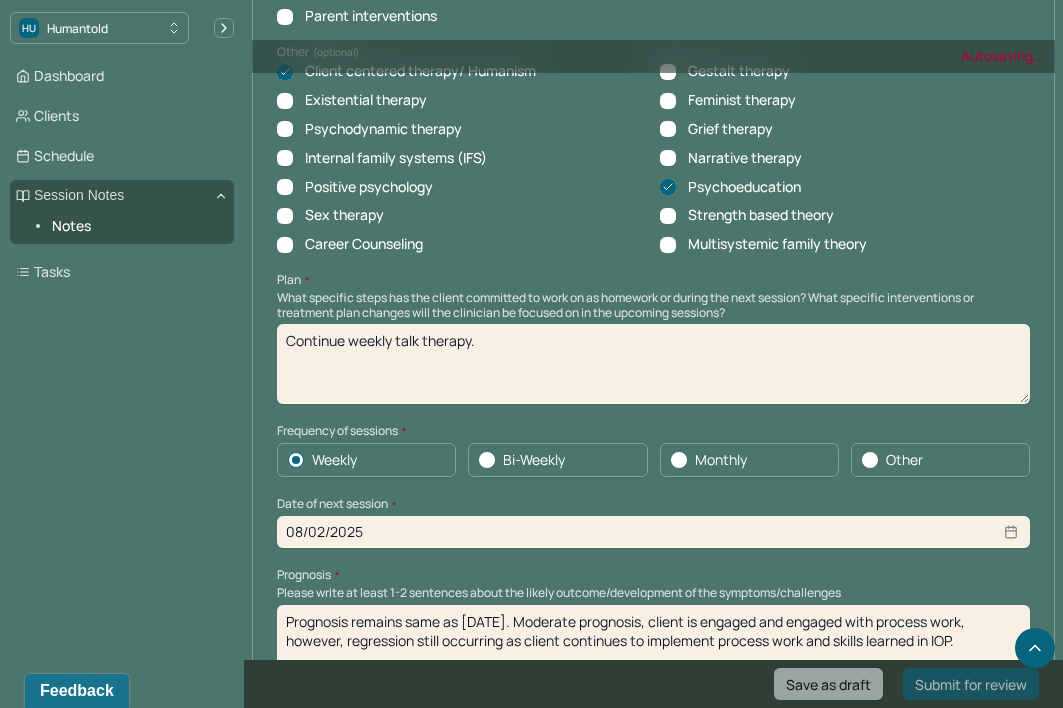 type on "Continue weekly talk therapy." 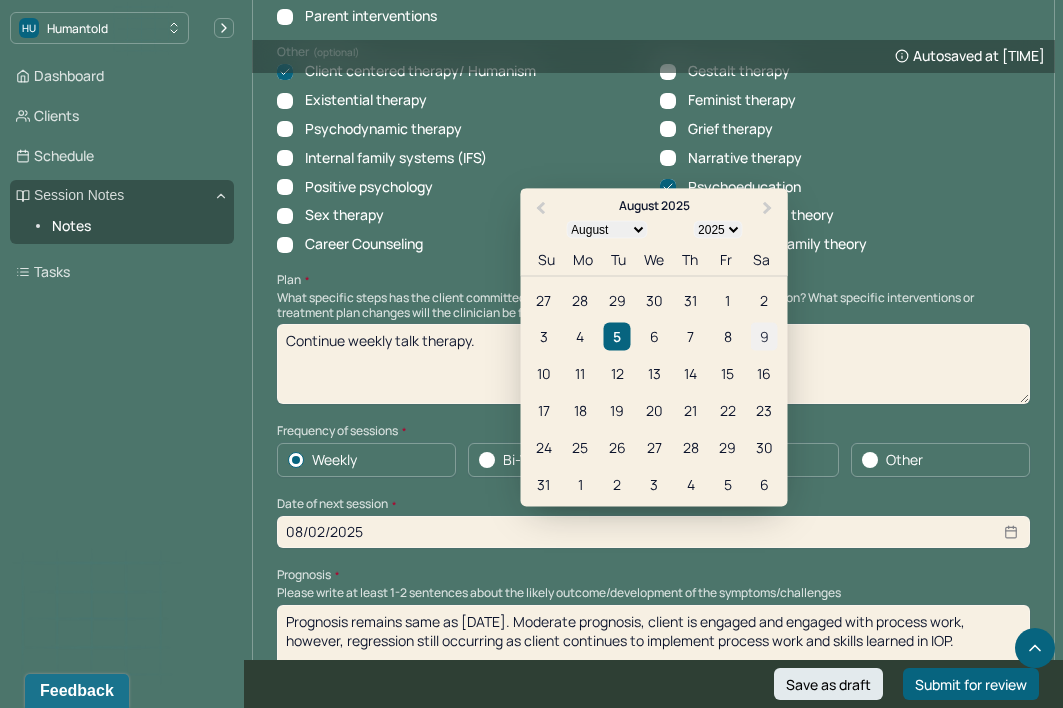 click on "9" at bounding box center [764, 336] 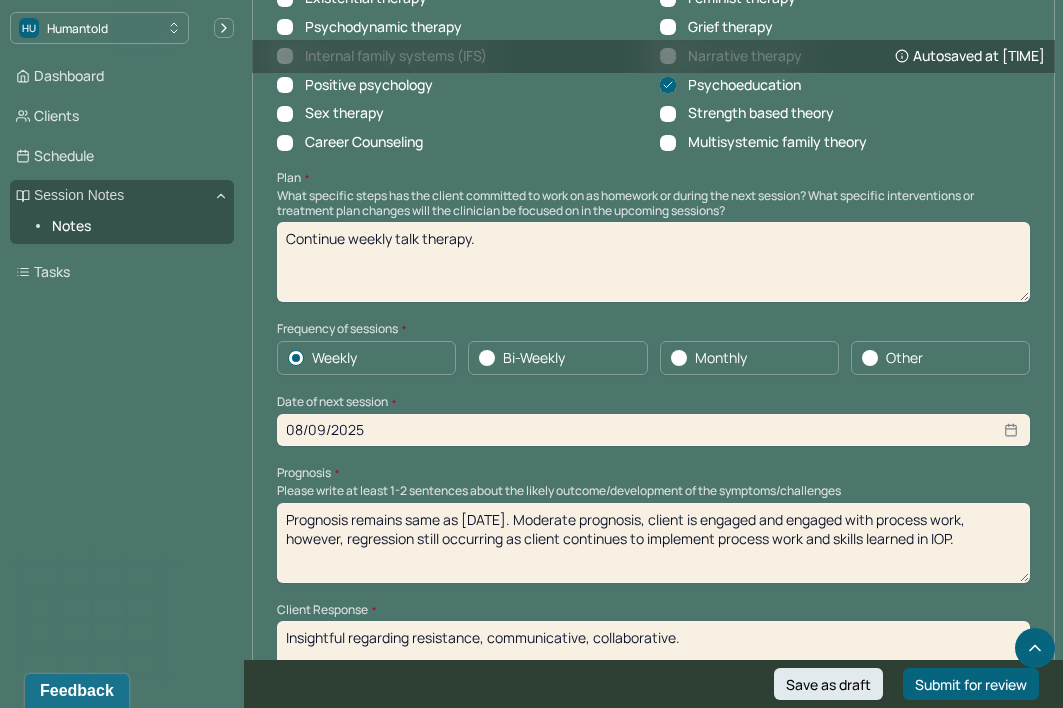 scroll, scrollTop: 2138, scrollLeft: 0, axis: vertical 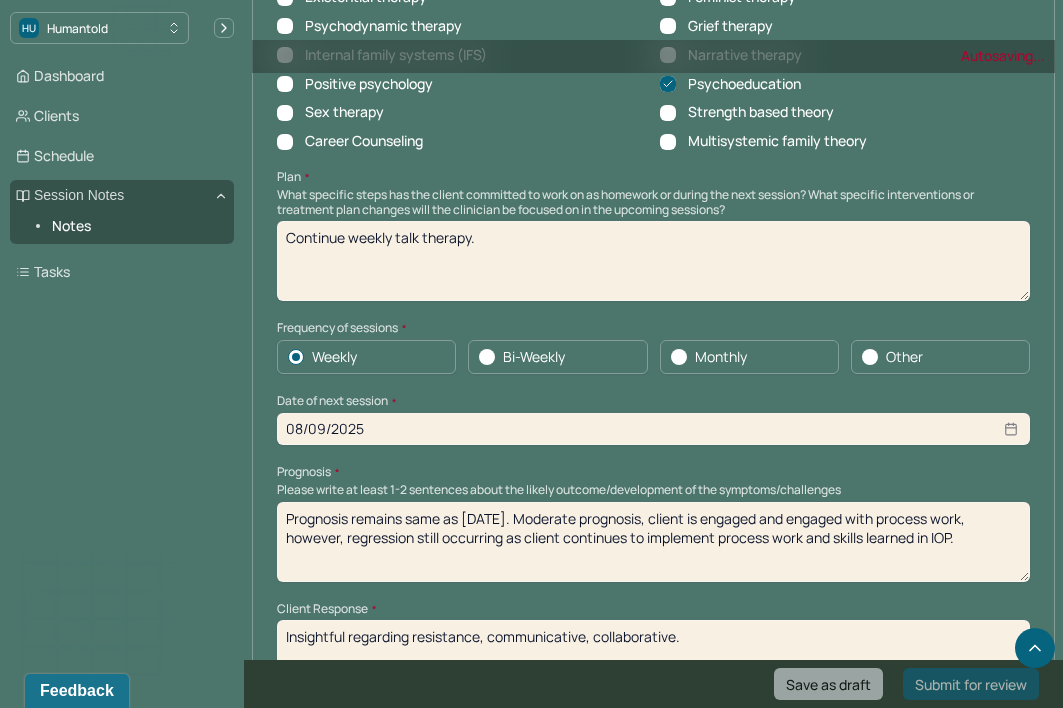 click on "Prognosis remains same as [DATE]. Moderate prognosis, client is engaged and engaged with process work, however, regression still occurring as client continues to implement process work and skills learned in IOP." at bounding box center [653, 542] 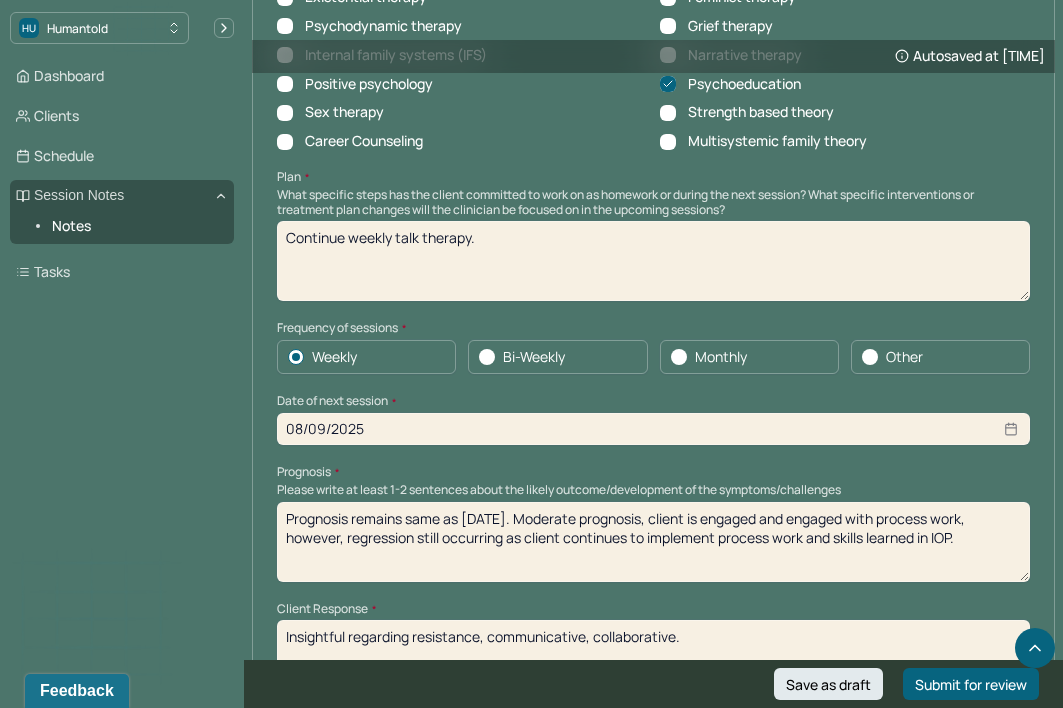 click on "Prognosis remains same as [DATE]. Moderate prognosis, client is engaged and engaged with process work, however, regression still occurring as client continues to implement process work and skills learned in IOP." at bounding box center (653, 542) 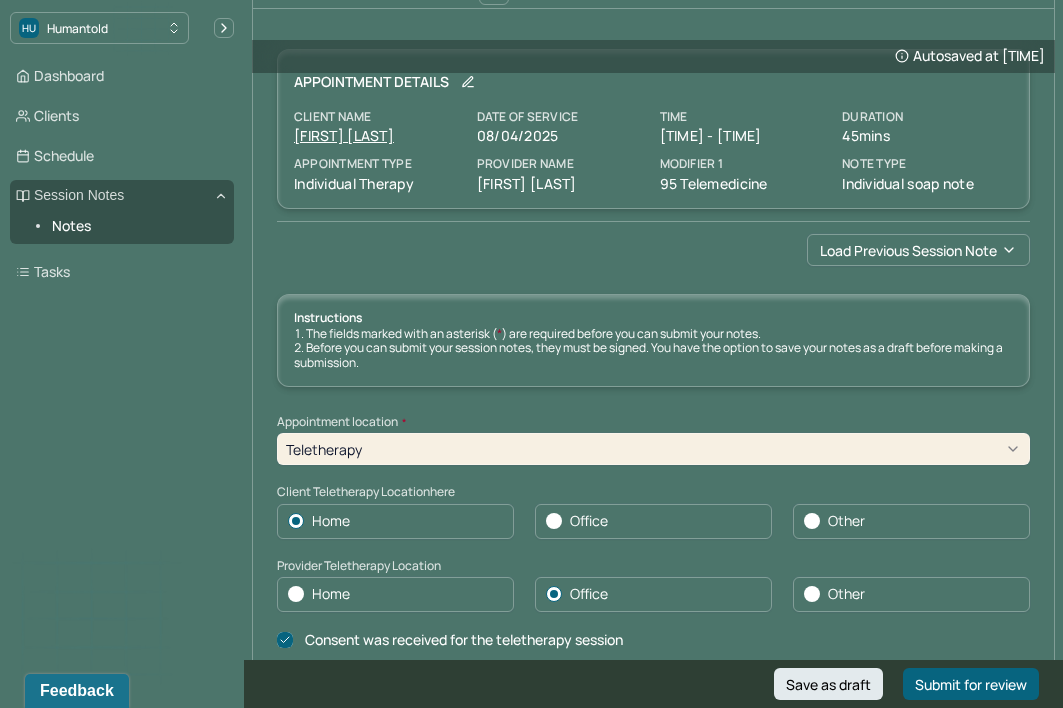 scroll, scrollTop: 0, scrollLeft: 0, axis: both 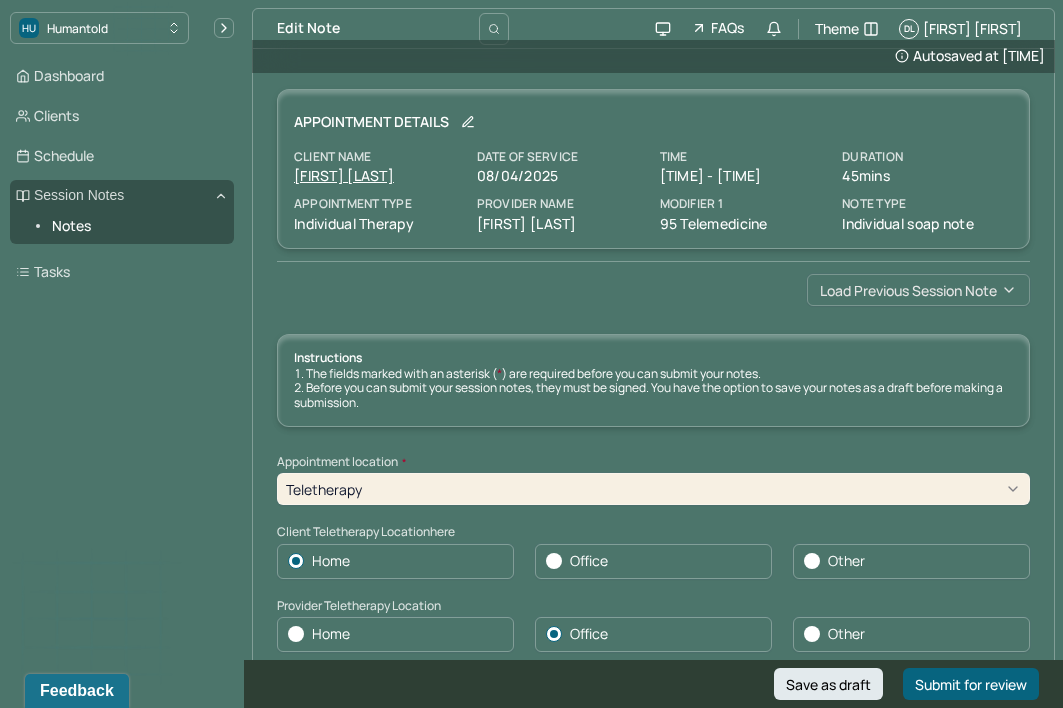 click on "Load previous session note" at bounding box center [918, 290] 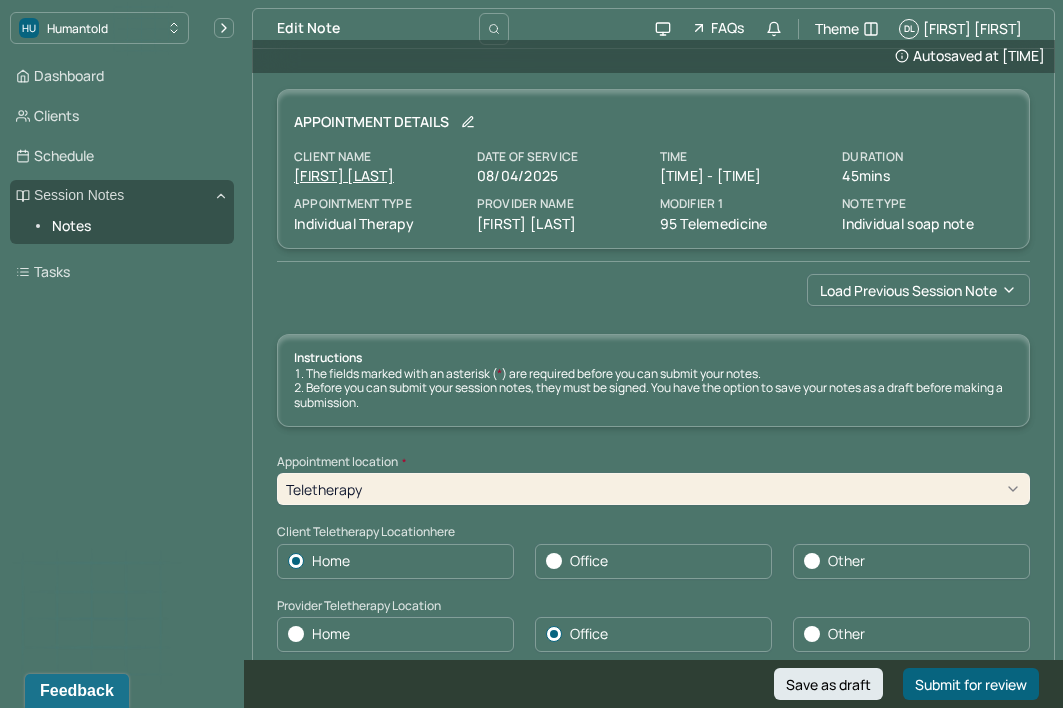 click on "Load previous session note" at bounding box center [653, 290] 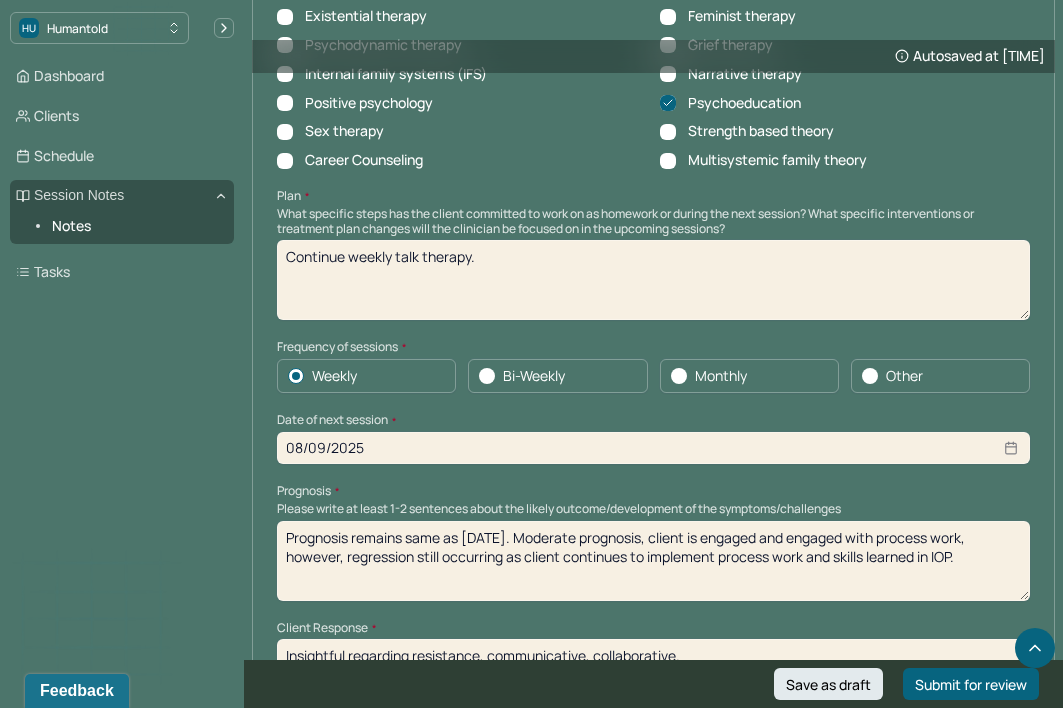 scroll, scrollTop: 2157, scrollLeft: 0, axis: vertical 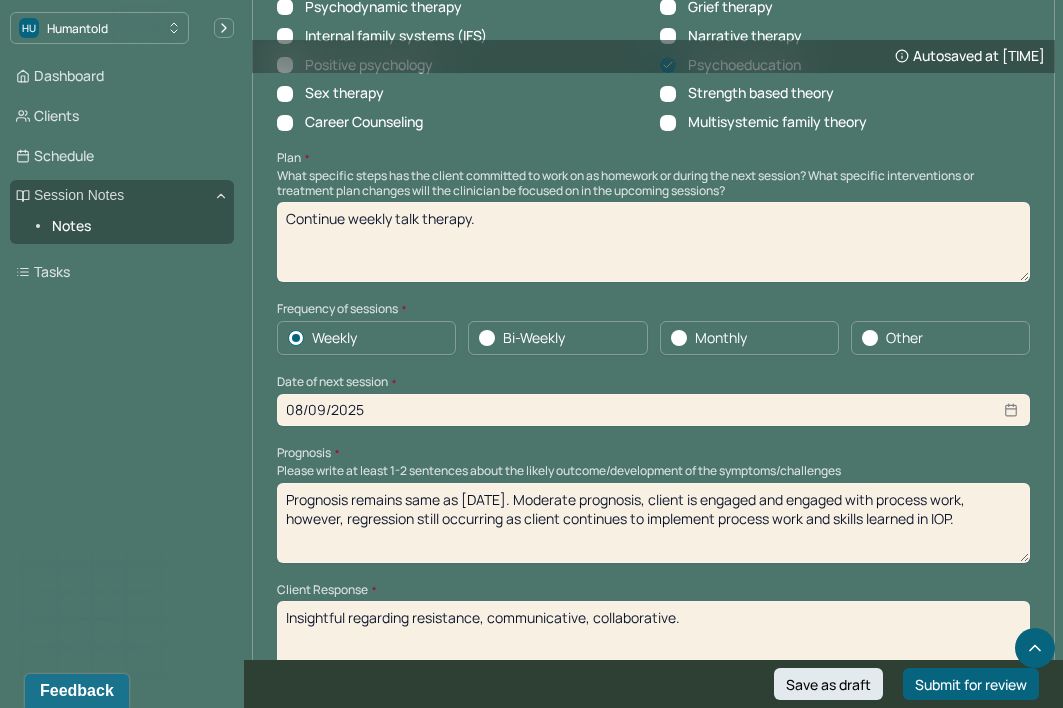 click on "Prognosis remains same as [DATE]. Moderate prognosis, client is engaged and engaged with process work, however, regression still occurring as client continues to implement process work and skills learned in IOP." at bounding box center [653, 523] 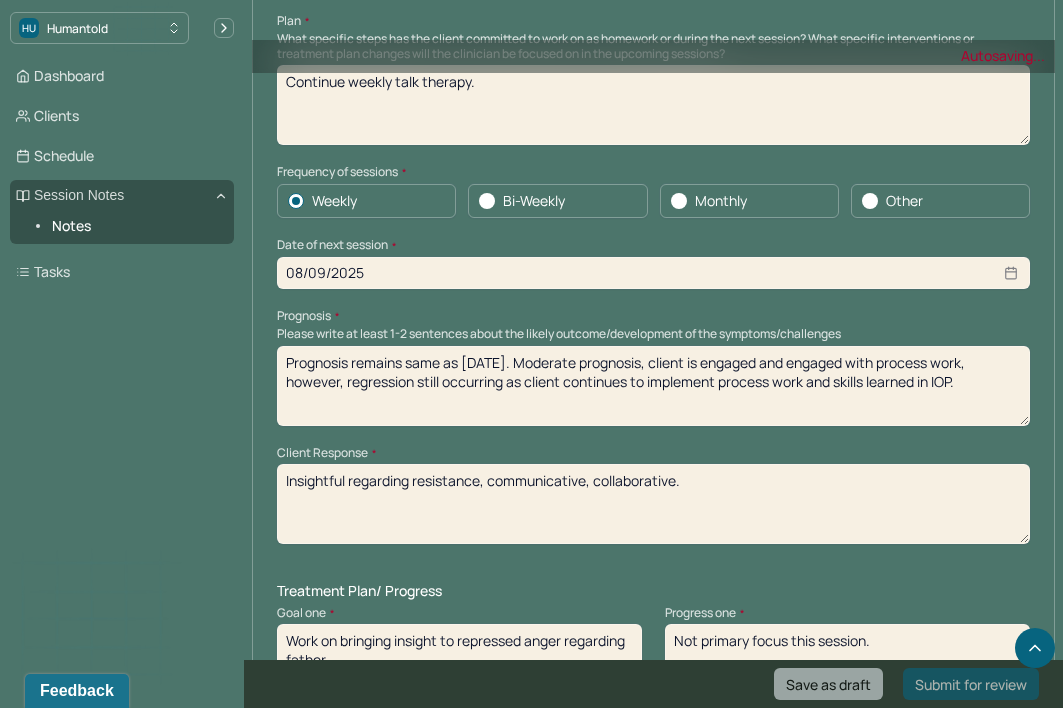 scroll, scrollTop: 2313, scrollLeft: 0, axis: vertical 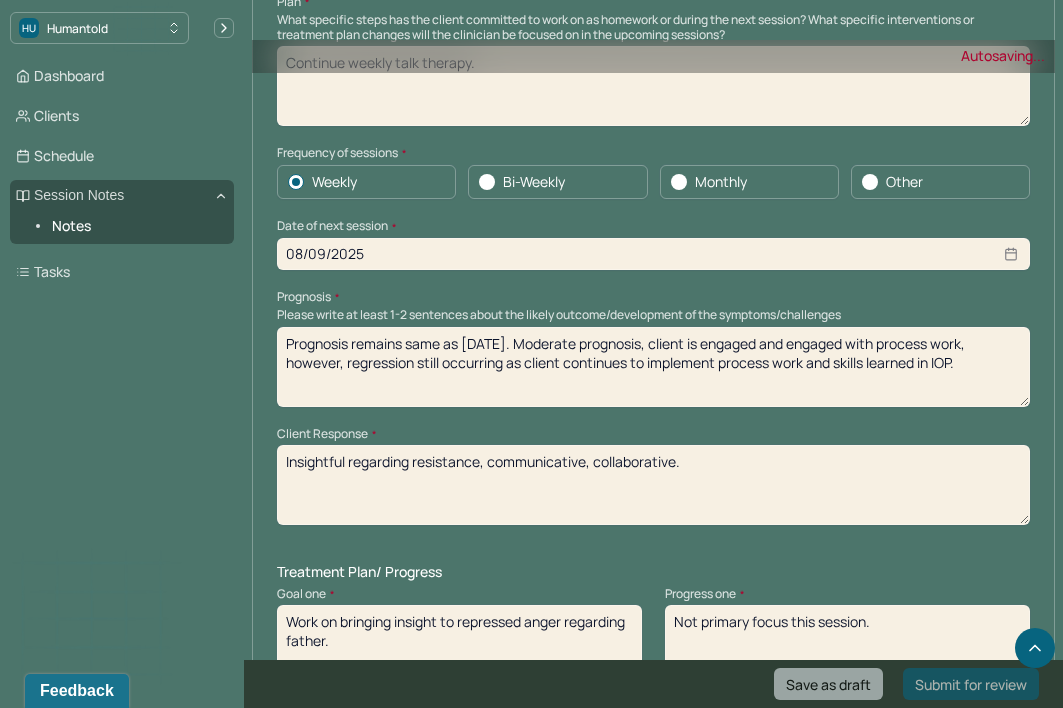type on "Prognosis remains same as [DATE]. Moderate prognosis, client is engaged and engaged with process work, however, regression still occurring as client continues to implement process work and skills learned in IOP." 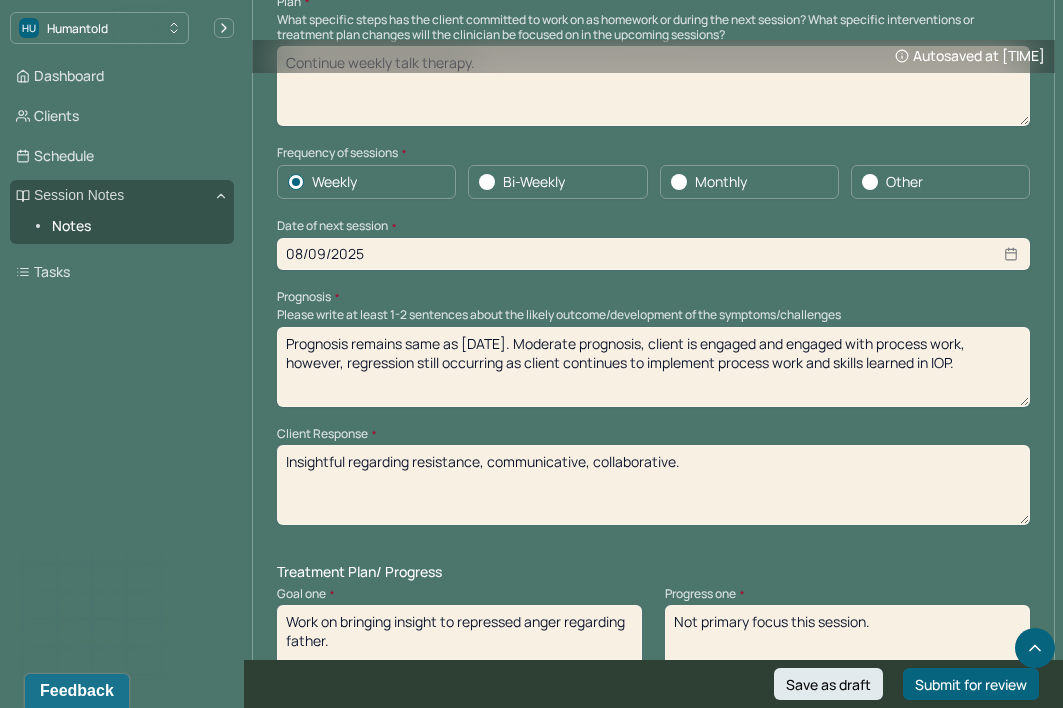 click on "Insightful regarding resistance, communicative, collaborative." at bounding box center (653, 485) 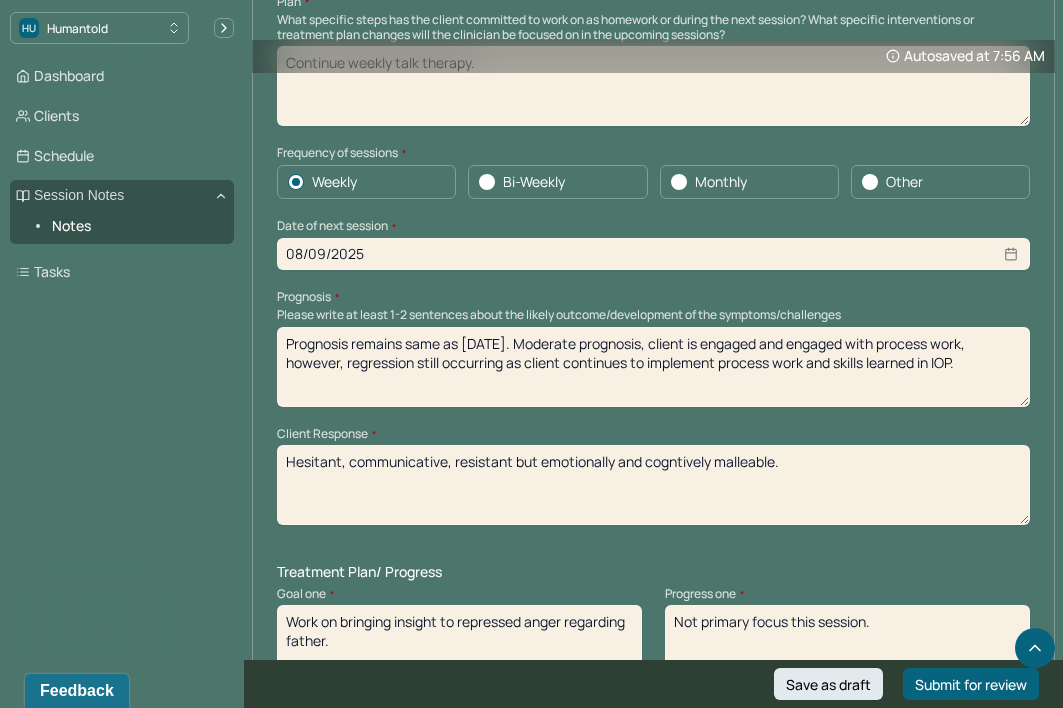 click on "Hesitant, communicative, resistant but" at bounding box center (653, 485) 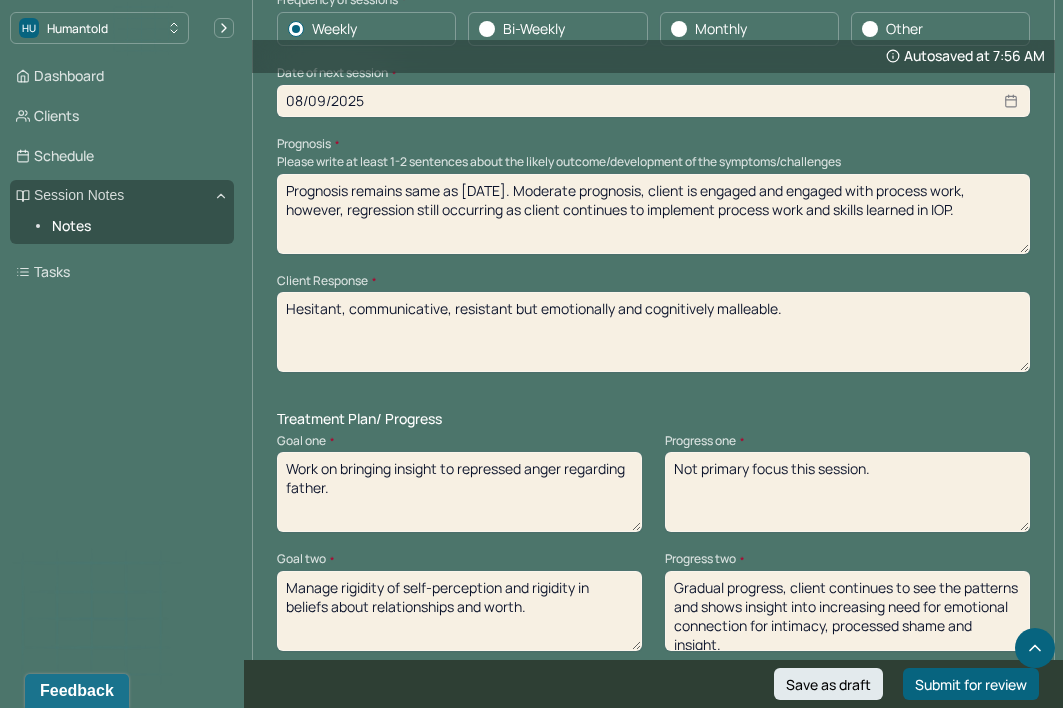 scroll, scrollTop: 2474, scrollLeft: 0, axis: vertical 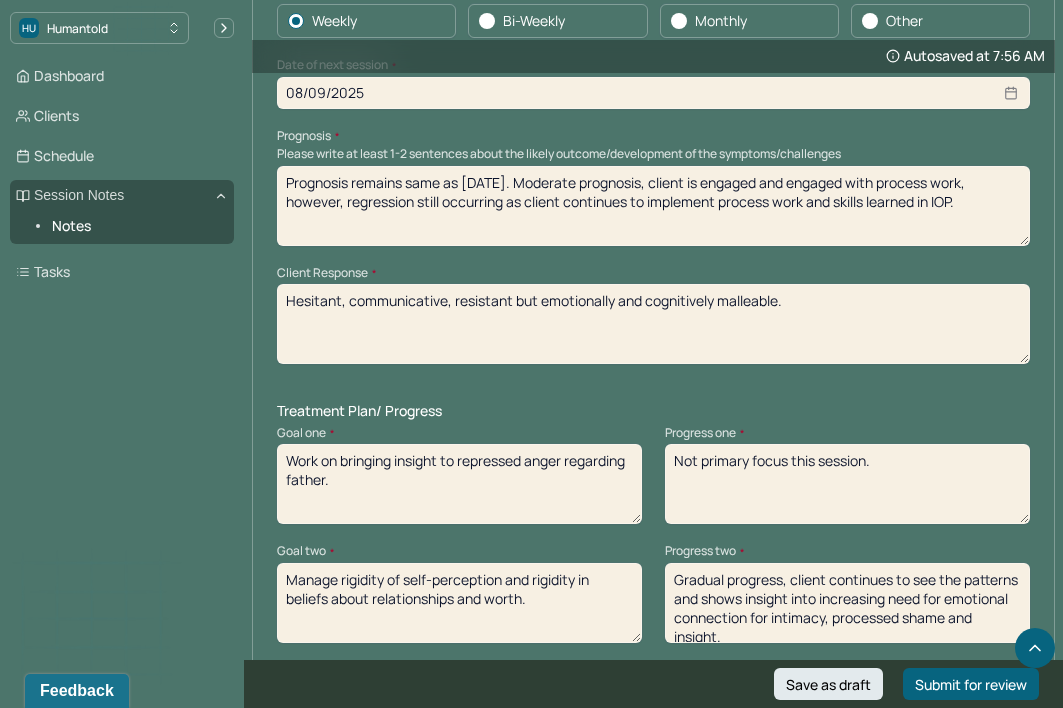 type on "Hesitant, communicative, resistant but emotionally and cognitively malleable." 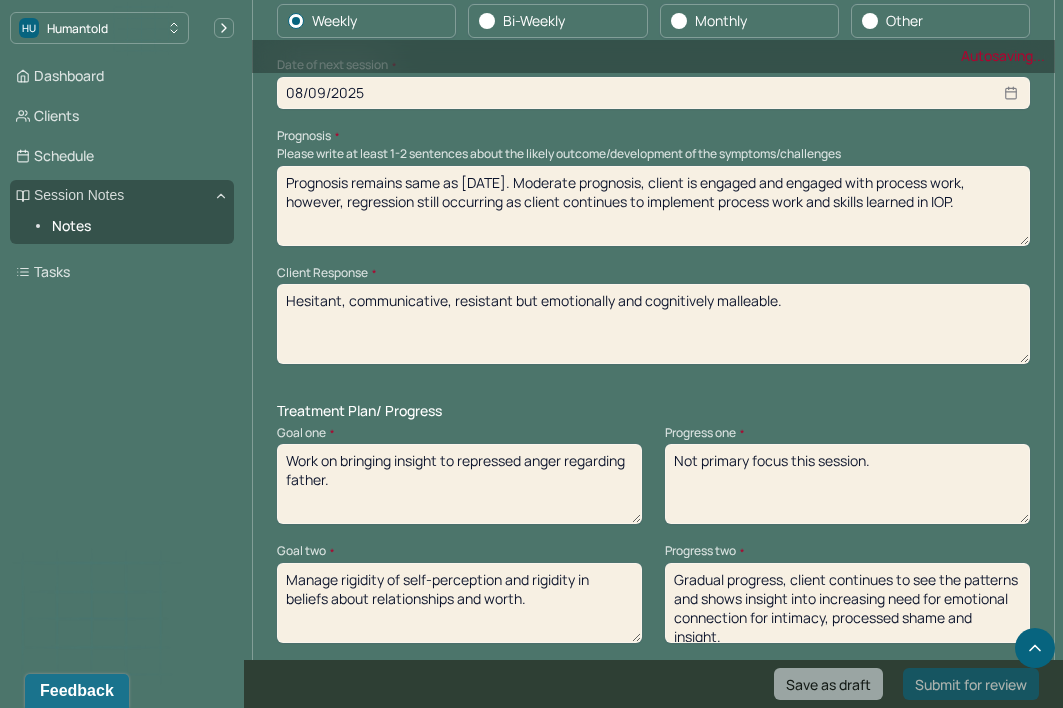 click on "Treatment Plan/ Progress Goal one * Work on bringing insight to repressed anger regarding father.
Progress one * Not primary focus this session.  Goal two * Manage rigidity of self-perception and rigidity in beliefs about relationships and worth.
Progress two * Gradual progress, client continues to see the patterns and shows insight into increasing need for emotional connection for intimacy, processed shame and insight.  Goal three (optional) Increase confidence and creativity in workplace.
Progress three (optional) Not primary focus this session.  Communication Factors impacting treatment Need to manage maladaptive communication (e.g., related to high anxiety, high reactivity repeated questions, or disagreement) among participants Caregiver emotions or behaviors interfered with the caregiver's understanding and ability Evidence or disclosure of a sentinel event and mandated reporting to a third party Details around communication factors impacting treatment" at bounding box center (653, 775) 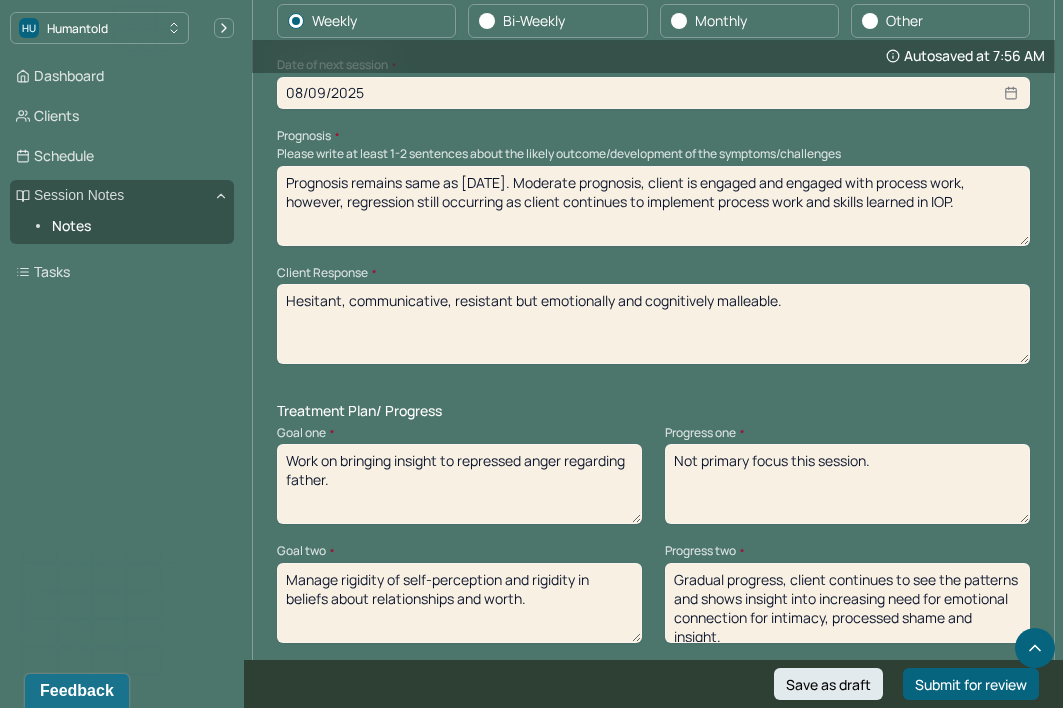 click on "Not primary focus this session." at bounding box center (847, 484) 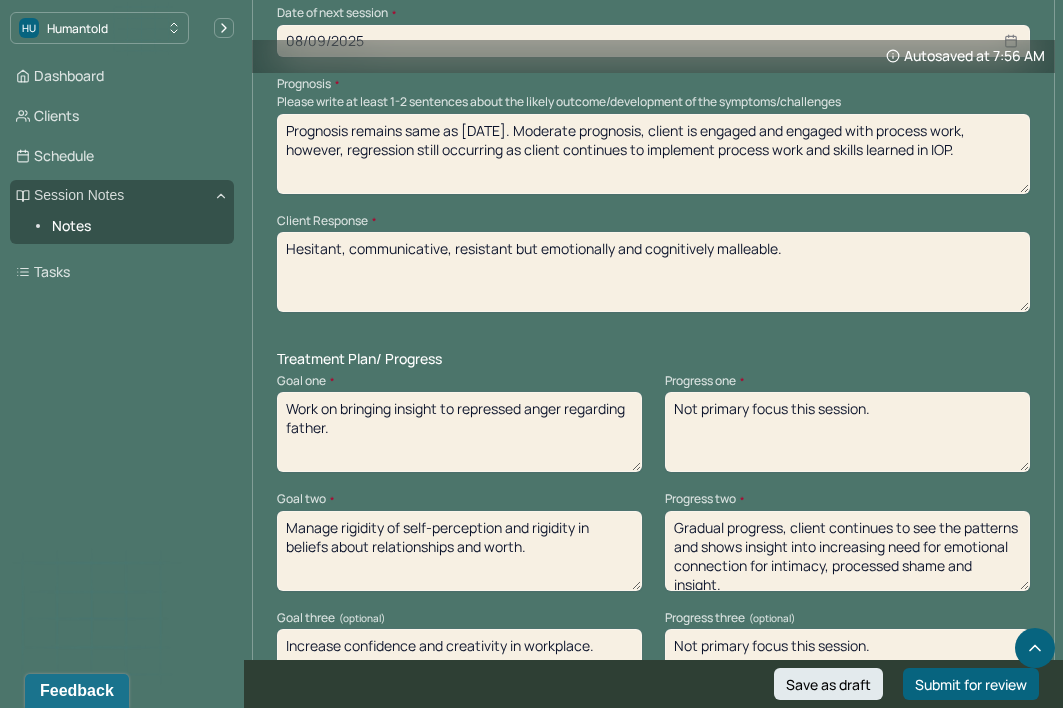 scroll, scrollTop: 2581, scrollLeft: 0, axis: vertical 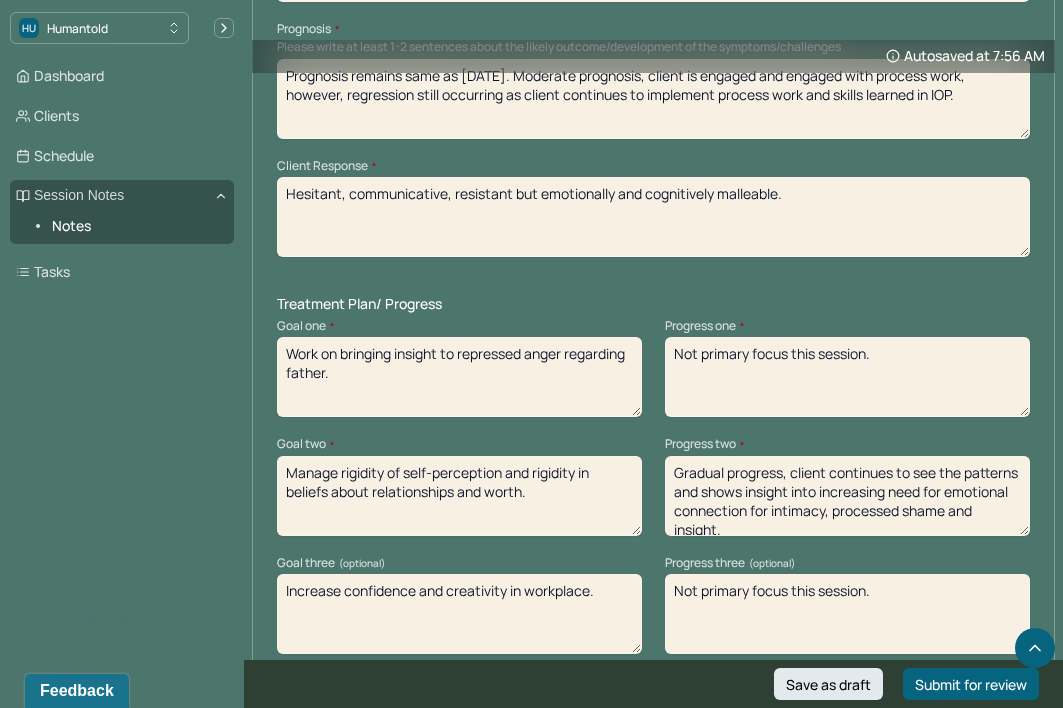 click on "Gradual progress, client continues to see the patterns and shows insight into increasing need for emotional connection for intimacy, processed shame and insight." at bounding box center (847, 496) 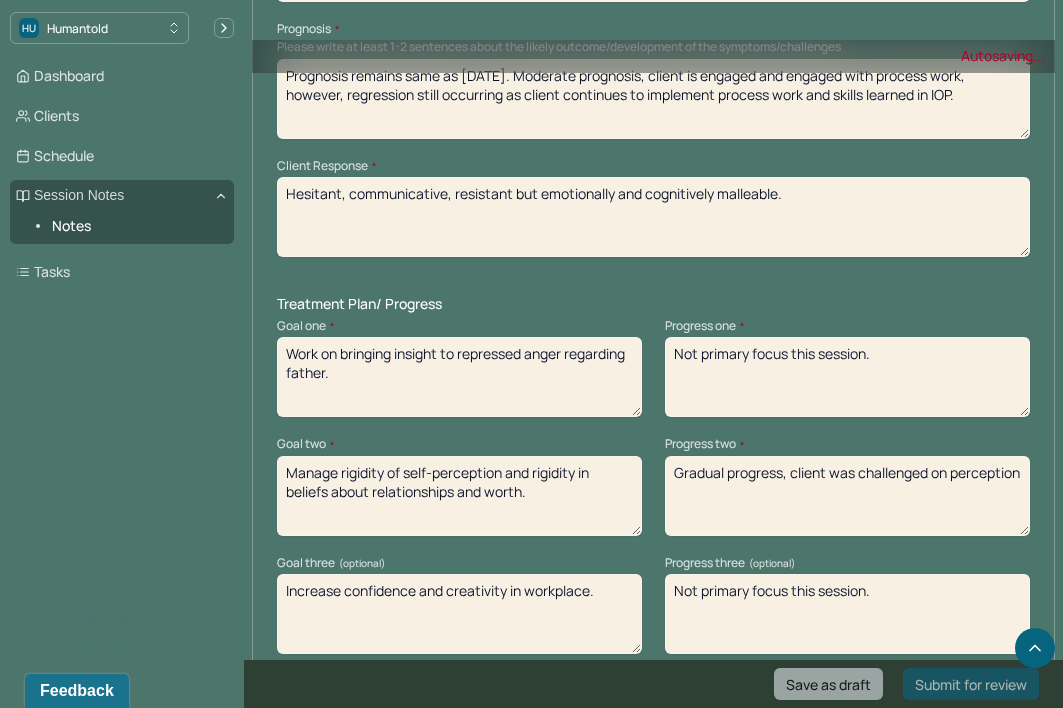 click on "Gradual progress in relation to" at bounding box center (847, 496) 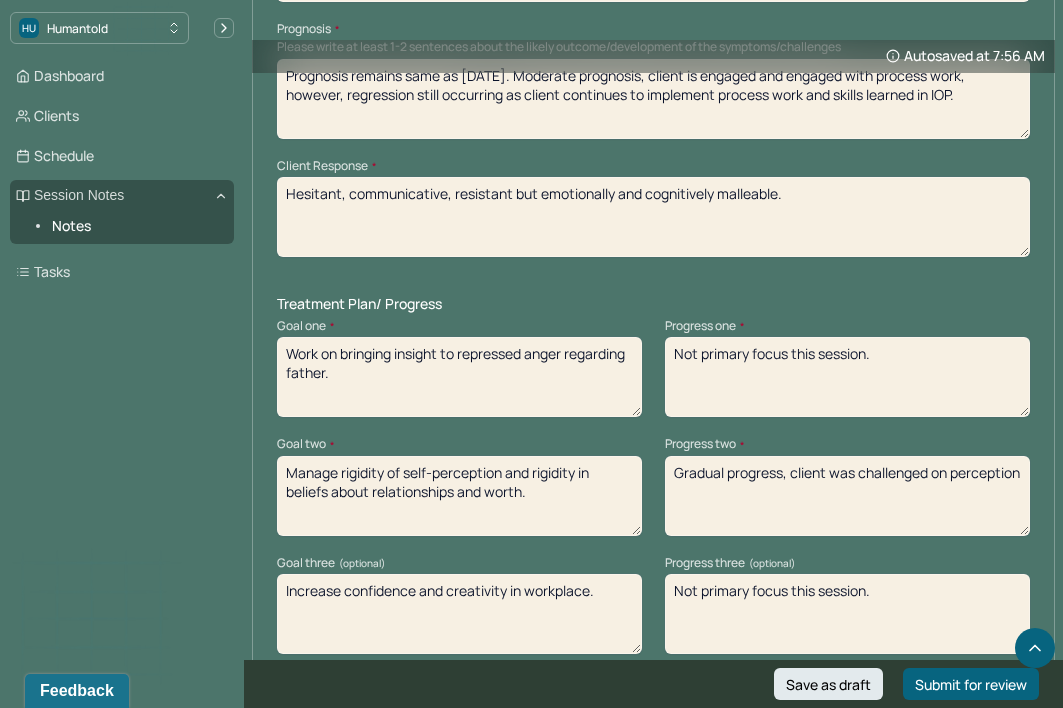 drag, startPoint x: 862, startPoint y: 461, endPoint x: 862, endPoint y: 489, distance: 28 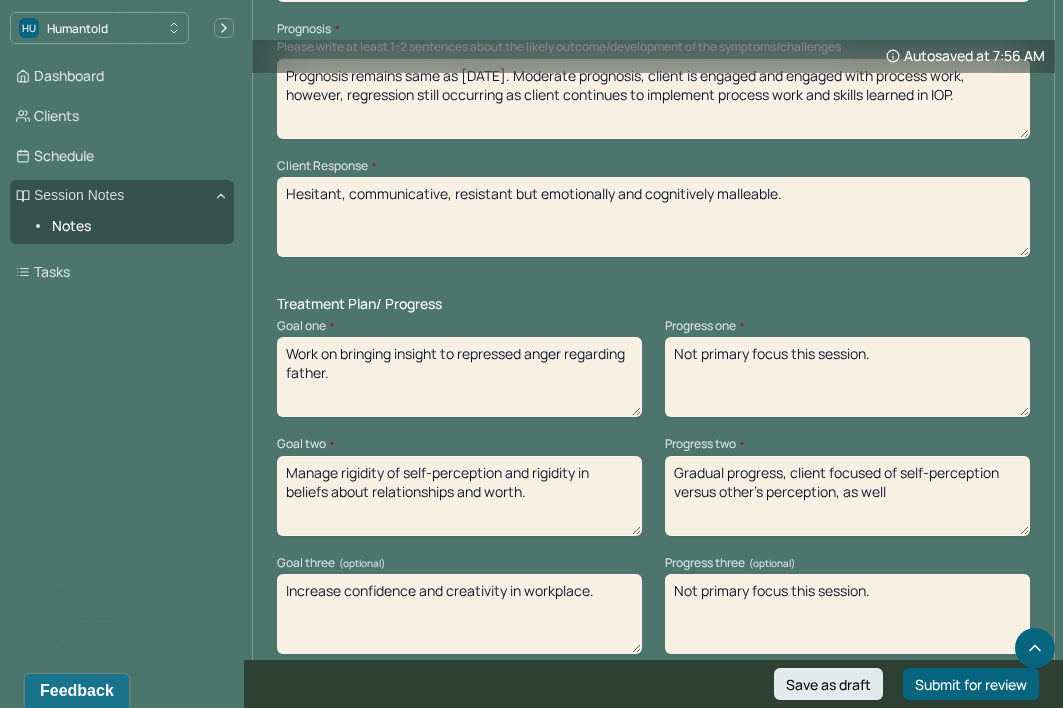 click on "Gradual progress, client focused of self-perception versus other's pereption, as well" at bounding box center (847, 496) 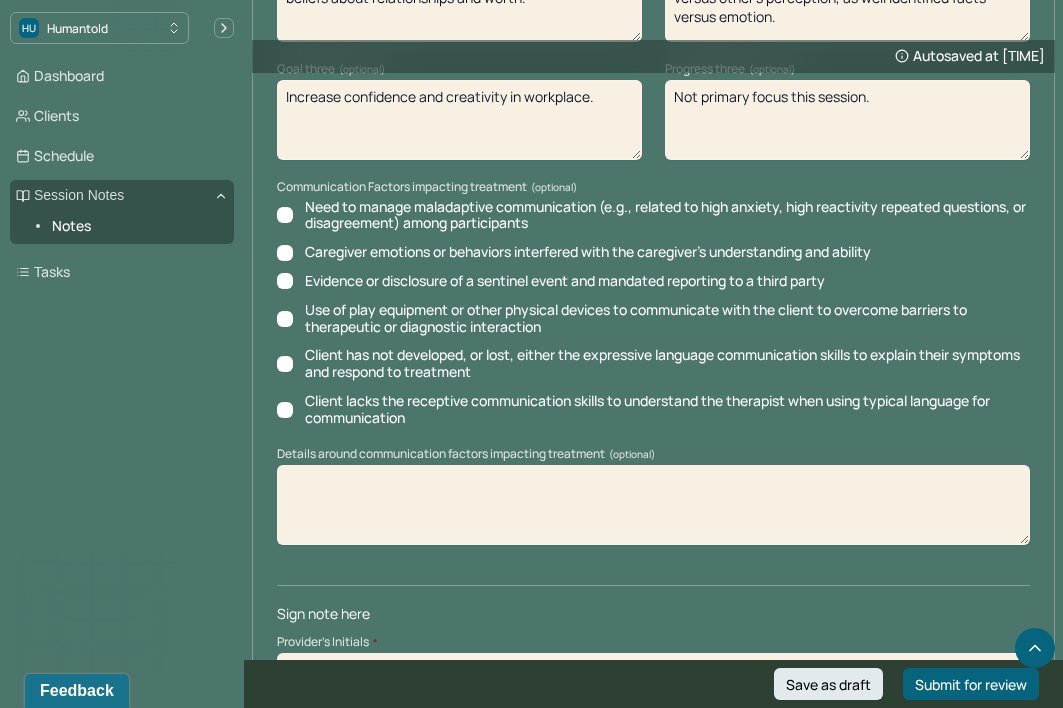 scroll, scrollTop: 3120, scrollLeft: 0, axis: vertical 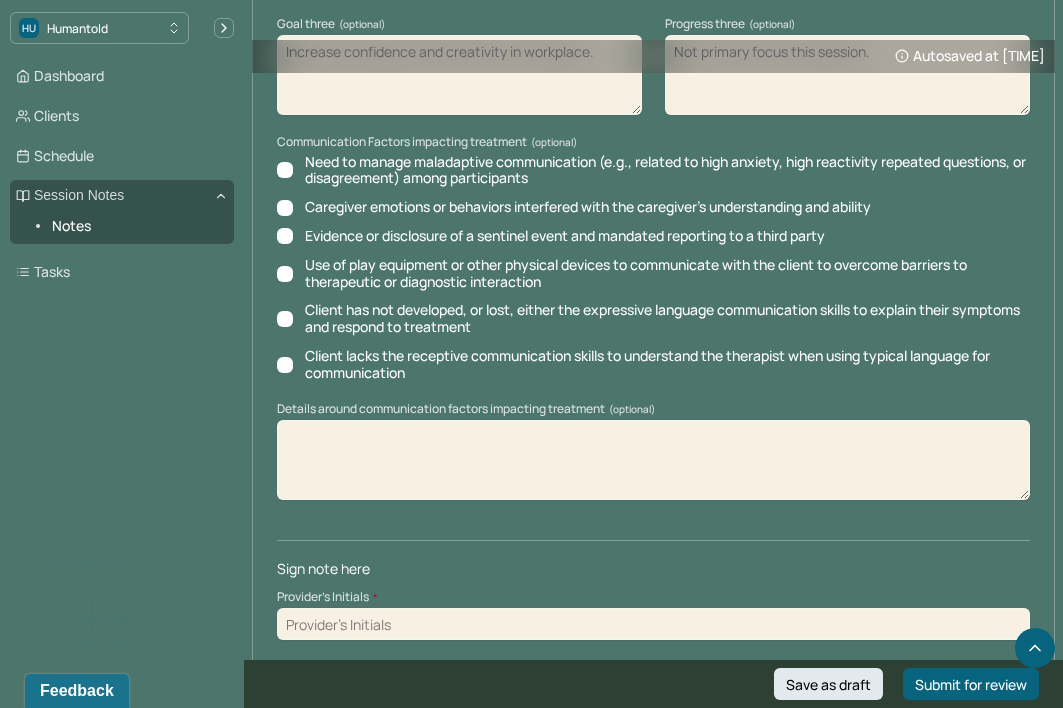 type on "Gradual progress, client focused of self-perception versus other's perception, as well identified facts versus emotion." 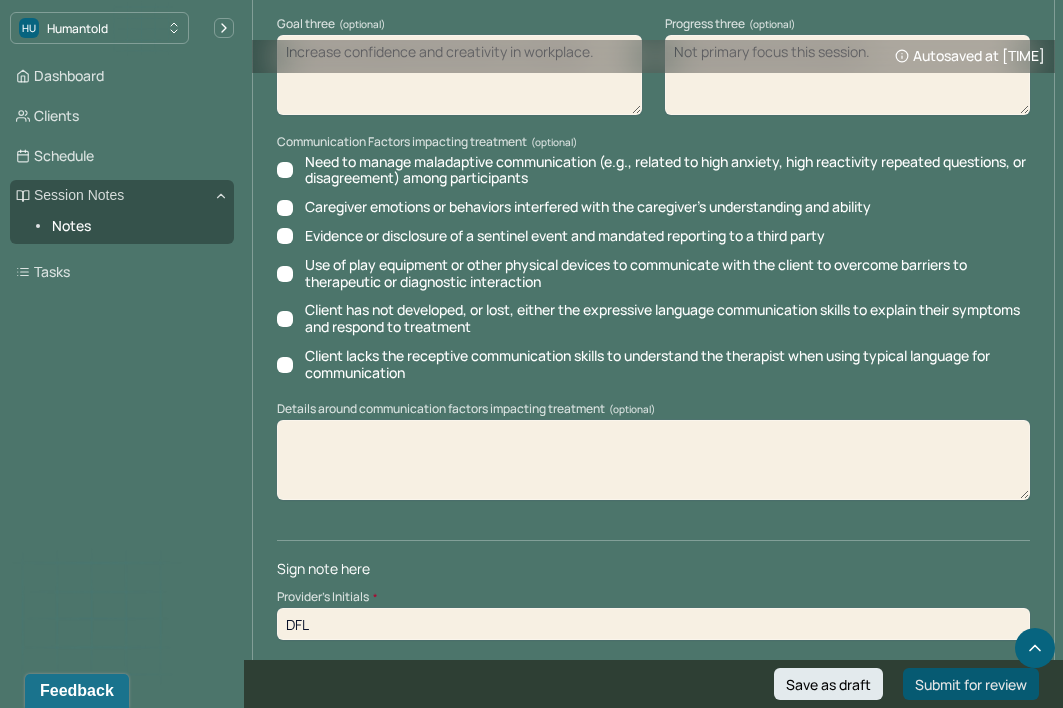 type on "DFL" 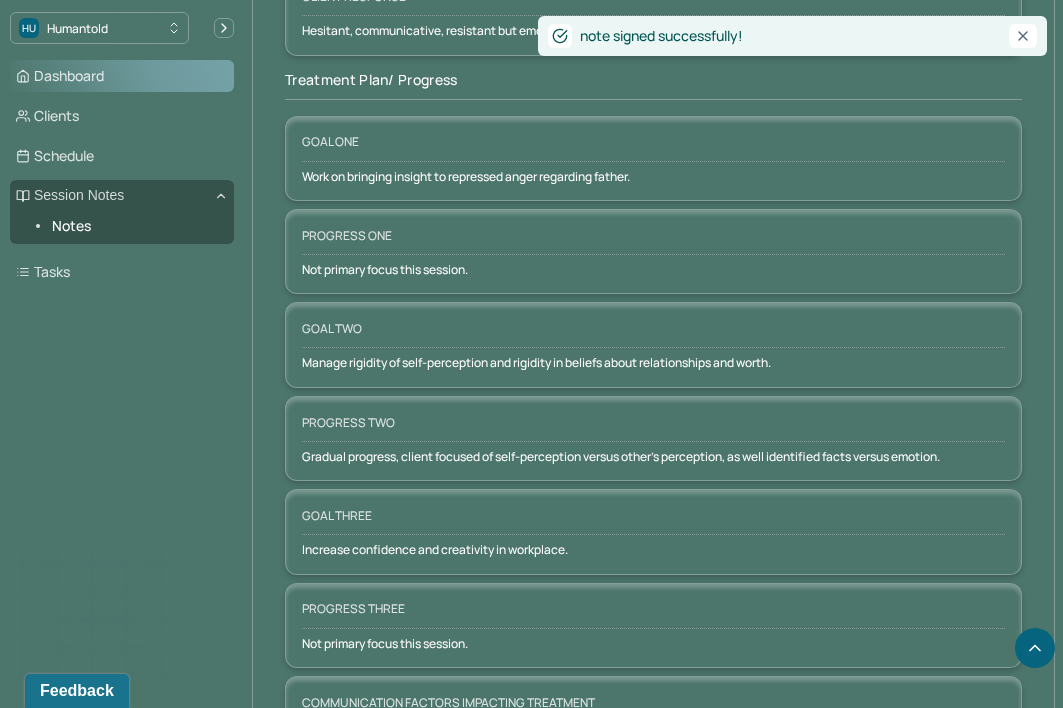 click on "Dashboard" at bounding box center [122, 76] 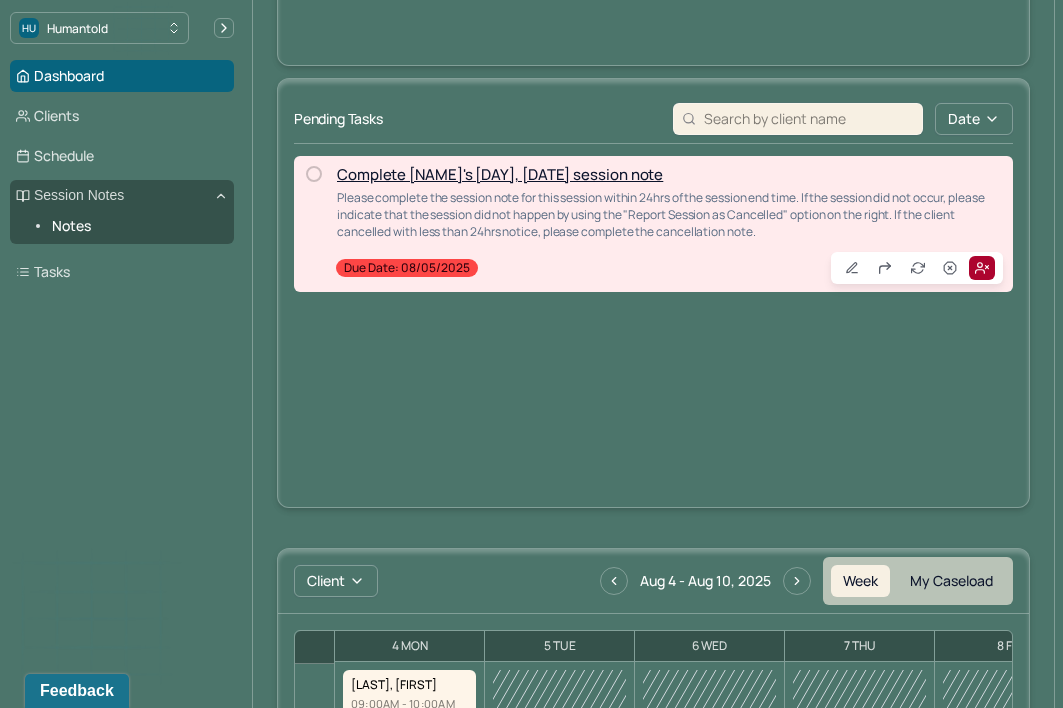 scroll, scrollTop: 355, scrollLeft: 0, axis: vertical 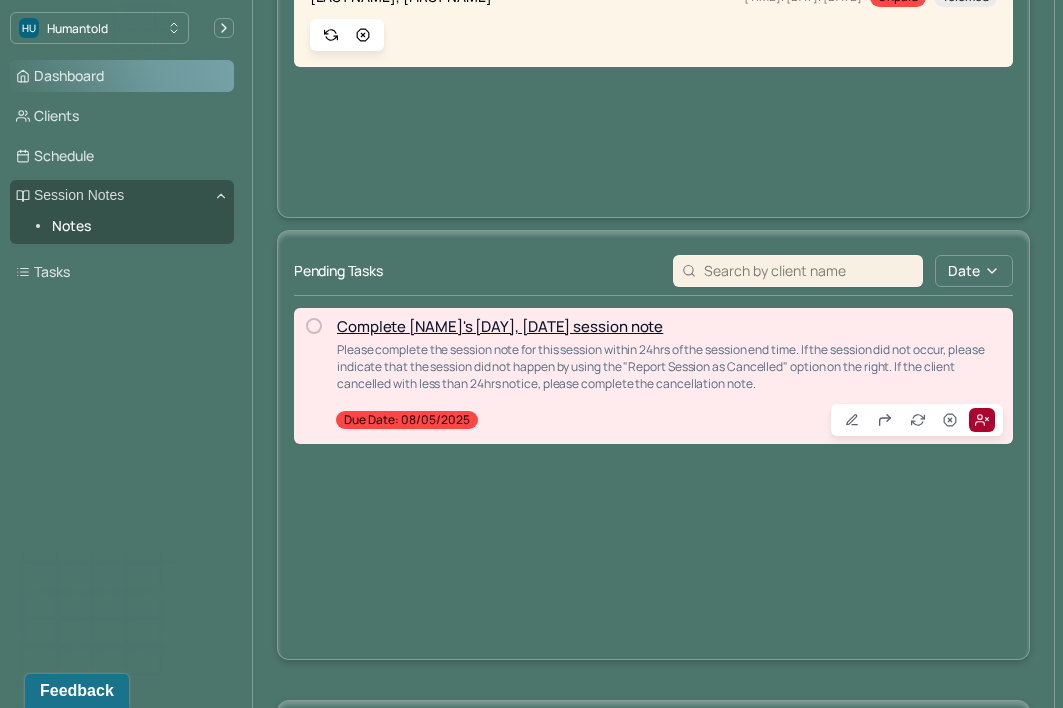 click on "Dashboard" at bounding box center (122, 76) 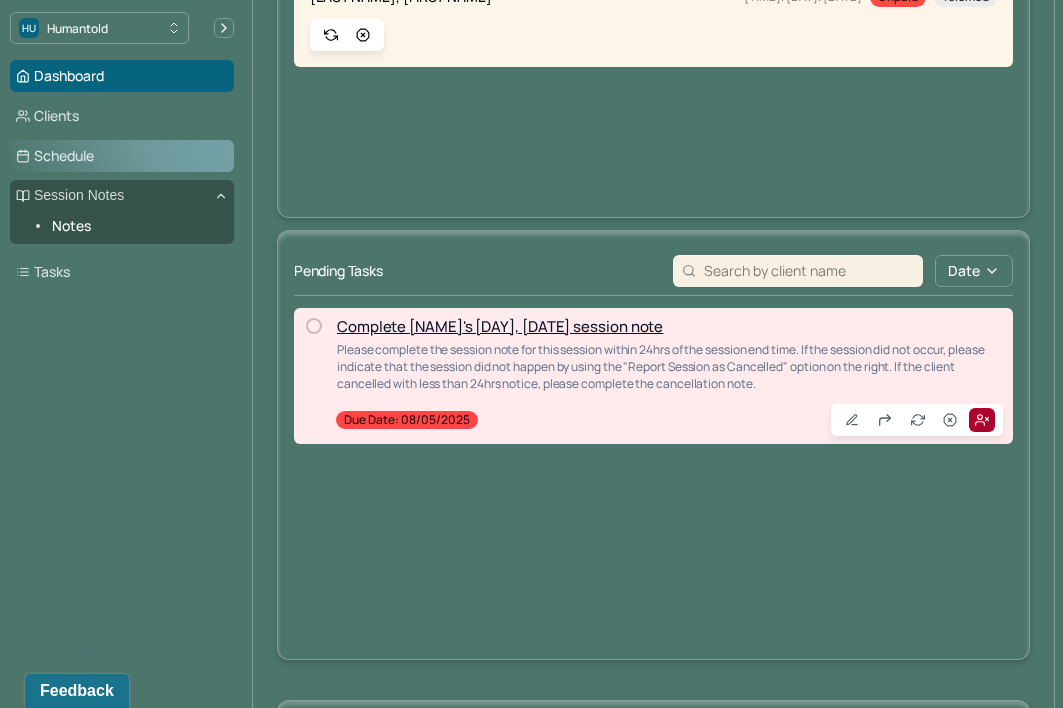 click on "Schedule" at bounding box center [122, 156] 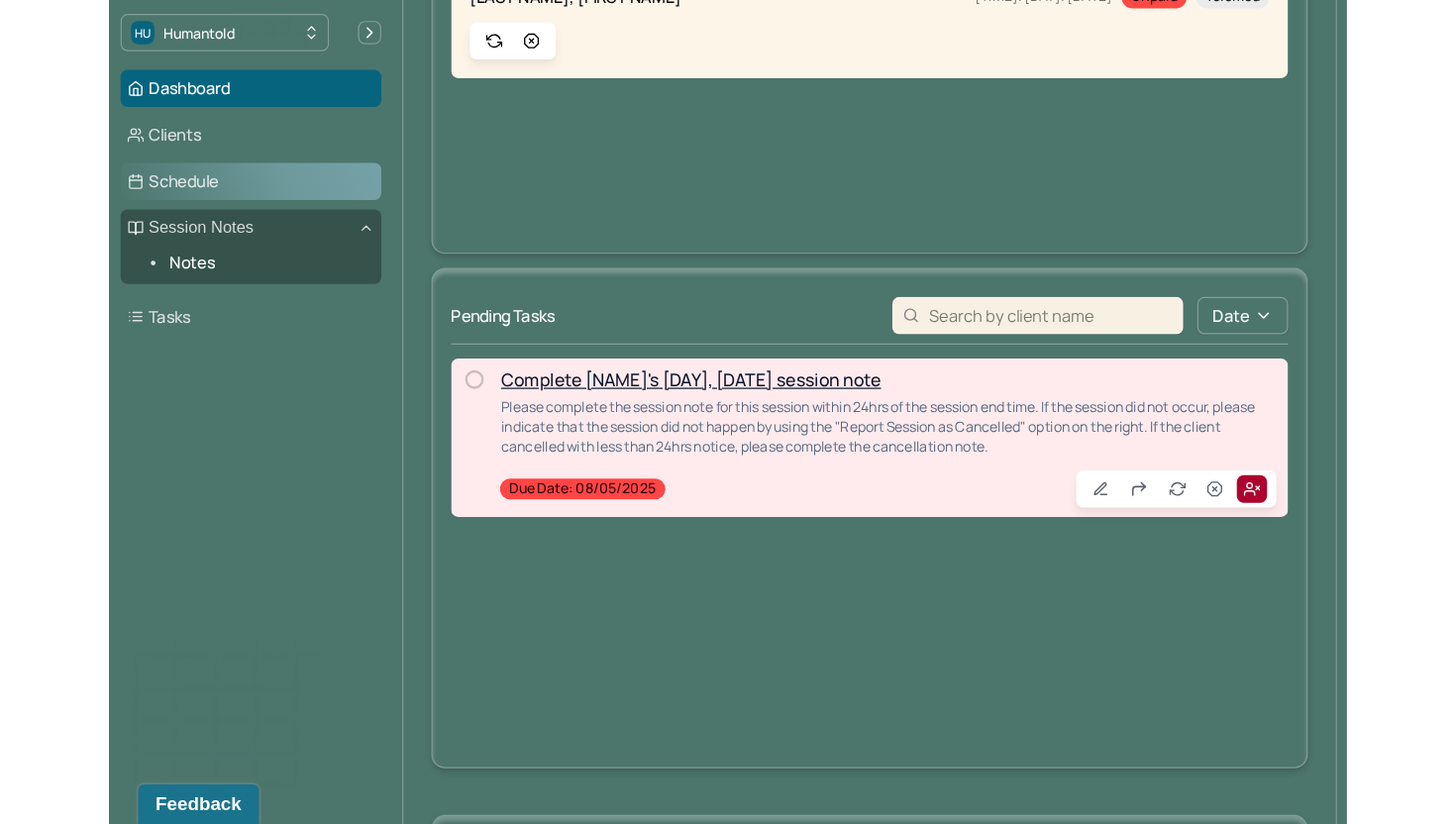 scroll, scrollTop: 0, scrollLeft: 0, axis: both 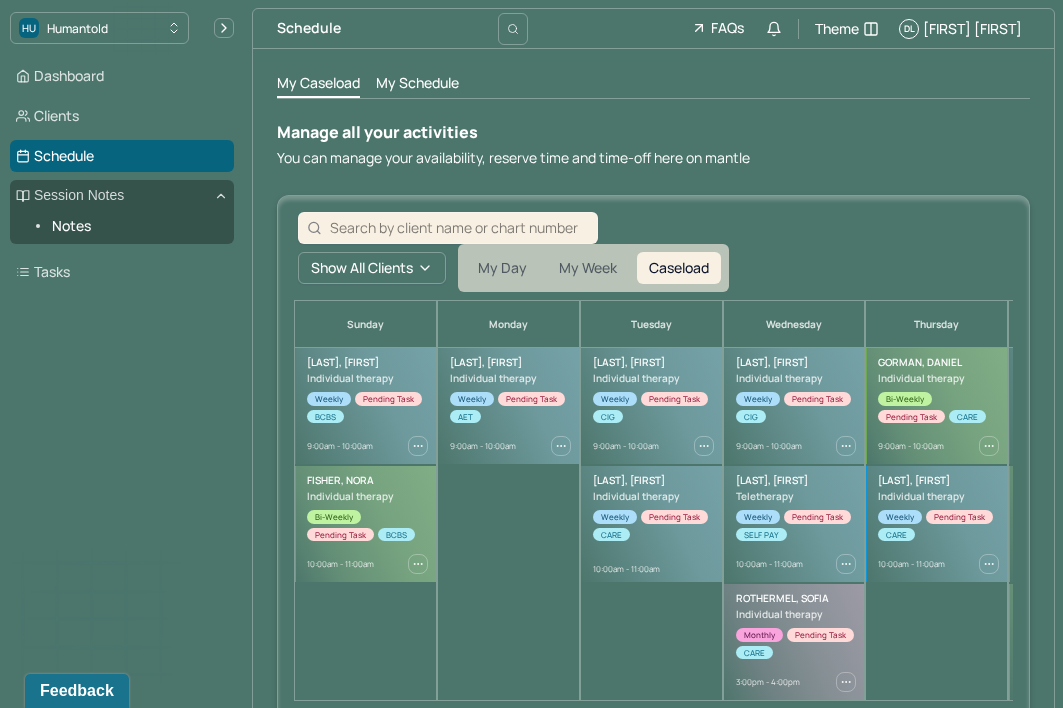click on "My Caseload My Schedule Manage all your activities You can manage your availability, reserve time and time-off here on mantle Show All Clients My Day My Week Caseload Sunday [LAST], [FIRST] Individual therapy Weekly Pending Task BCBS 9:00am - 10:00am [LAST], [FIRST] Individual therapy Bi-Weekly Pending Task BCBS 10:00am - 11:00am Monday [LAST], [FIRST] Individual therapy Weekly Pending Task AET 9:00am - 10:00am Tuesday [LAST], [FIRST] Individual therapy Weekly Pending Task CIG 9:00am - 10:00am [LAST], [FIRST] Individual therapy Weekly Pending Task CARE 10:00am - 11:00am Wednesday [LAST], [FIRST] Individual therapy Weekly Pending Task CIG 9:00am - 10:00am [LAST], [FIRST] Teletherapy Weekly Pending Task SELF PAY 10:00am - 11:00am [LAST], [FIRST] Individual therapy Monthly Pending Task CARE 3:00pm - 4:00pm Thursday [LAST], [FIRST] Individual therapy Bi-Weekly Pending Task CARE 9:00am - 10:00am [LAST], [FIRST] Individual therapy Weekly Pending Task CARE 10:00am - 11:00am Friday [LAST], [FIRST] Individual therapy CARE" at bounding box center [653, 431] 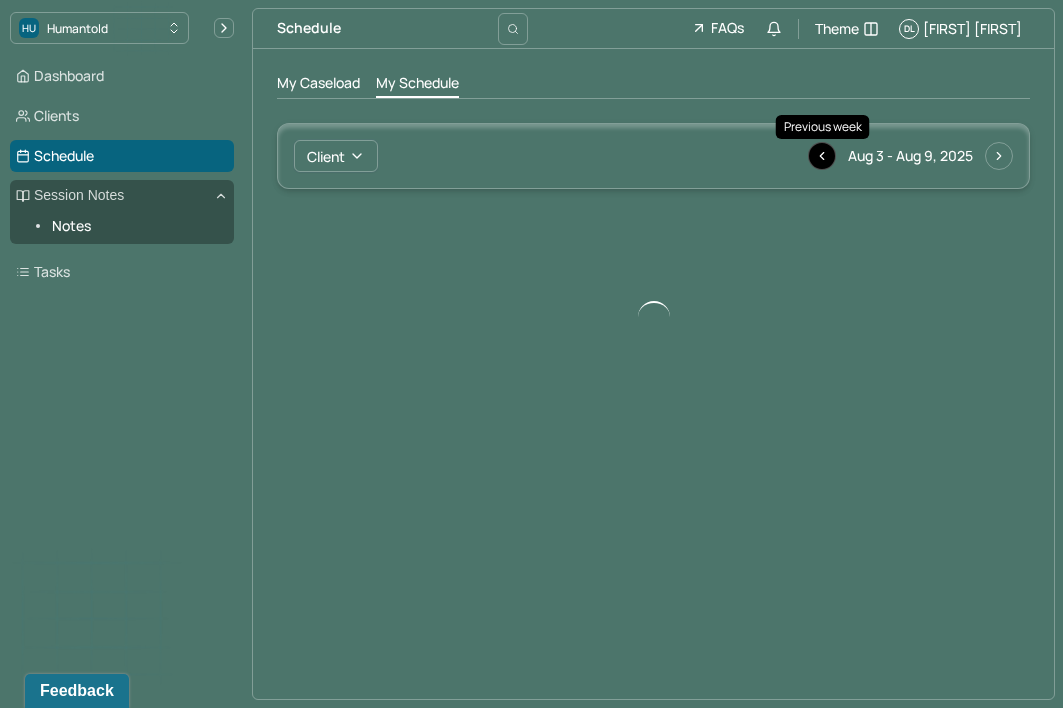 click at bounding box center [822, 156] 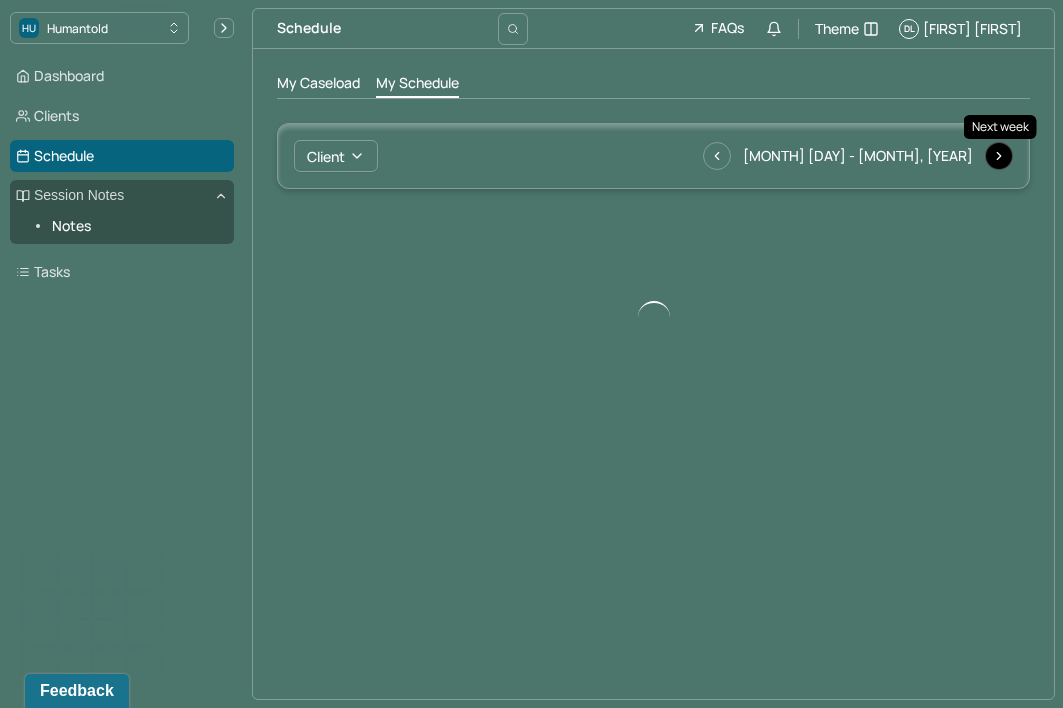 click at bounding box center (999, 156) 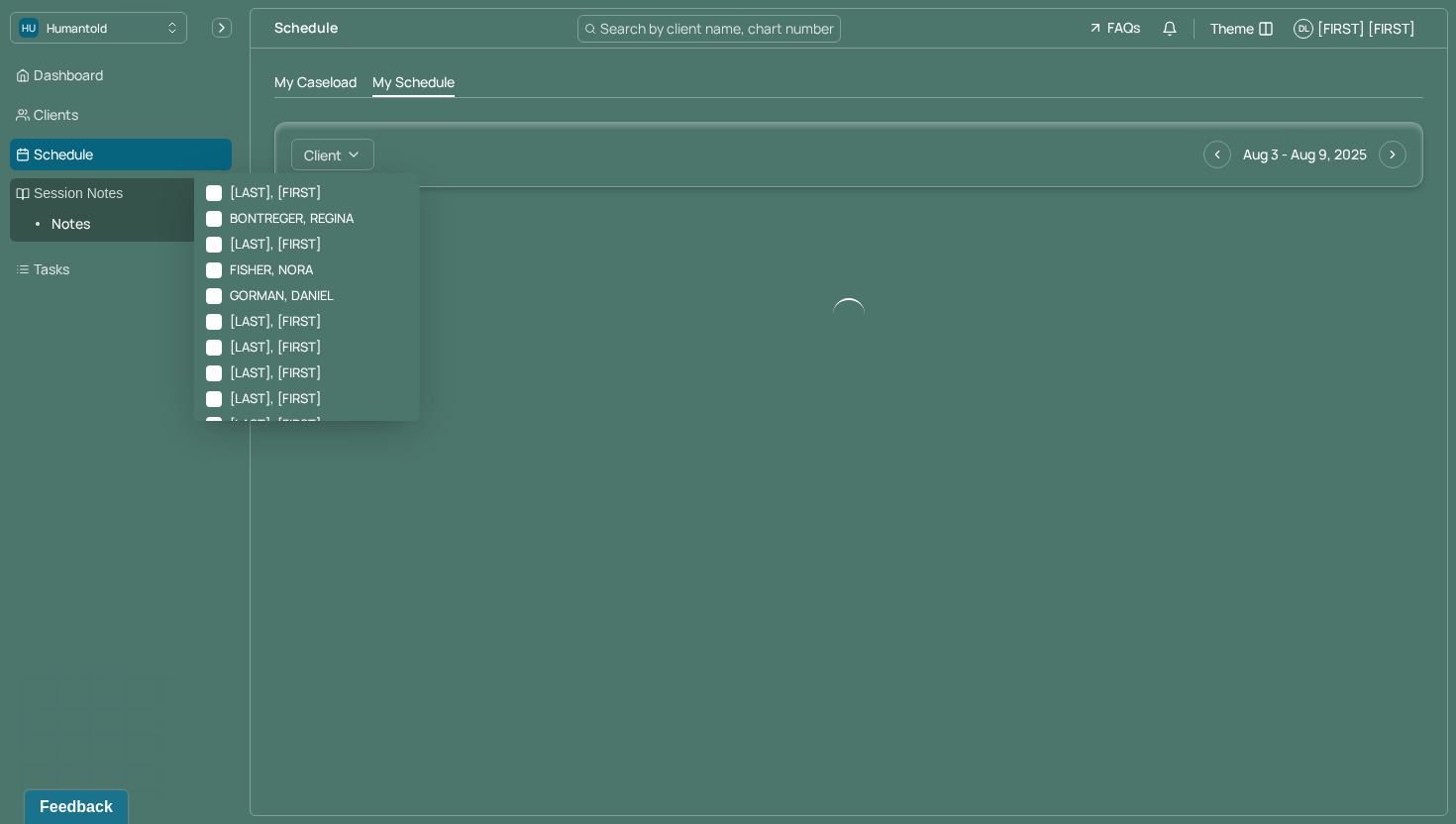 click on "Client" at bounding box center [333, 154] 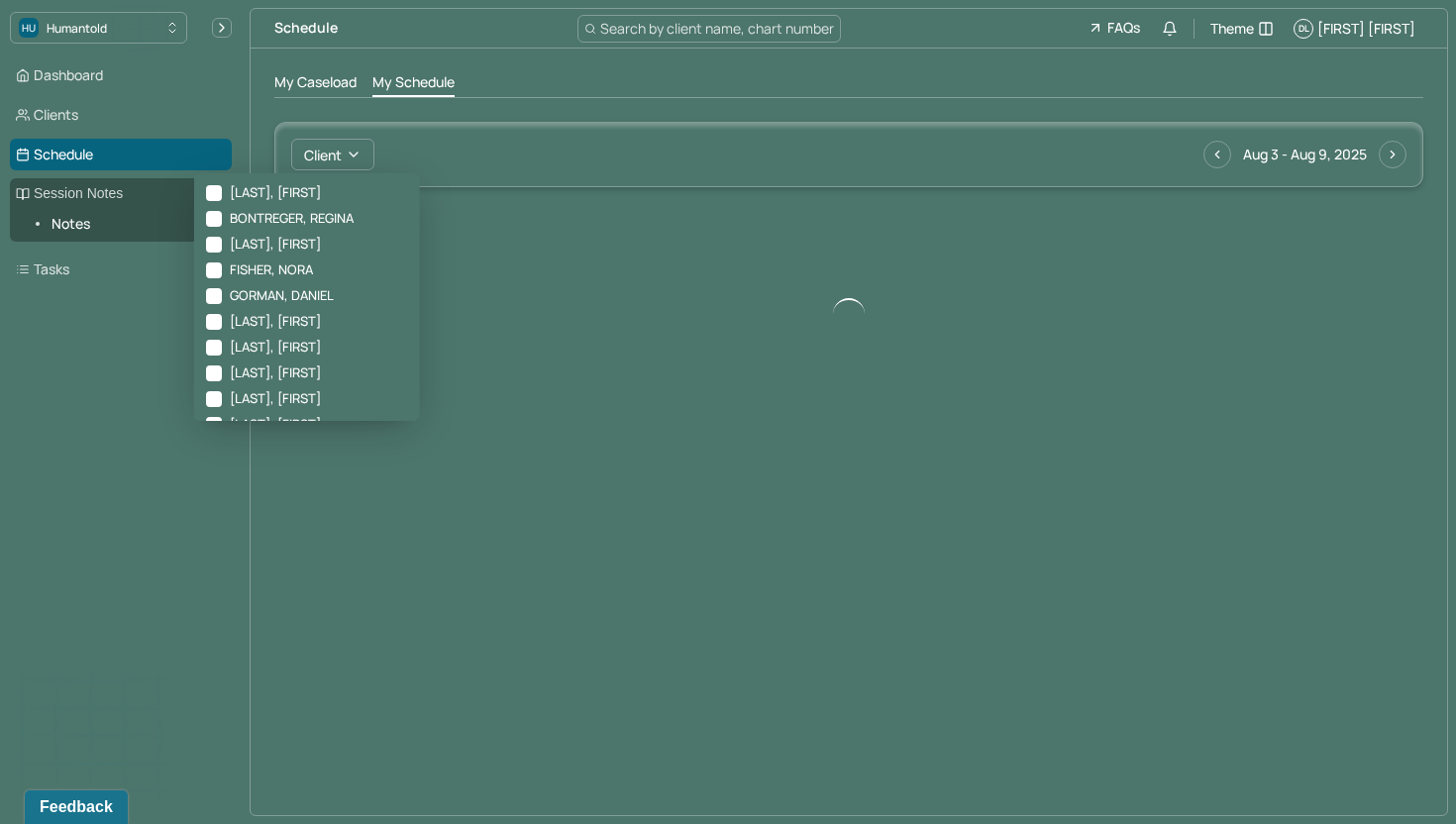 click on "Client [DATE] - [DATE]" at bounding box center (849, 154) 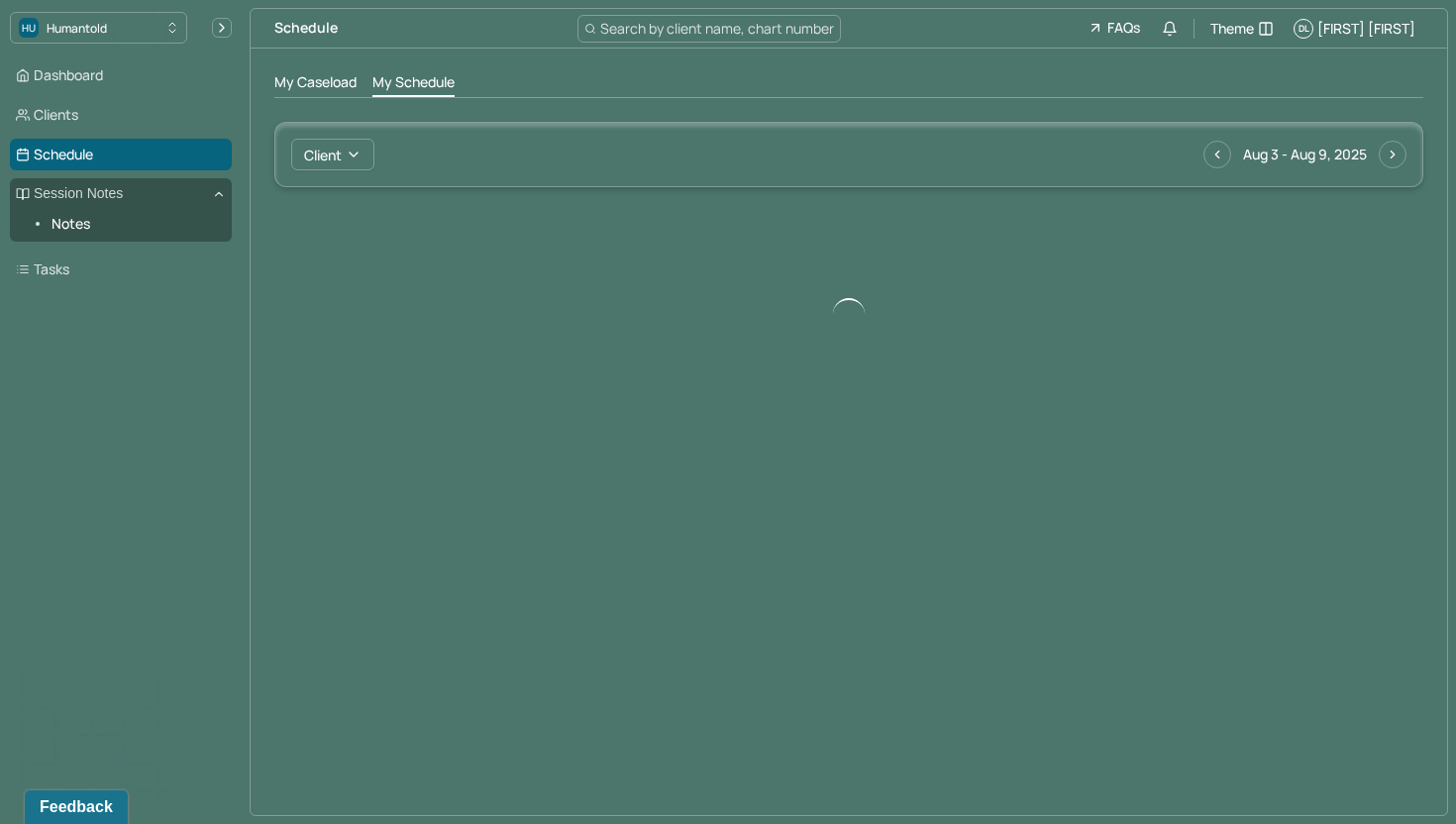 click on "Aug 3 - Aug 9, 2025" at bounding box center [1304, 154] 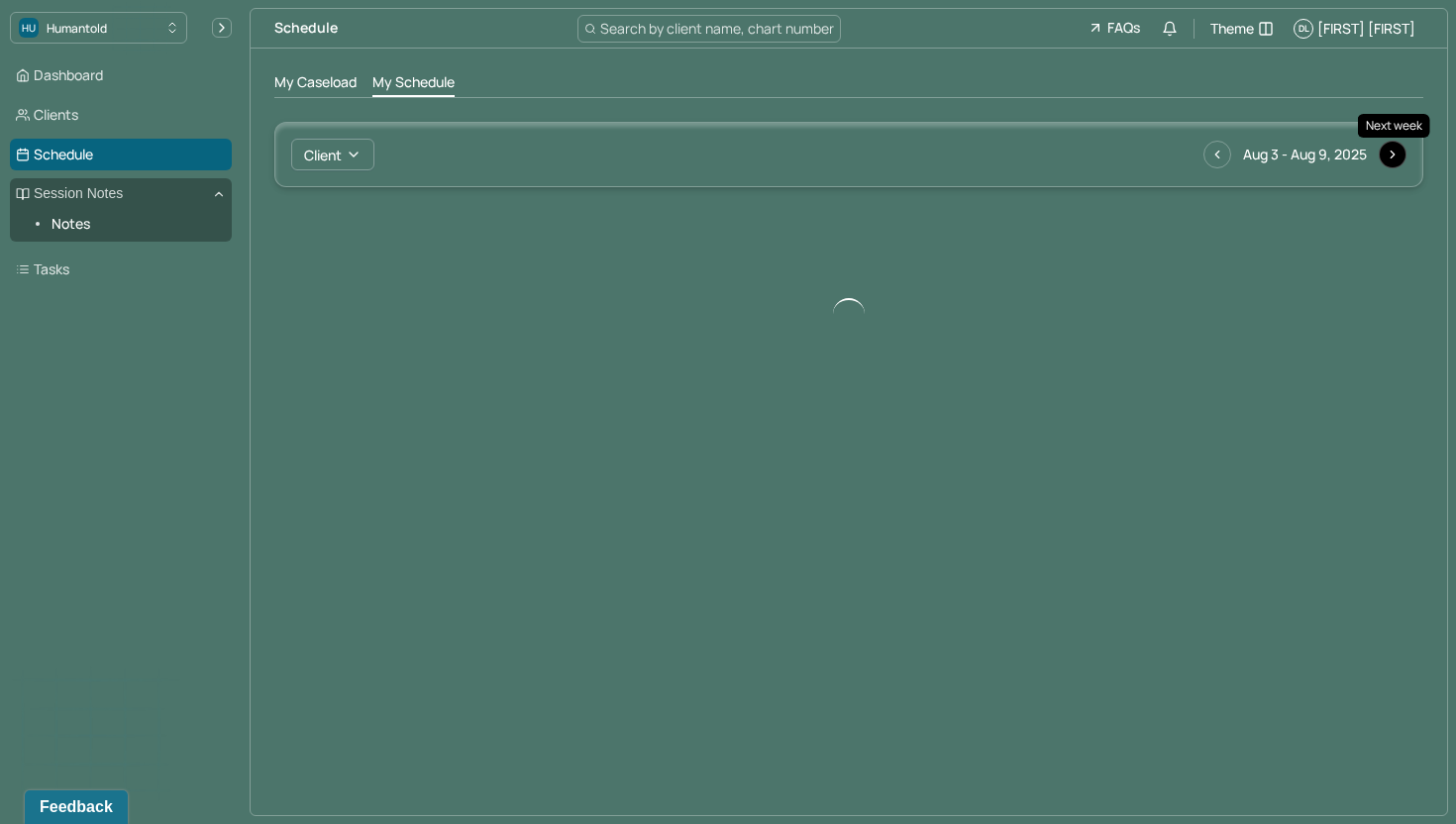 click at bounding box center (1393, 154) 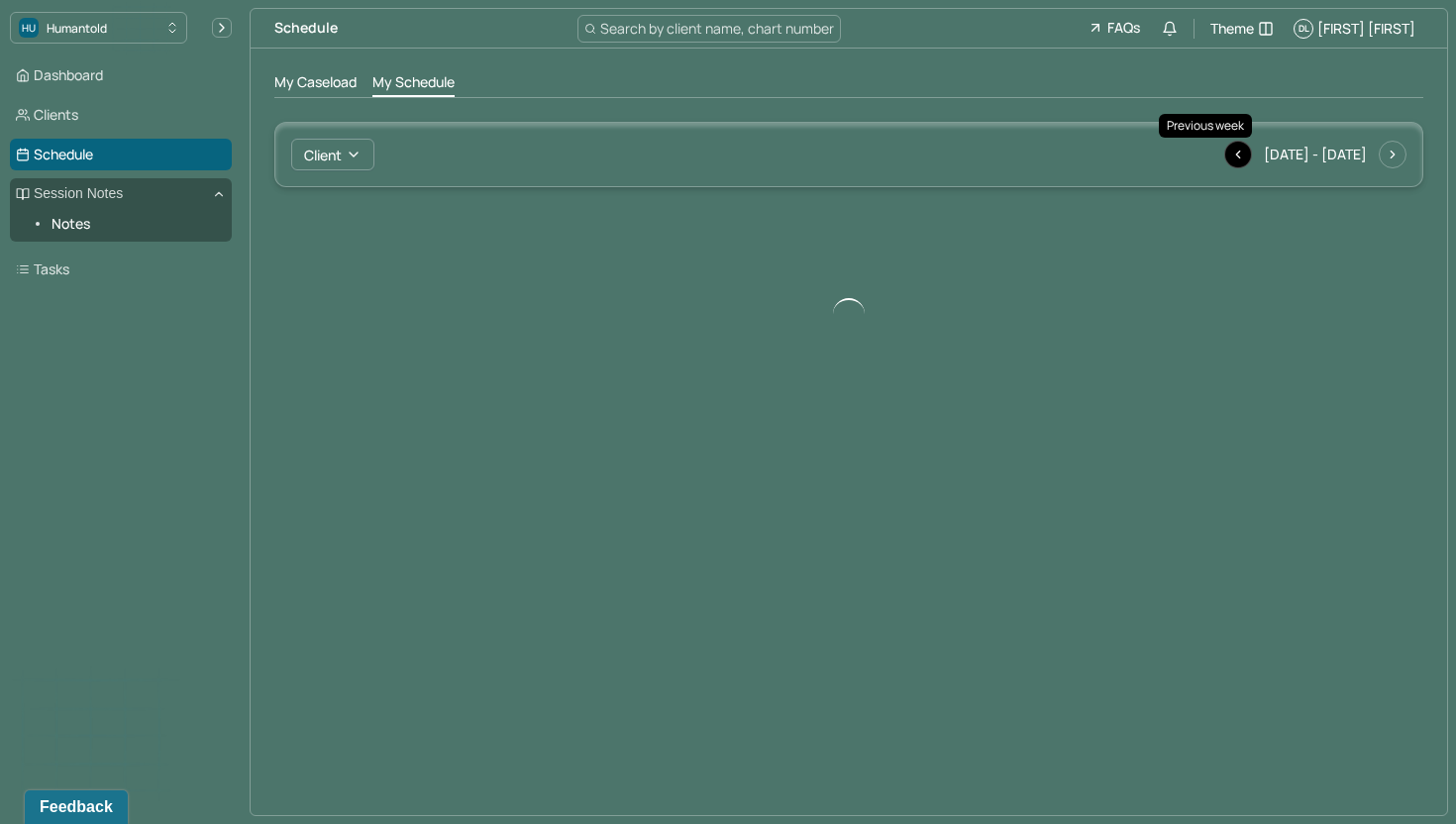 click at bounding box center [1238, 154] 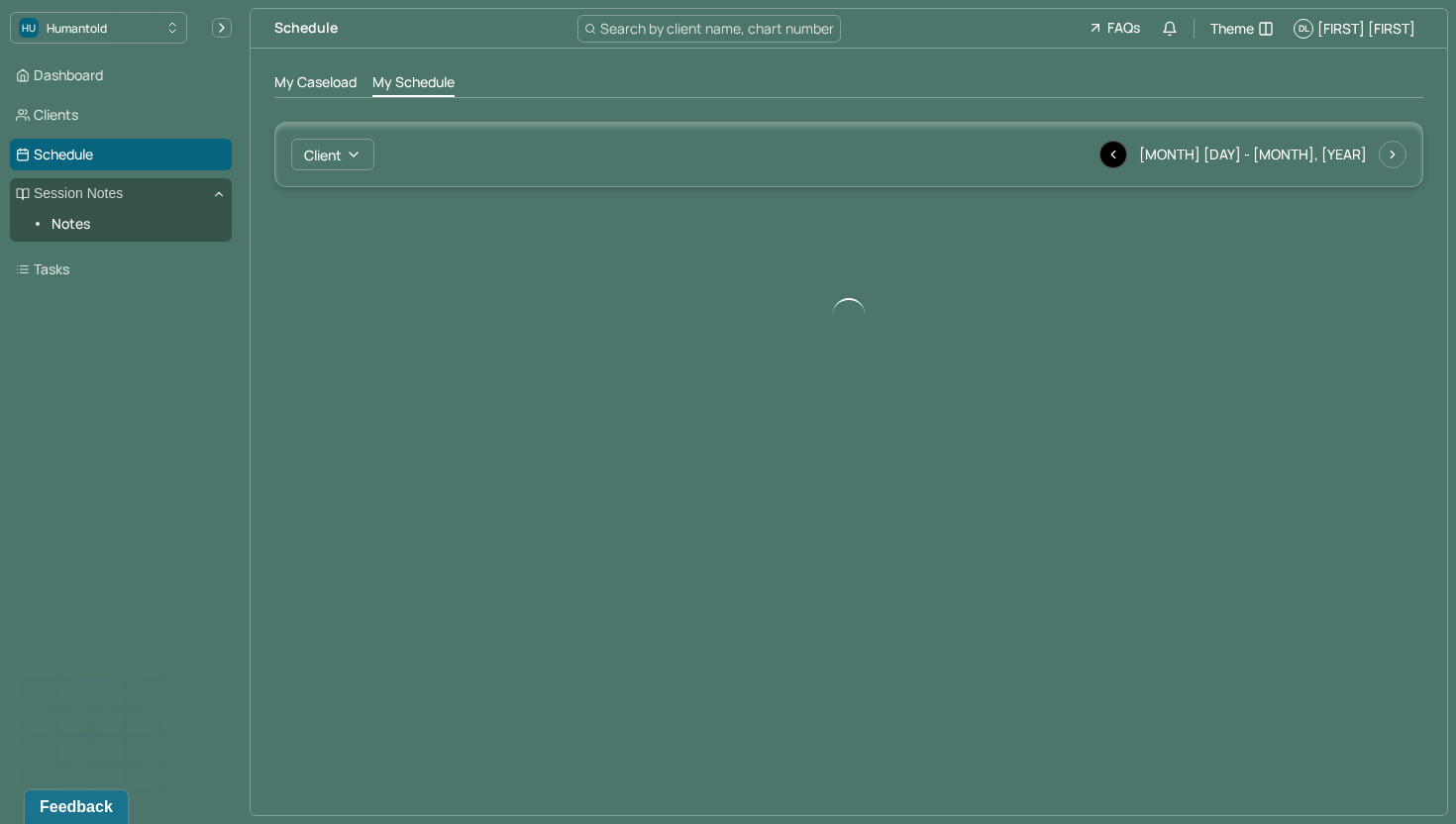 click at bounding box center [1113, 154] 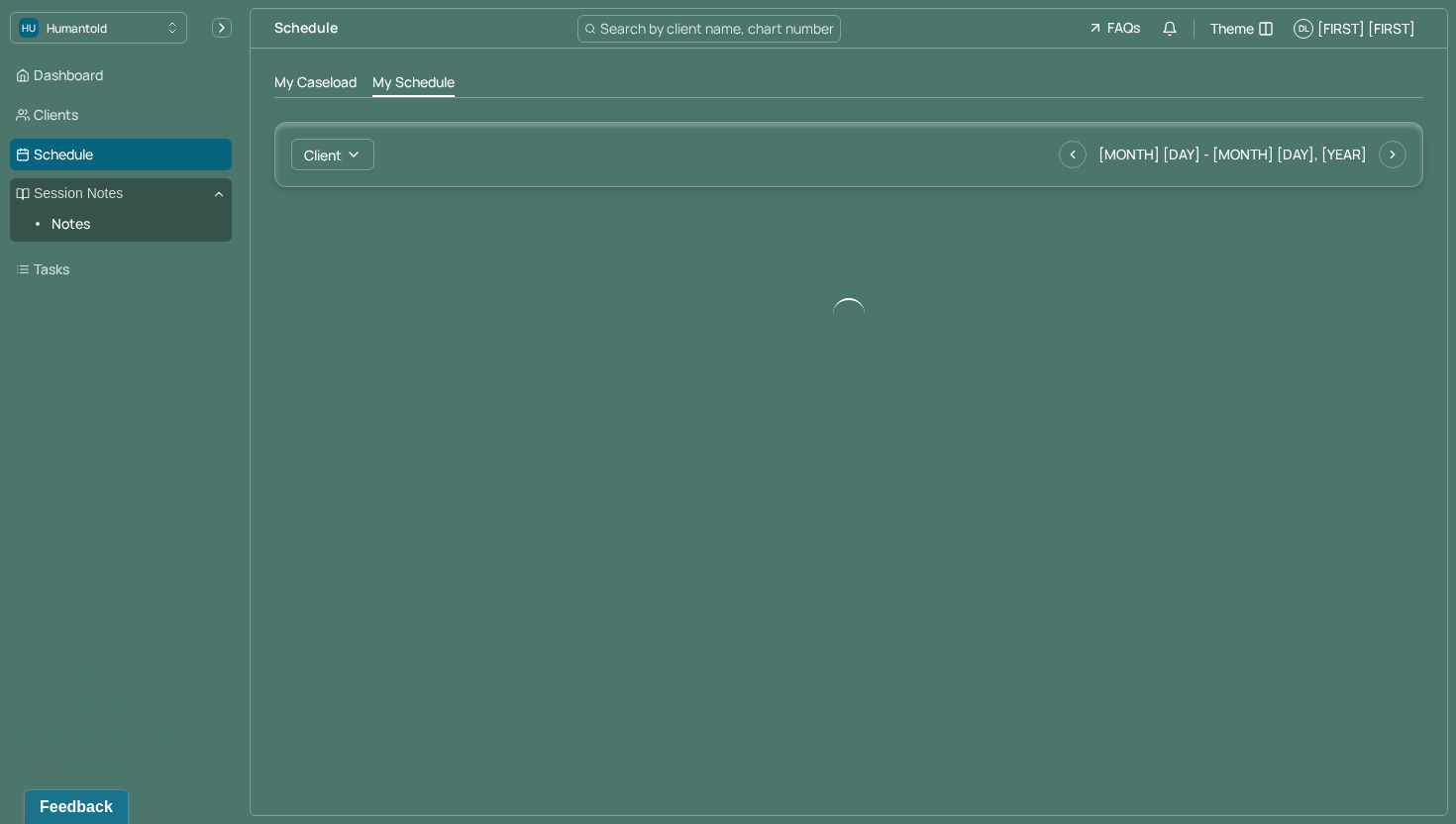 click on "Dashboard Clients Schedule Session Notes Notes Tasks" at bounding box center (121, 172) 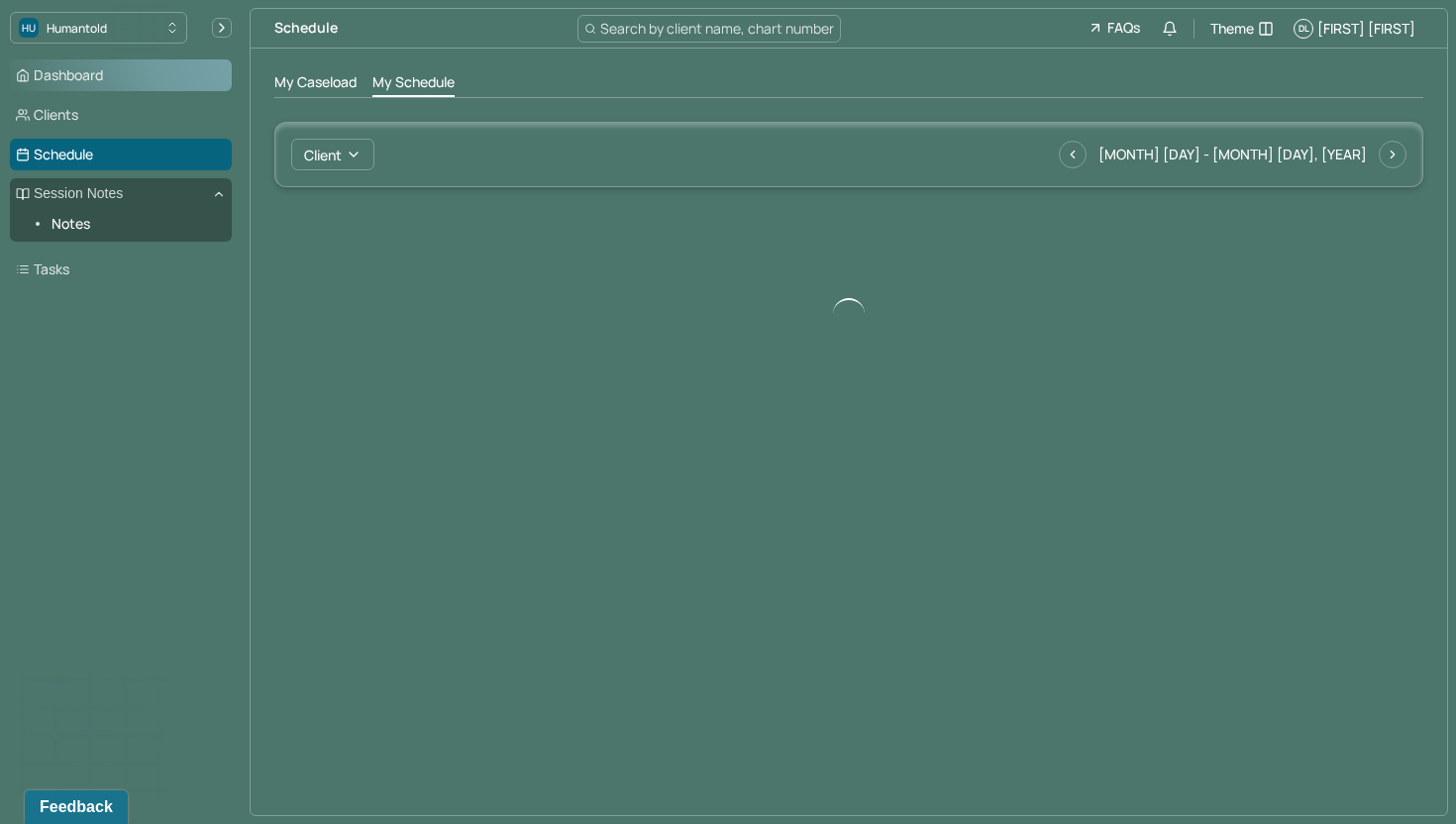 click on "Dashboard" at bounding box center [121, 75] 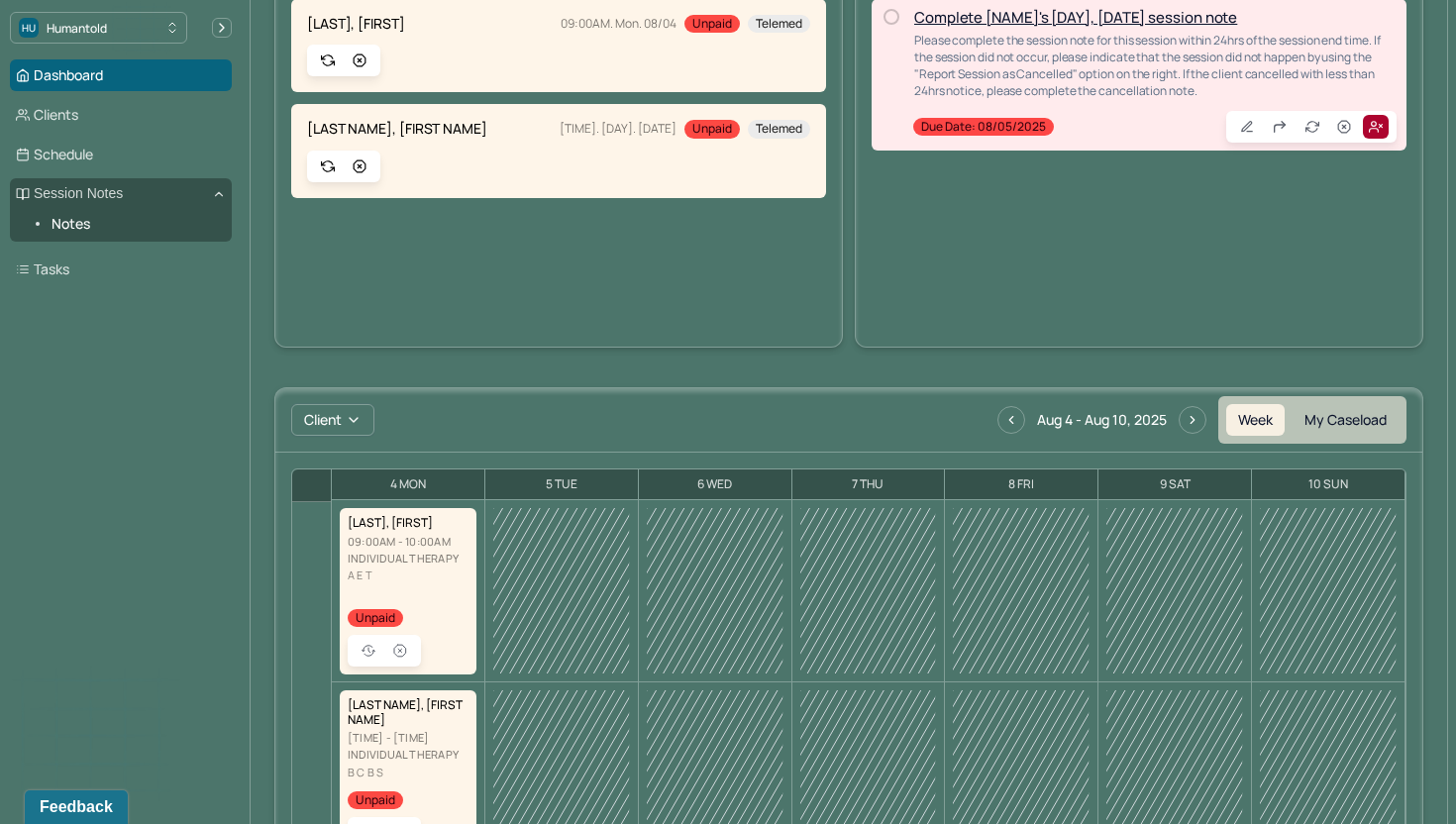 scroll, scrollTop: 256, scrollLeft: 0, axis: vertical 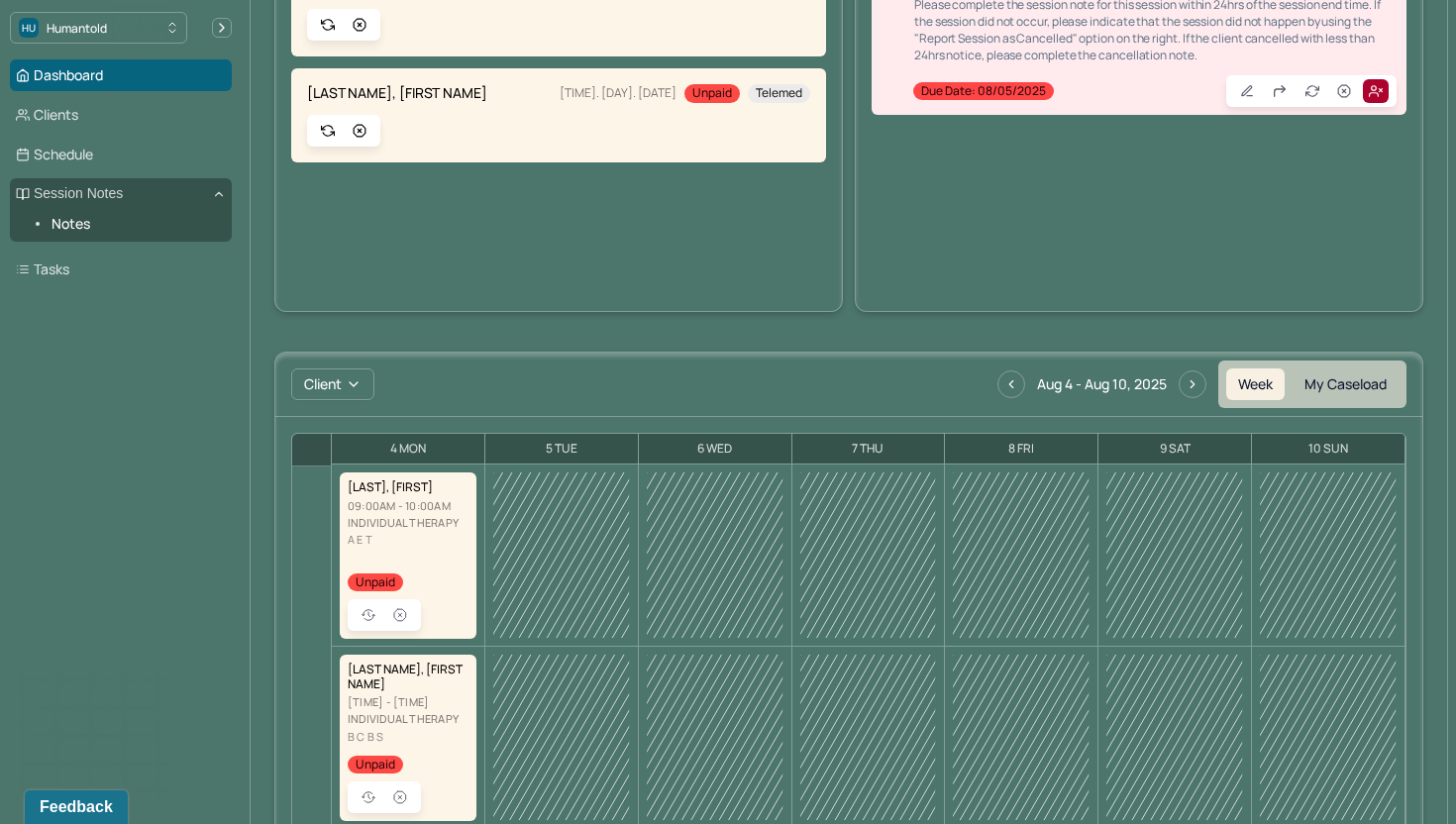 click on "Aug 4 - Aug 10, 2025" at bounding box center (1101, 384) 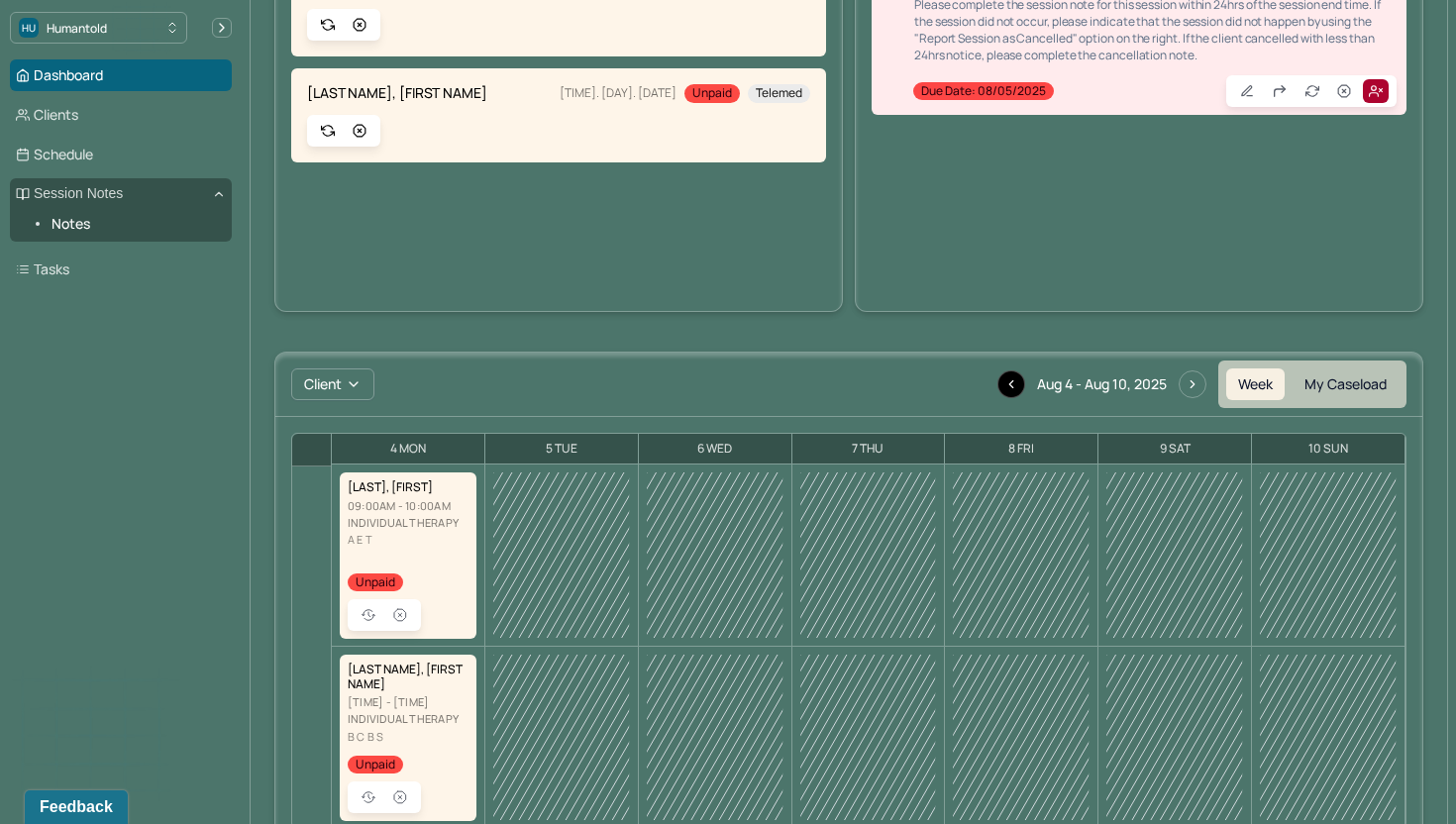 click at bounding box center [1011, 384] 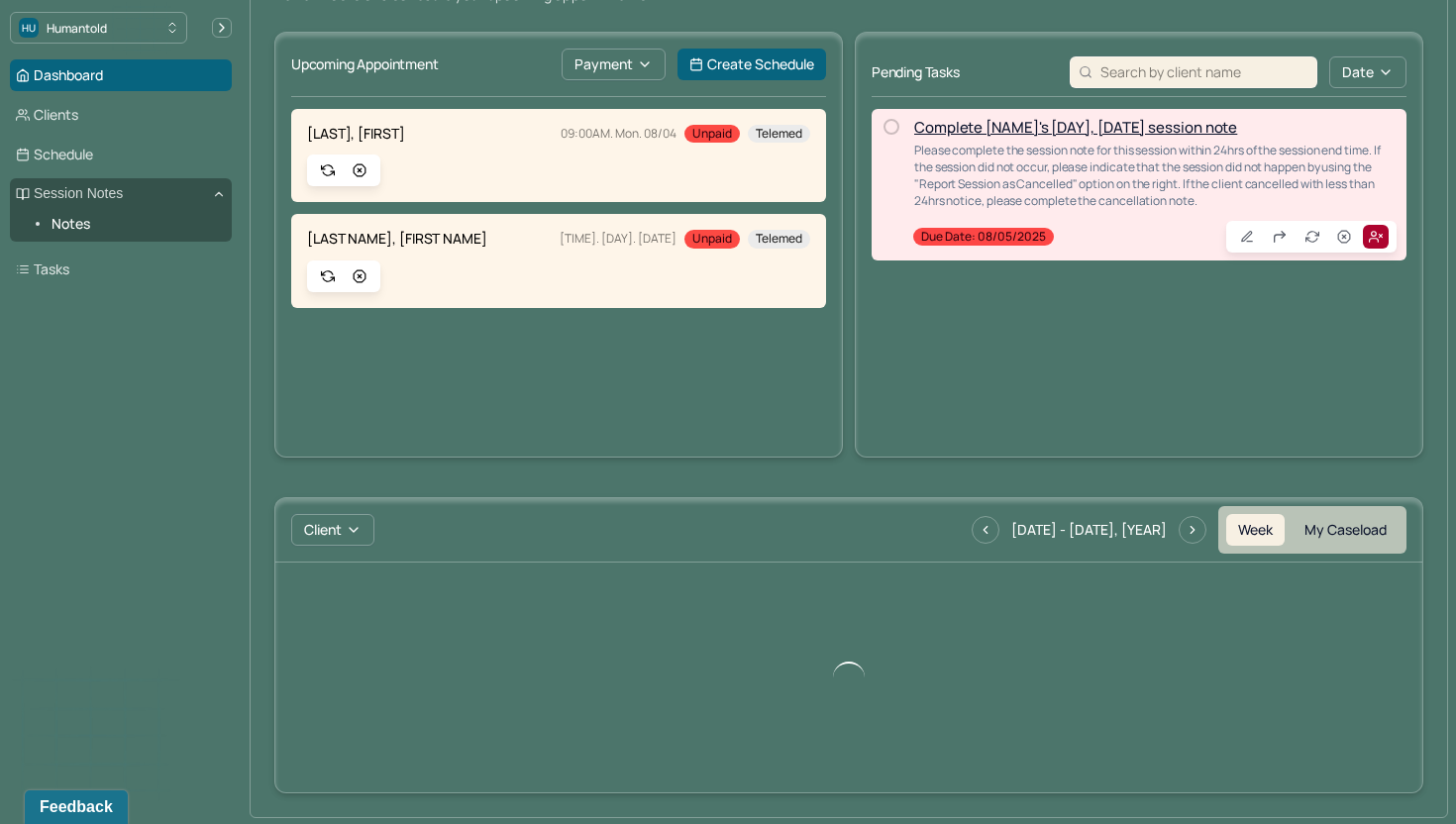 click on "[DATE] - [DATE] Week My Caseload" at bounding box center (1189, 530) 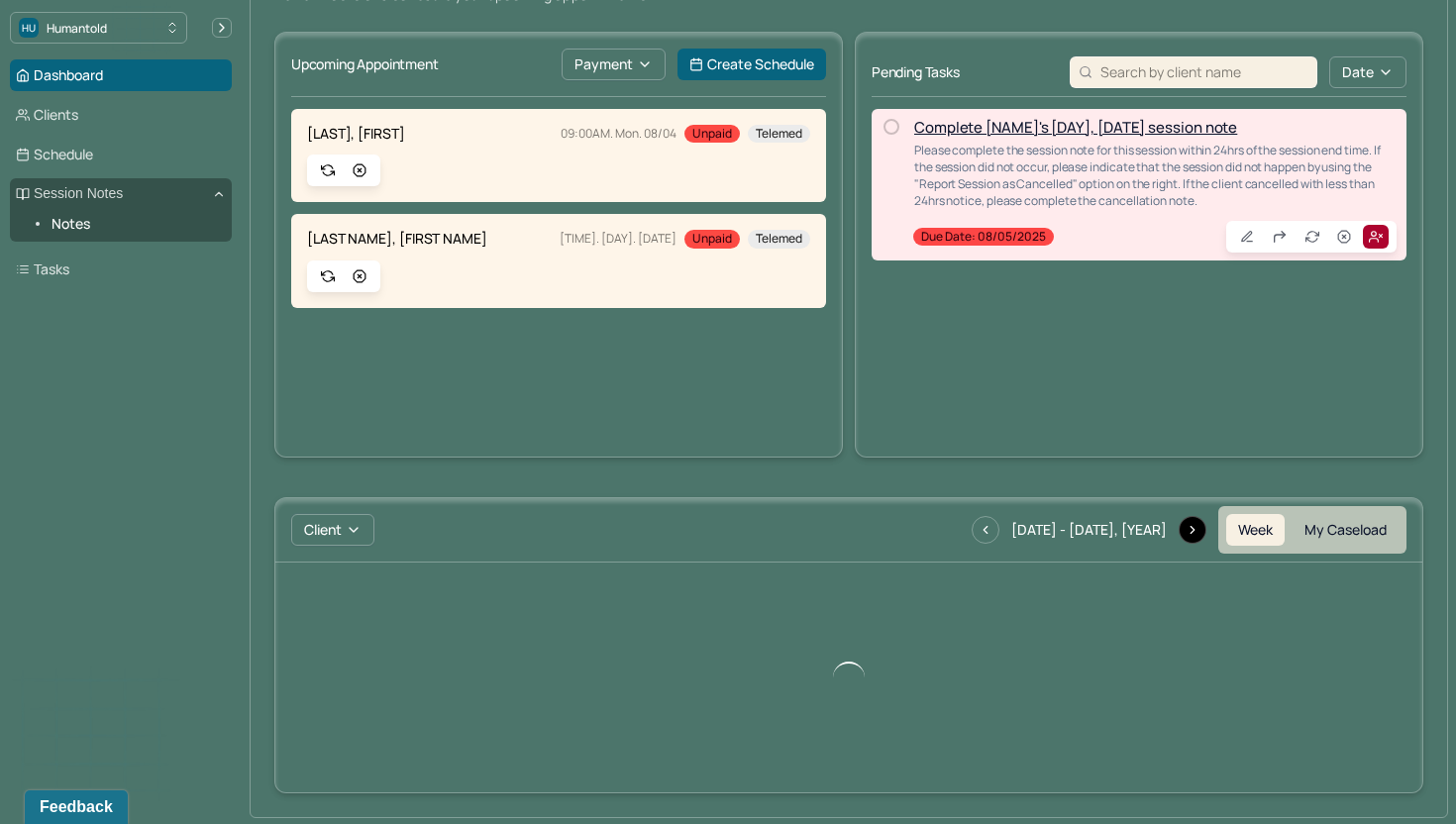 click 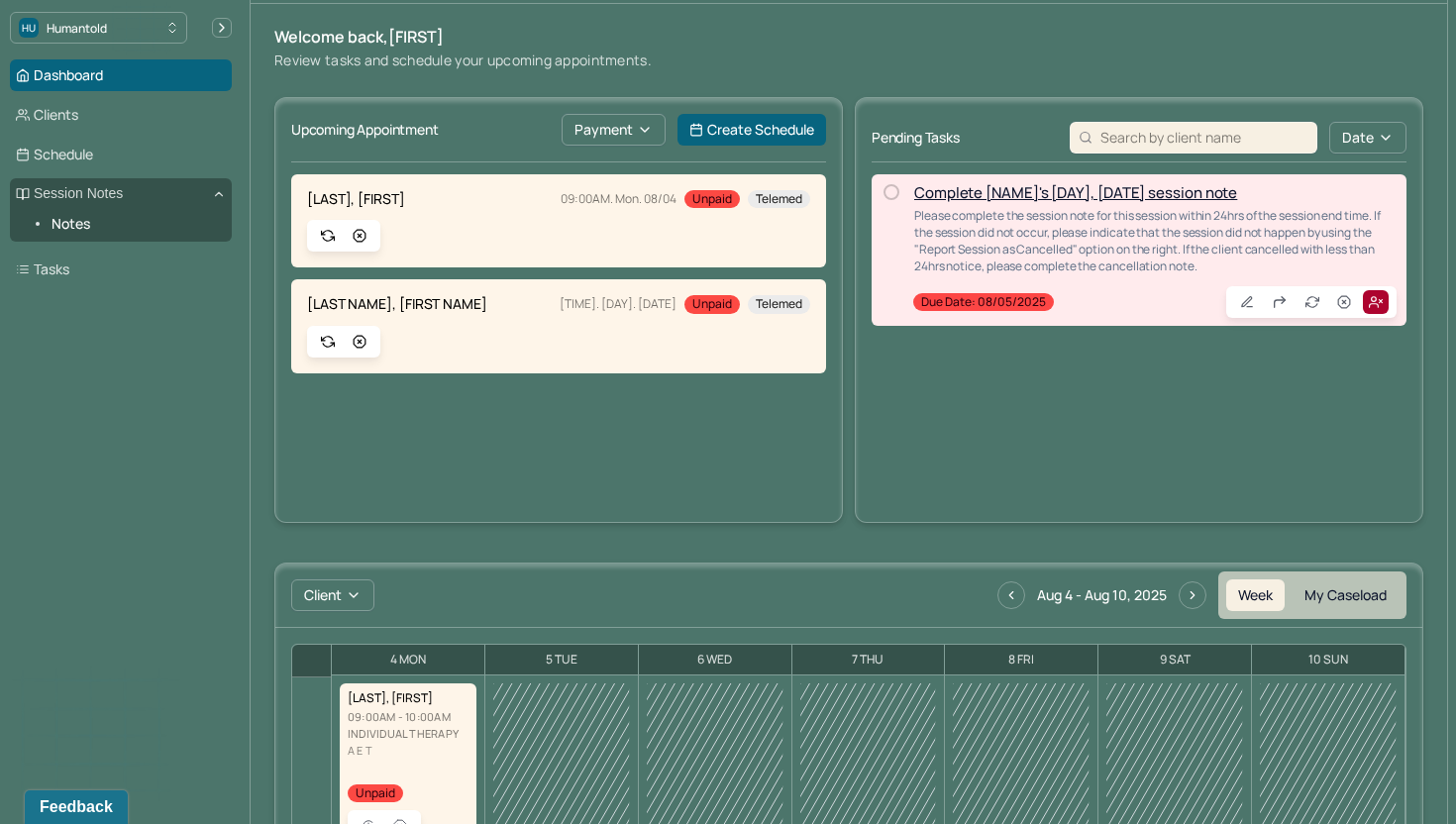 scroll, scrollTop: 0, scrollLeft: 0, axis: both 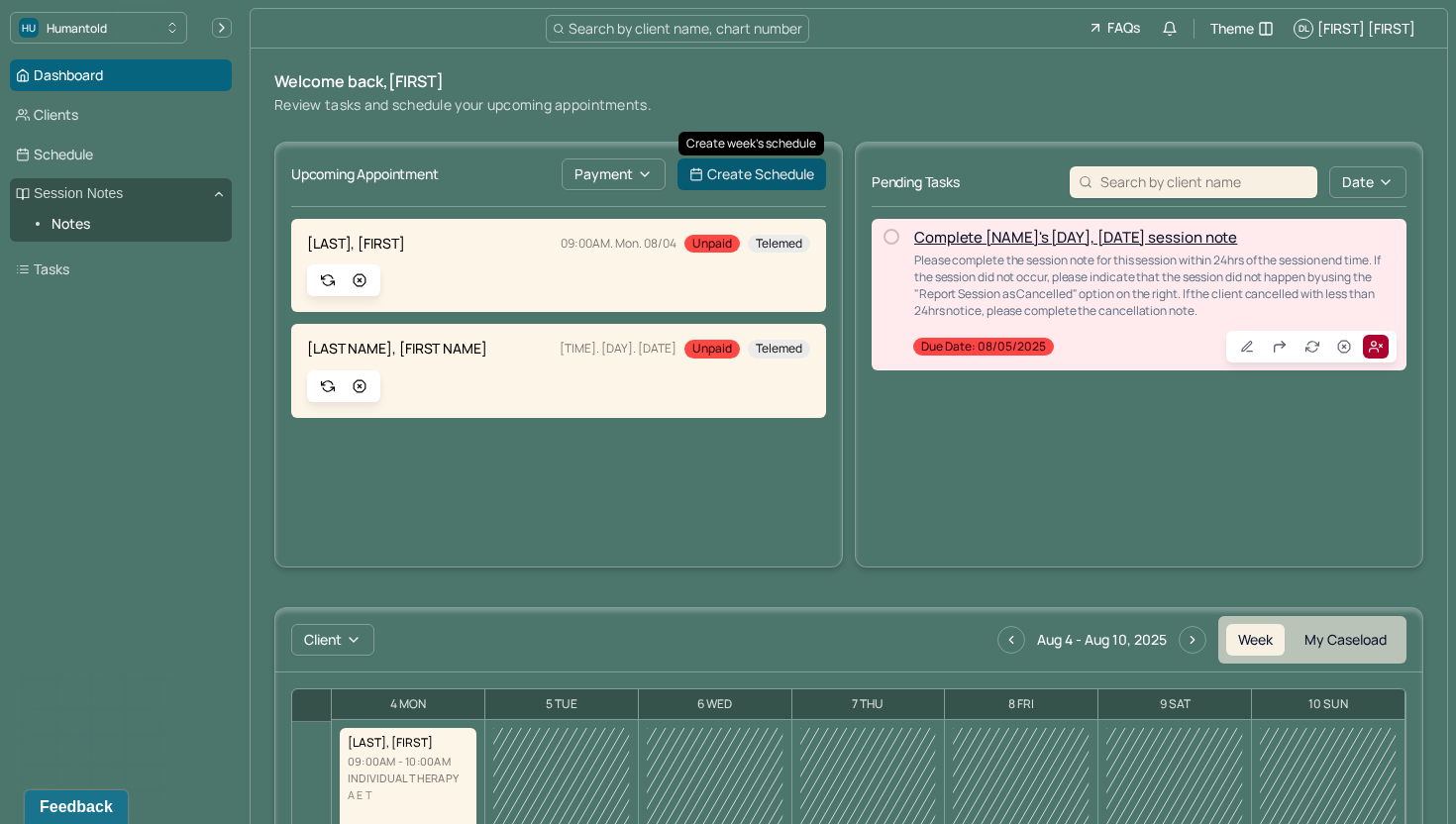 click on "Create Schedule" at bounding box center (752, 174) 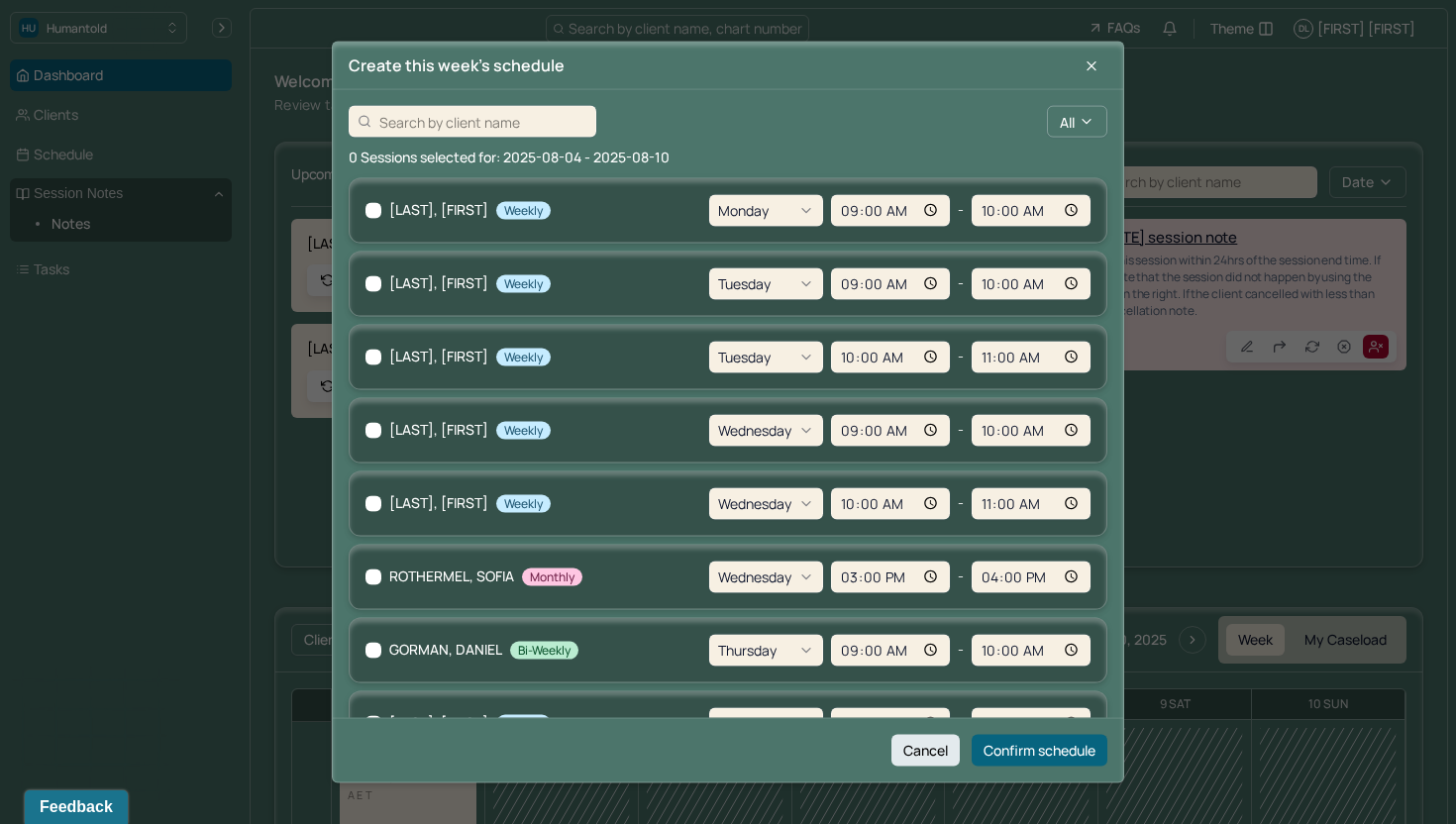click at bounding box center [373, 283] 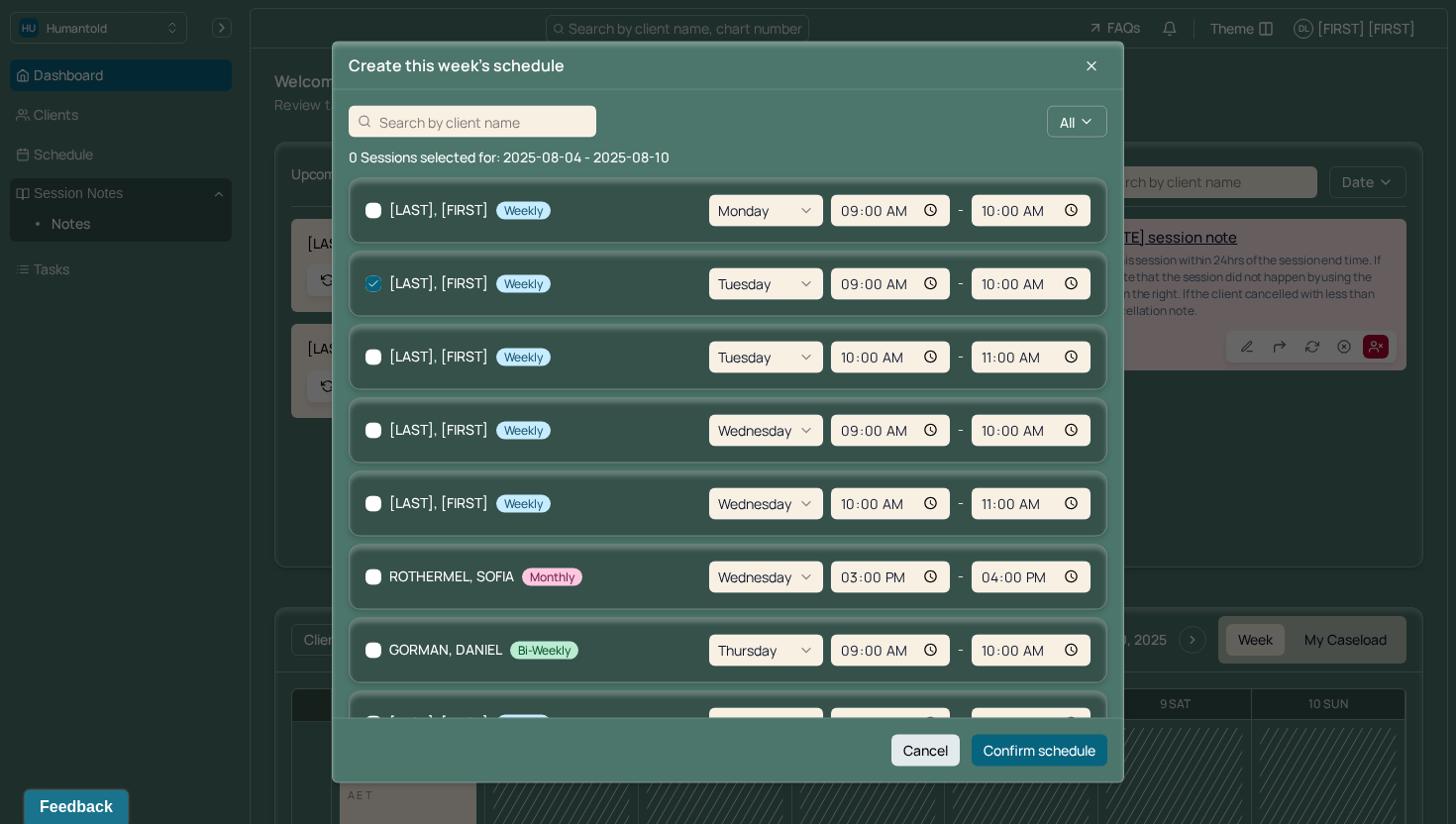checkbox on "true" 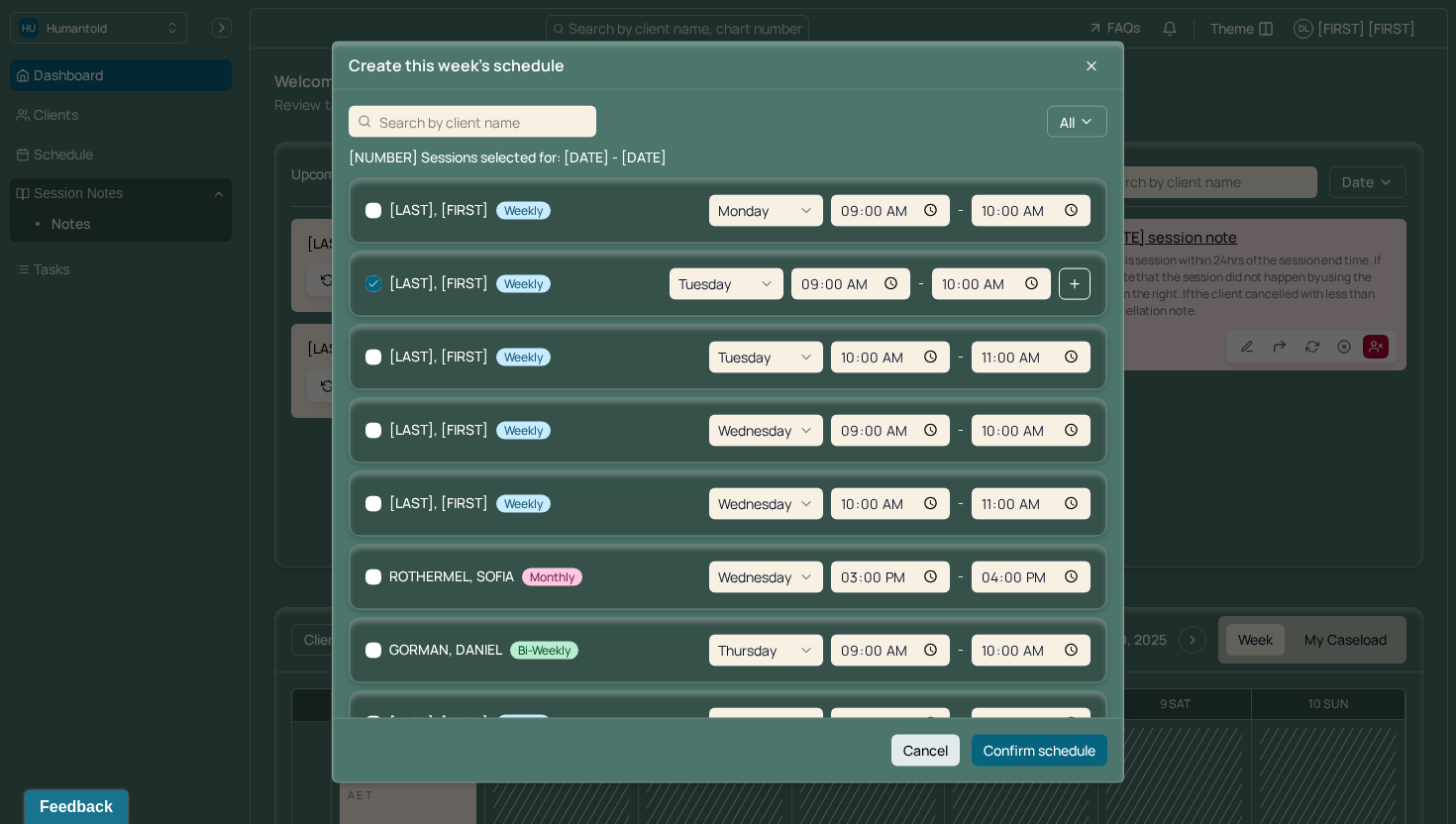 click on "[LAST NAME], [FIRST NAME] Weekly" at bounding box center [458, 357] 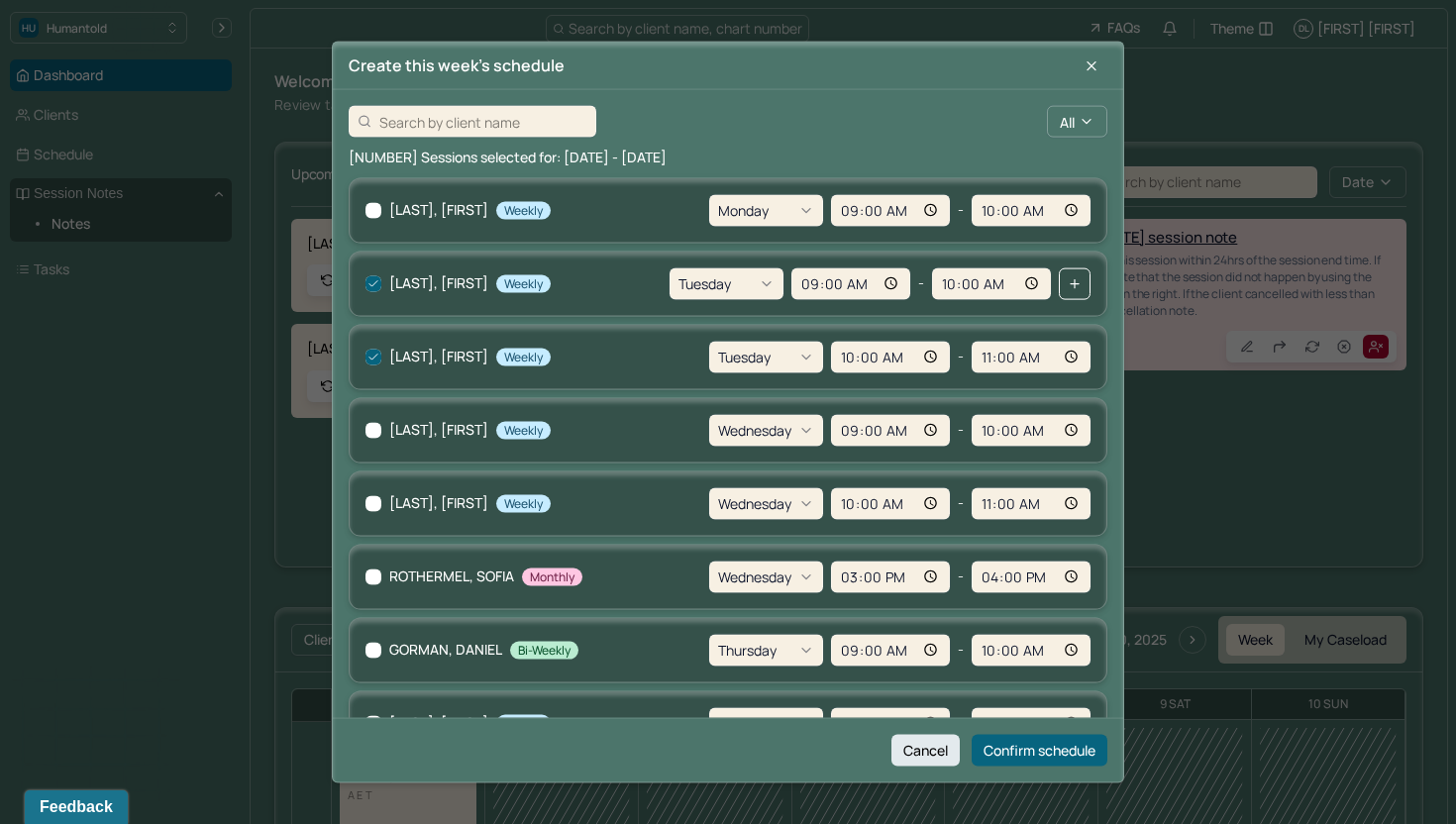 checkbox on "true" 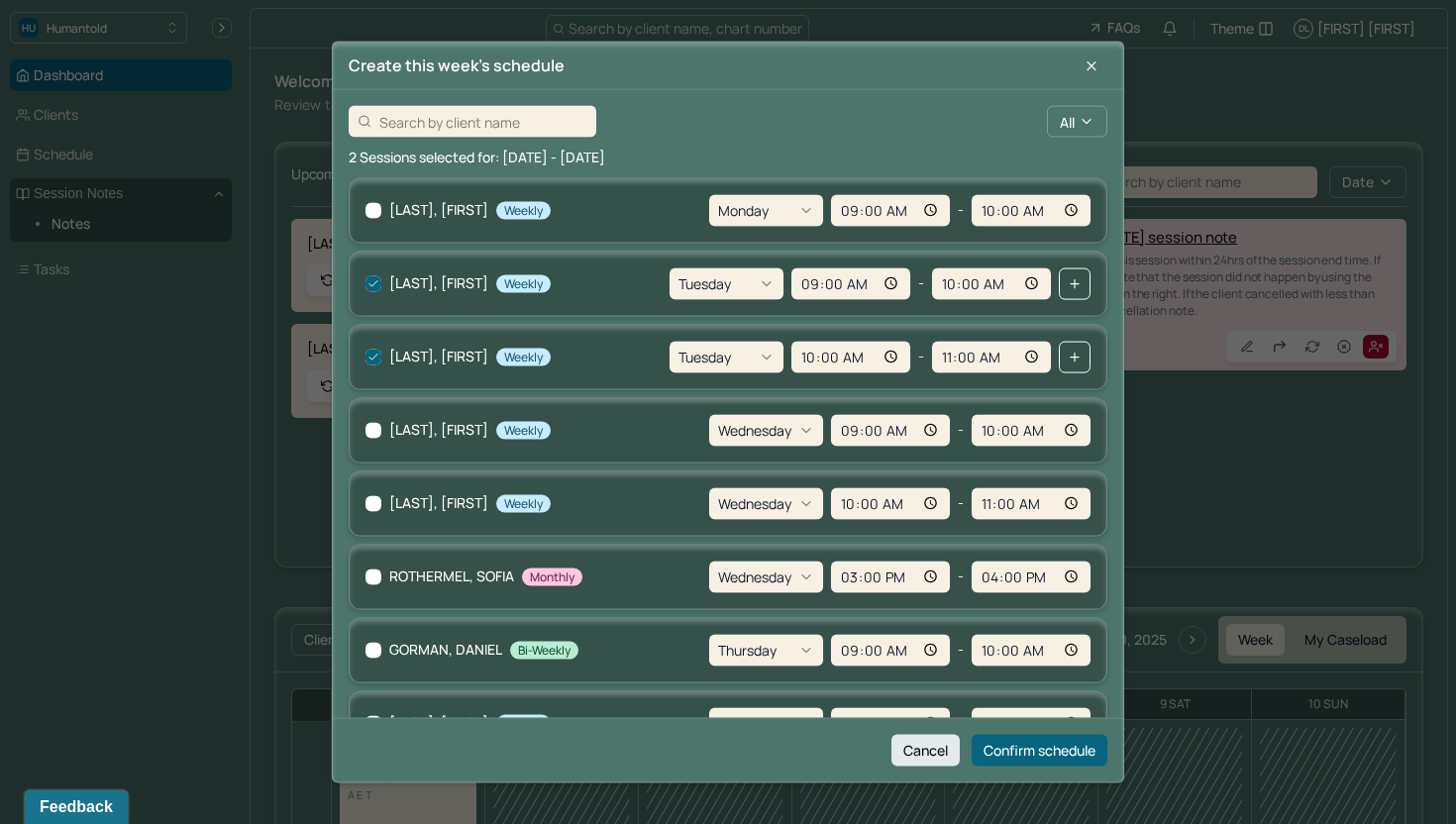click at bounding box center [373, 430] 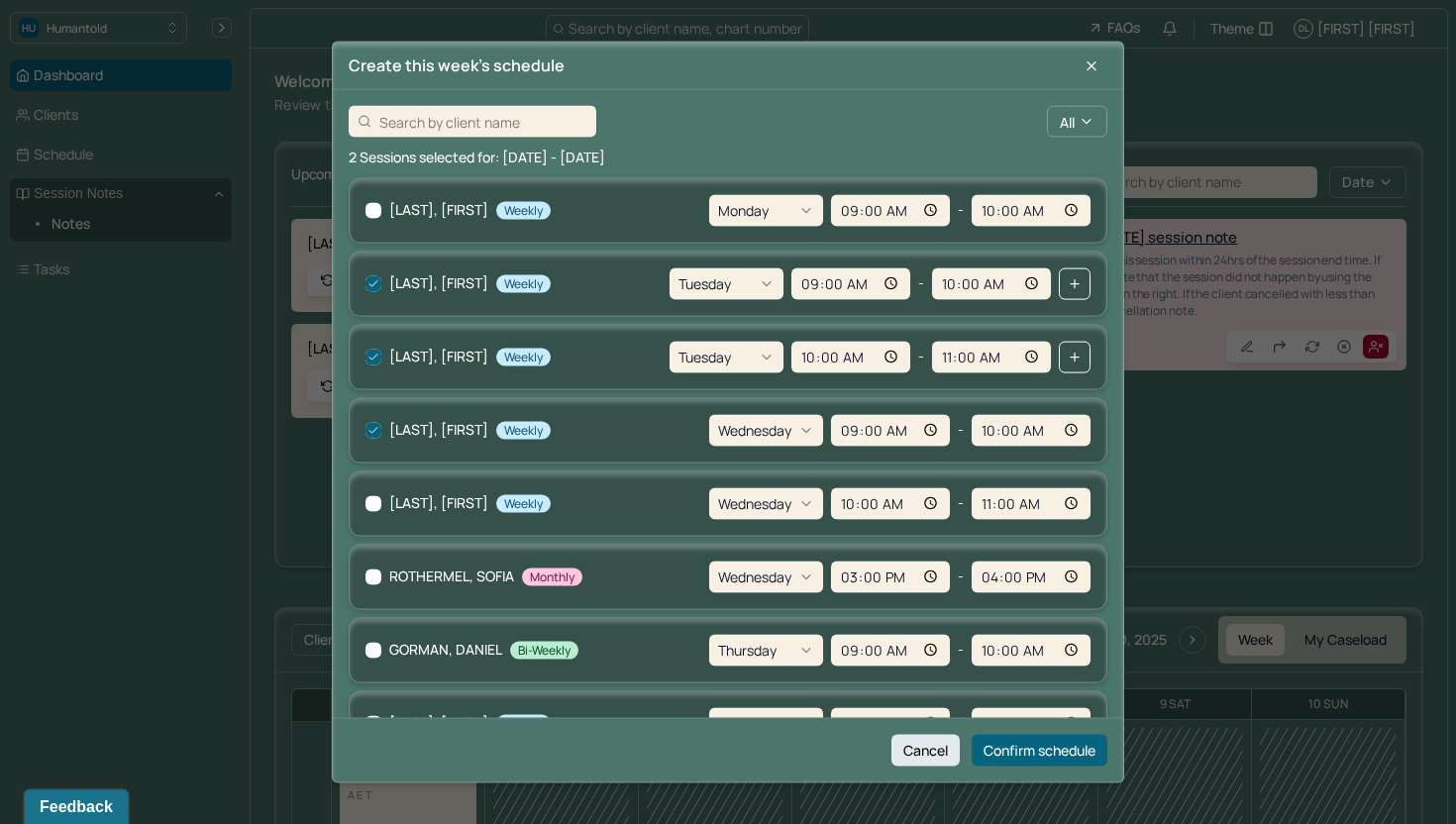 checkbox on "true" 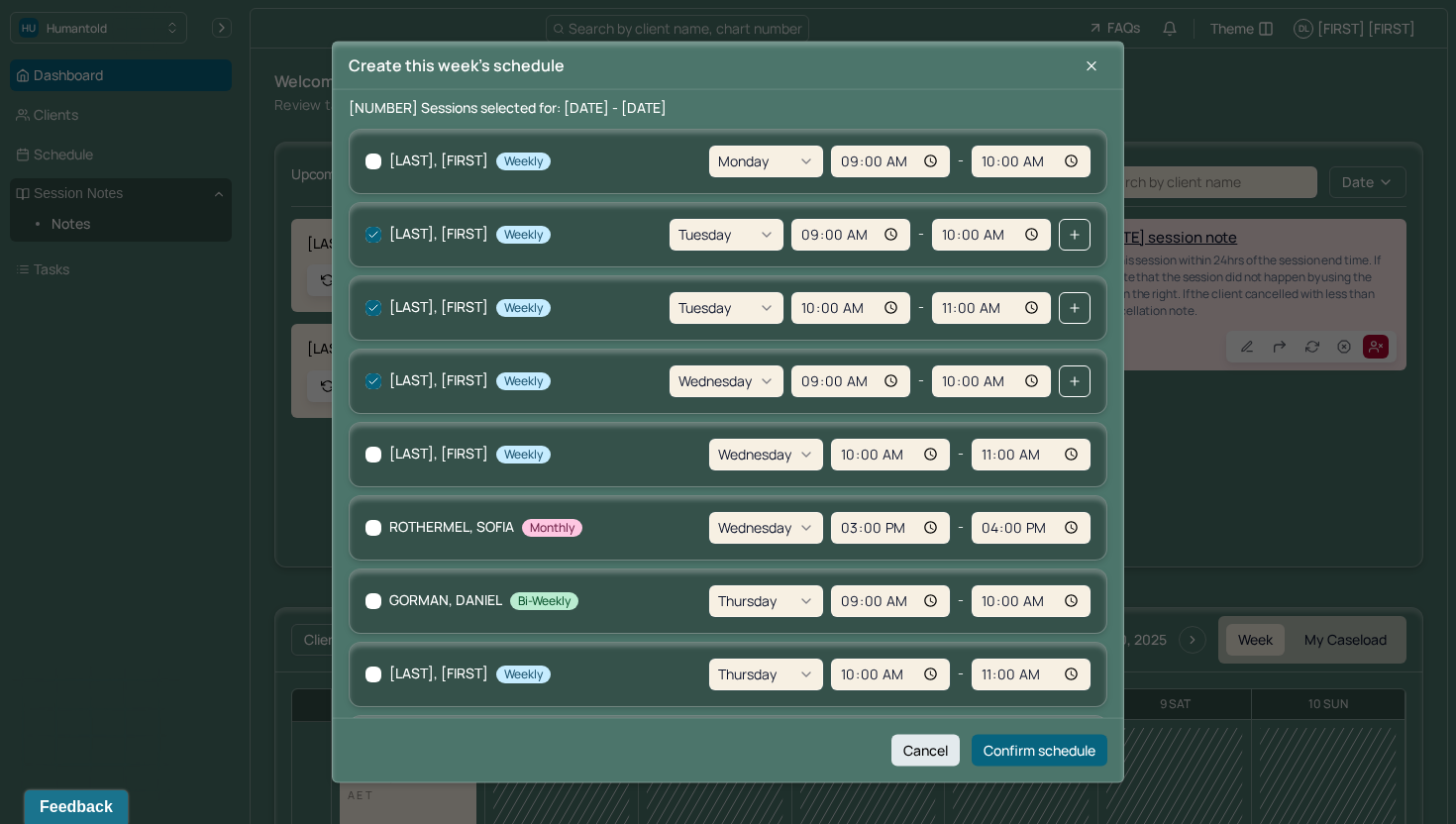 click at bounding box center (373, 454) 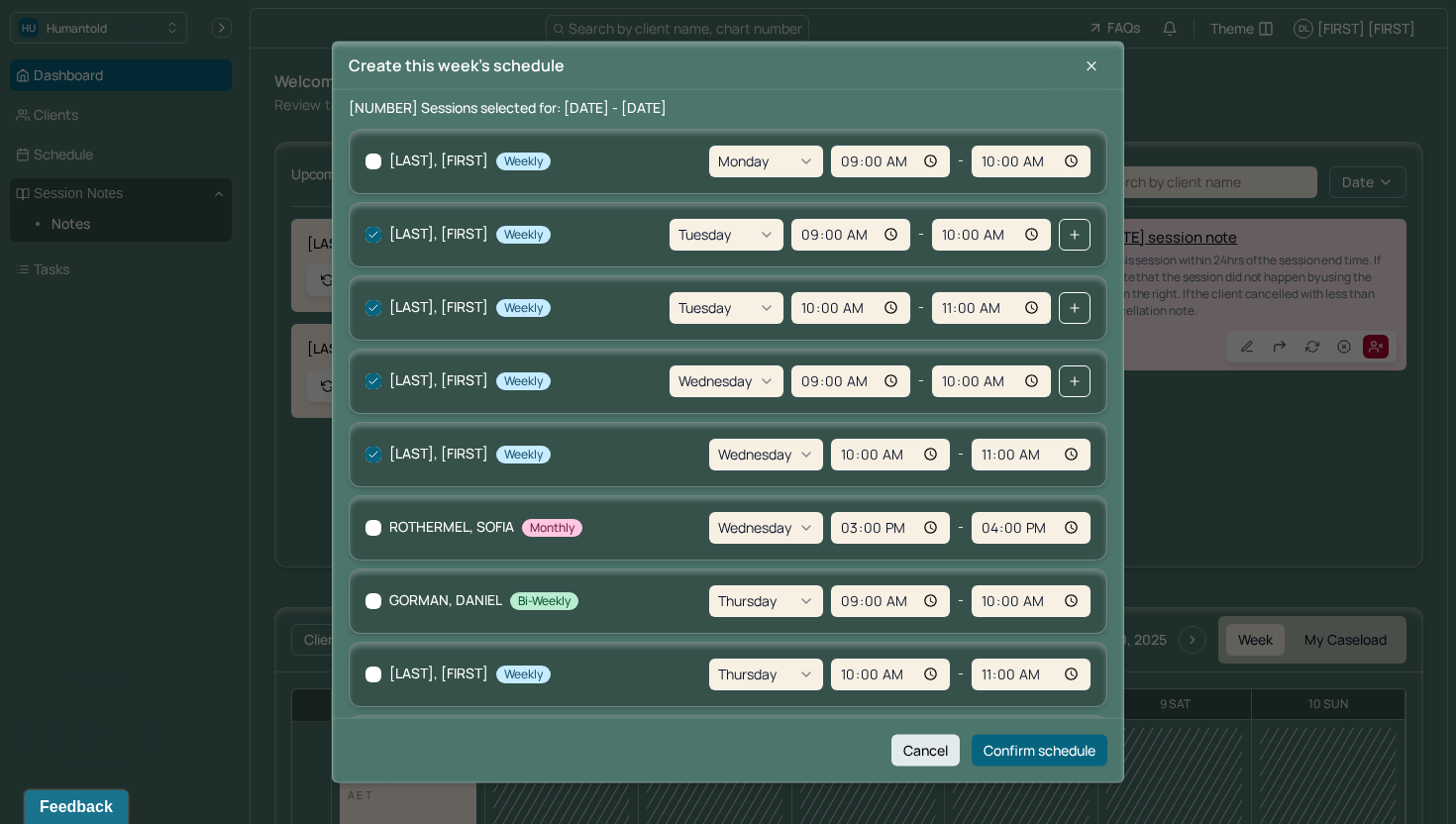 checkbox on "true" 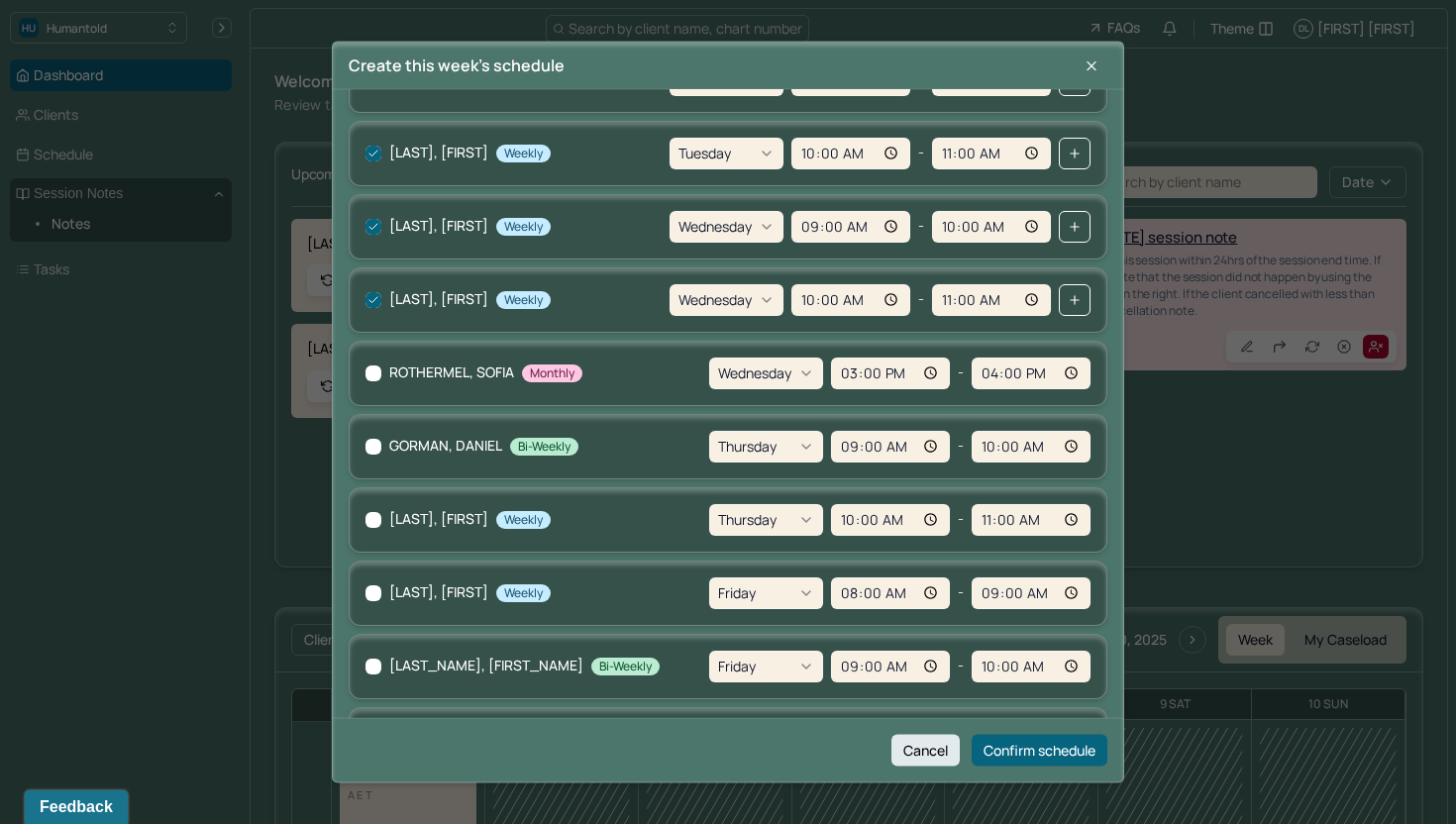 scroll, scrollTop: 205, scrollLeft: 0, axis: vertical 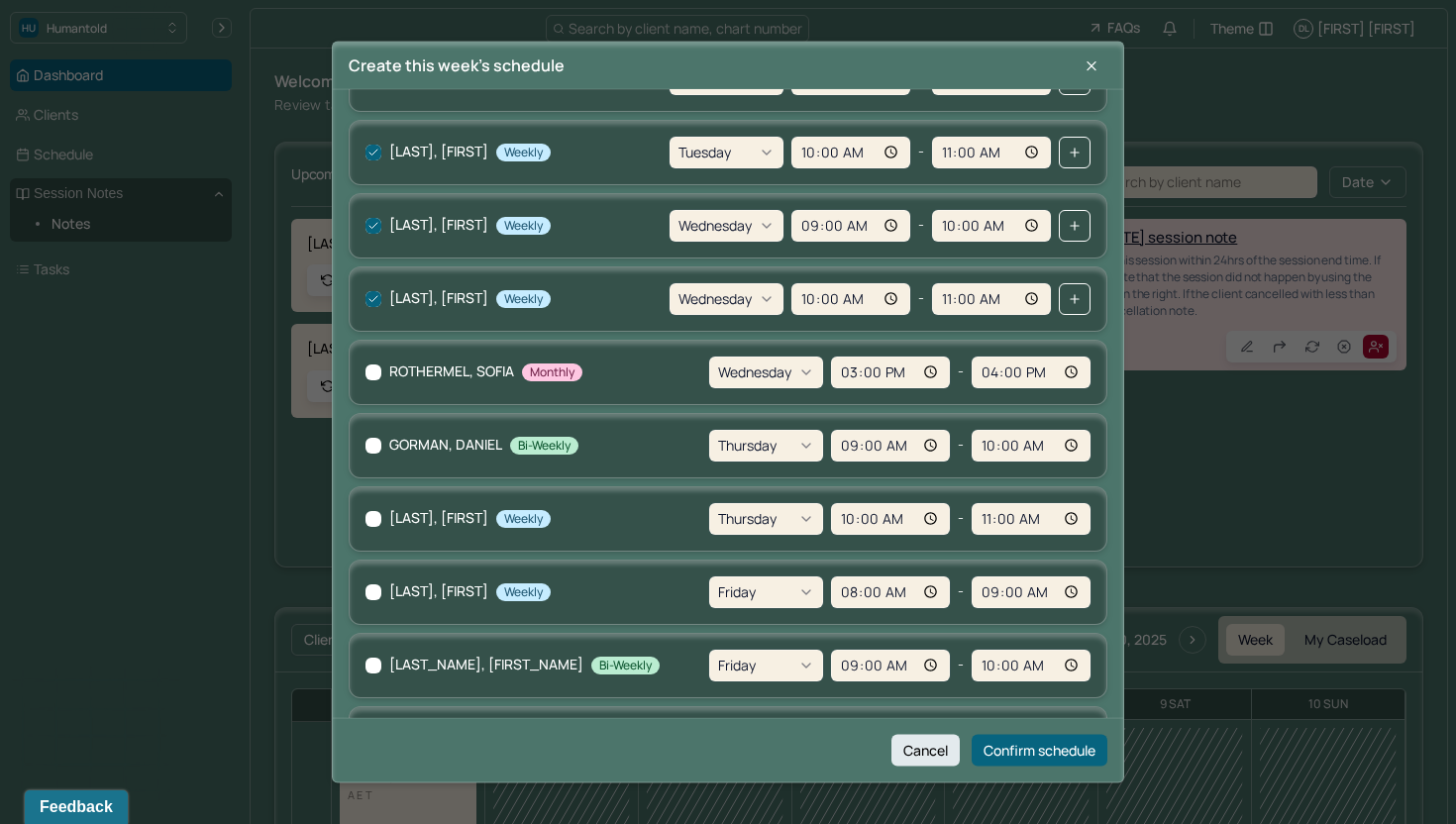 click at bounding box center (373, 591) 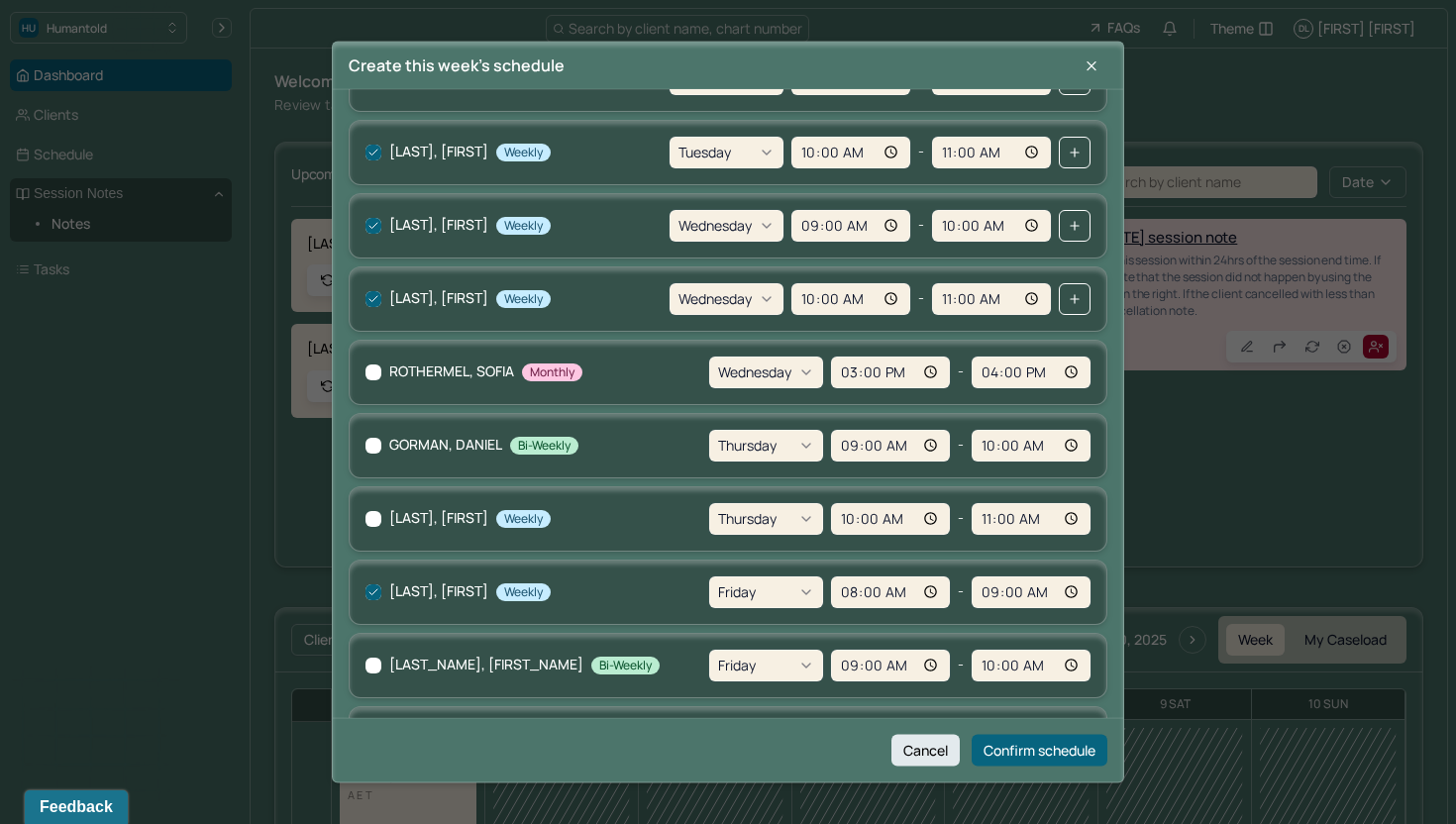 checkbox on "true" 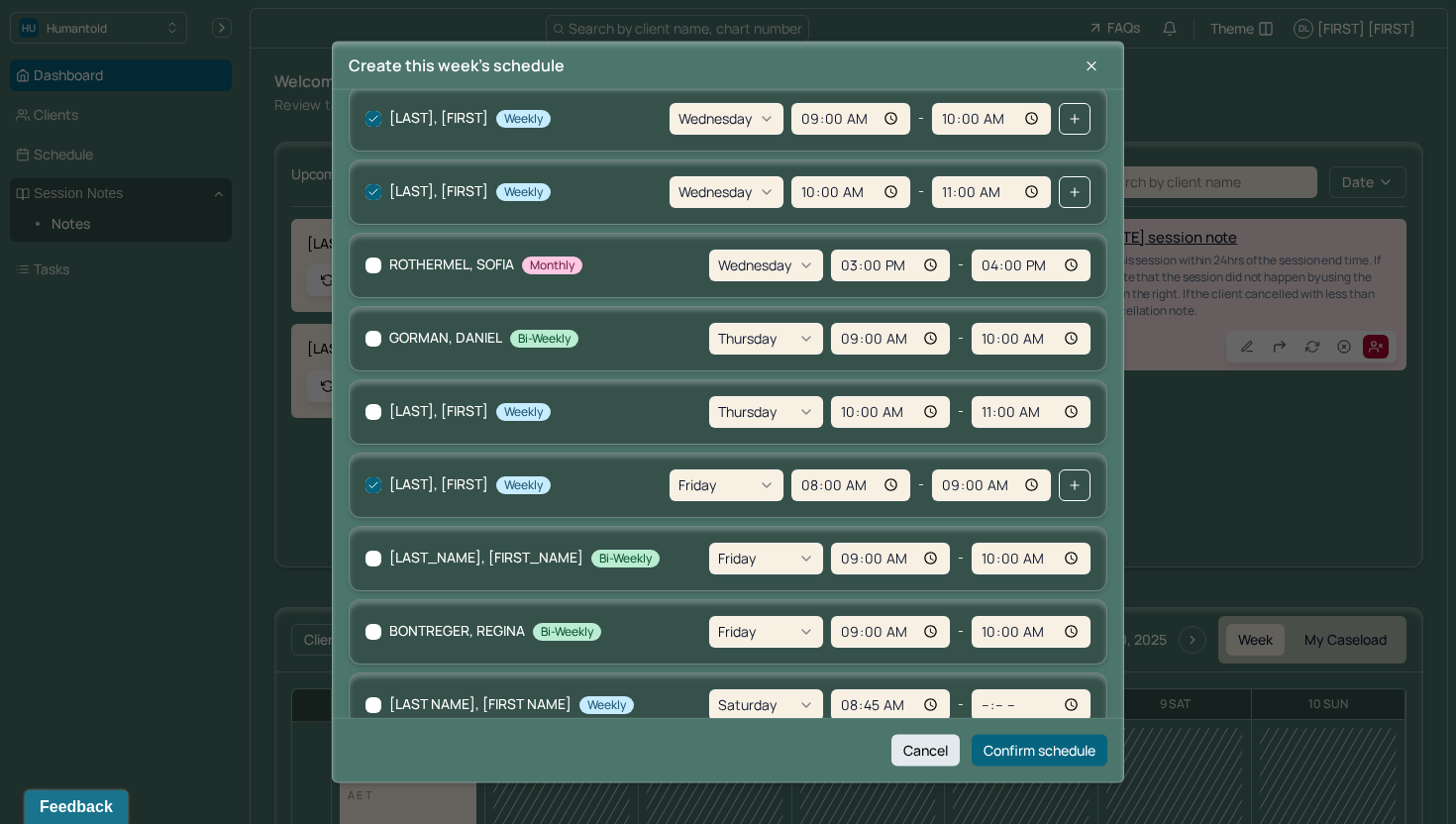 scroll, scrollTop: 316, scrollLeft: 0, axis: vertical 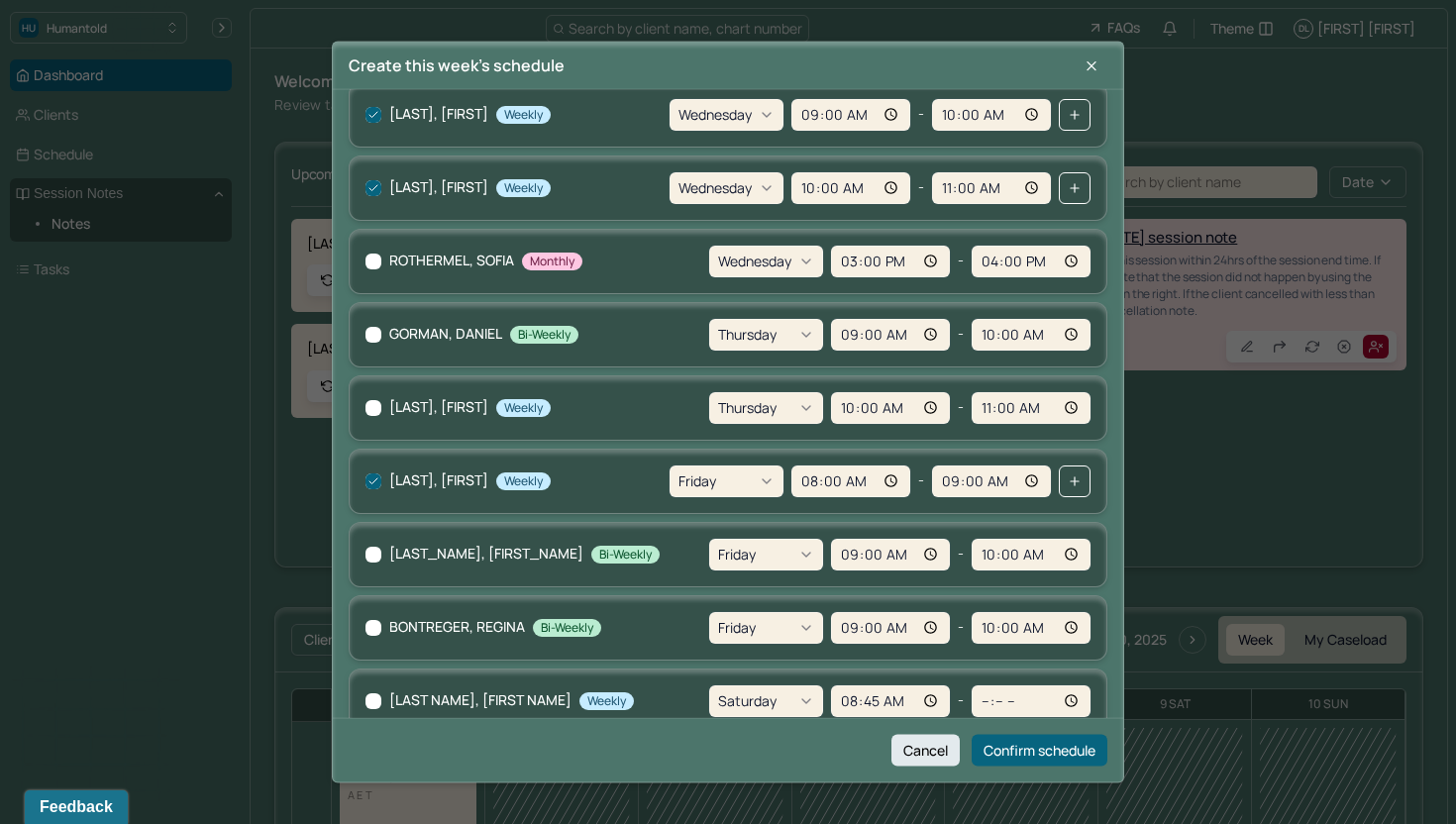 click at bounding box center [373, 627] 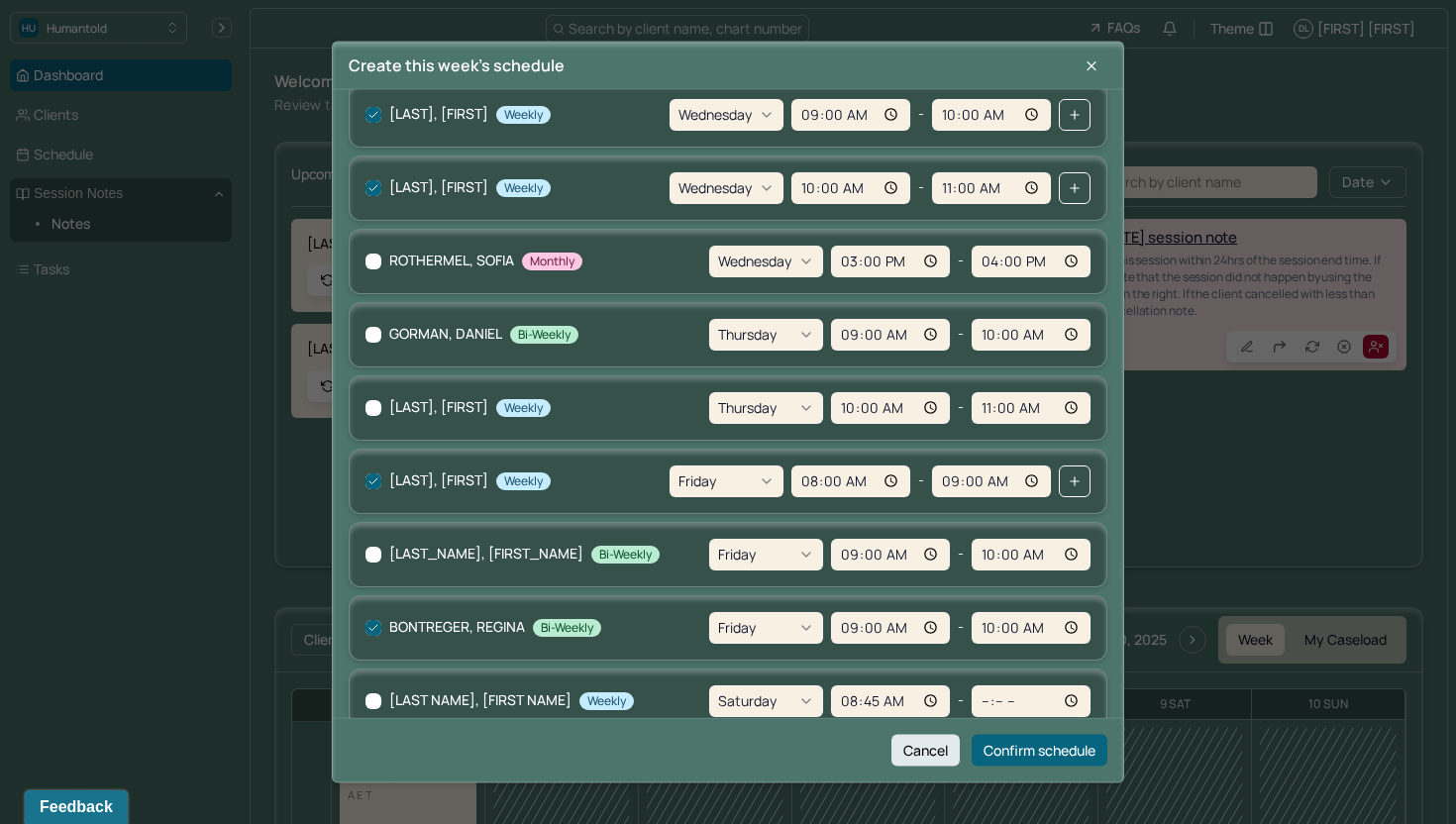checkbox on "true" 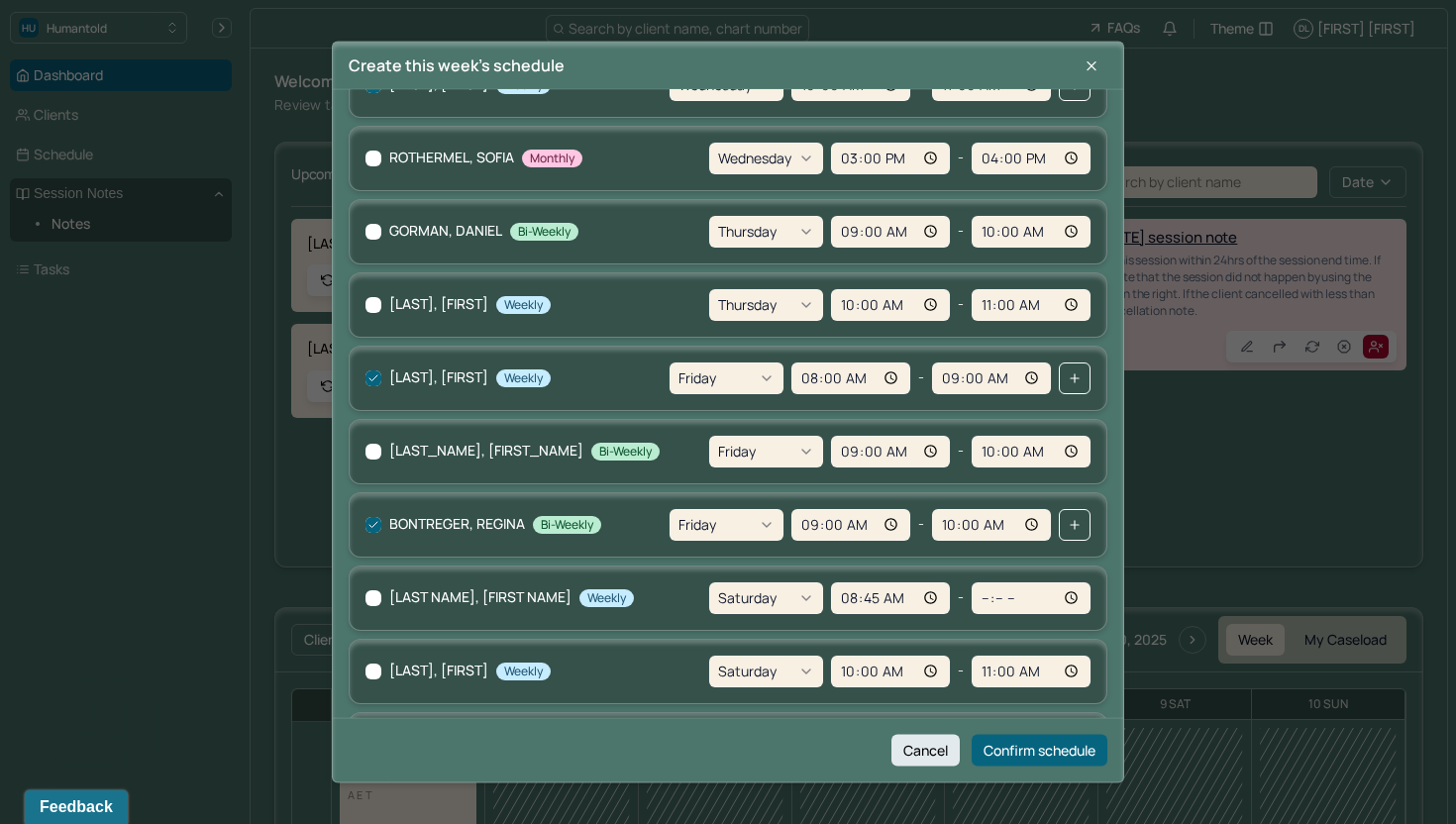 scroll, scrollTop: 427, scrollLeft: 0, axis: vertical 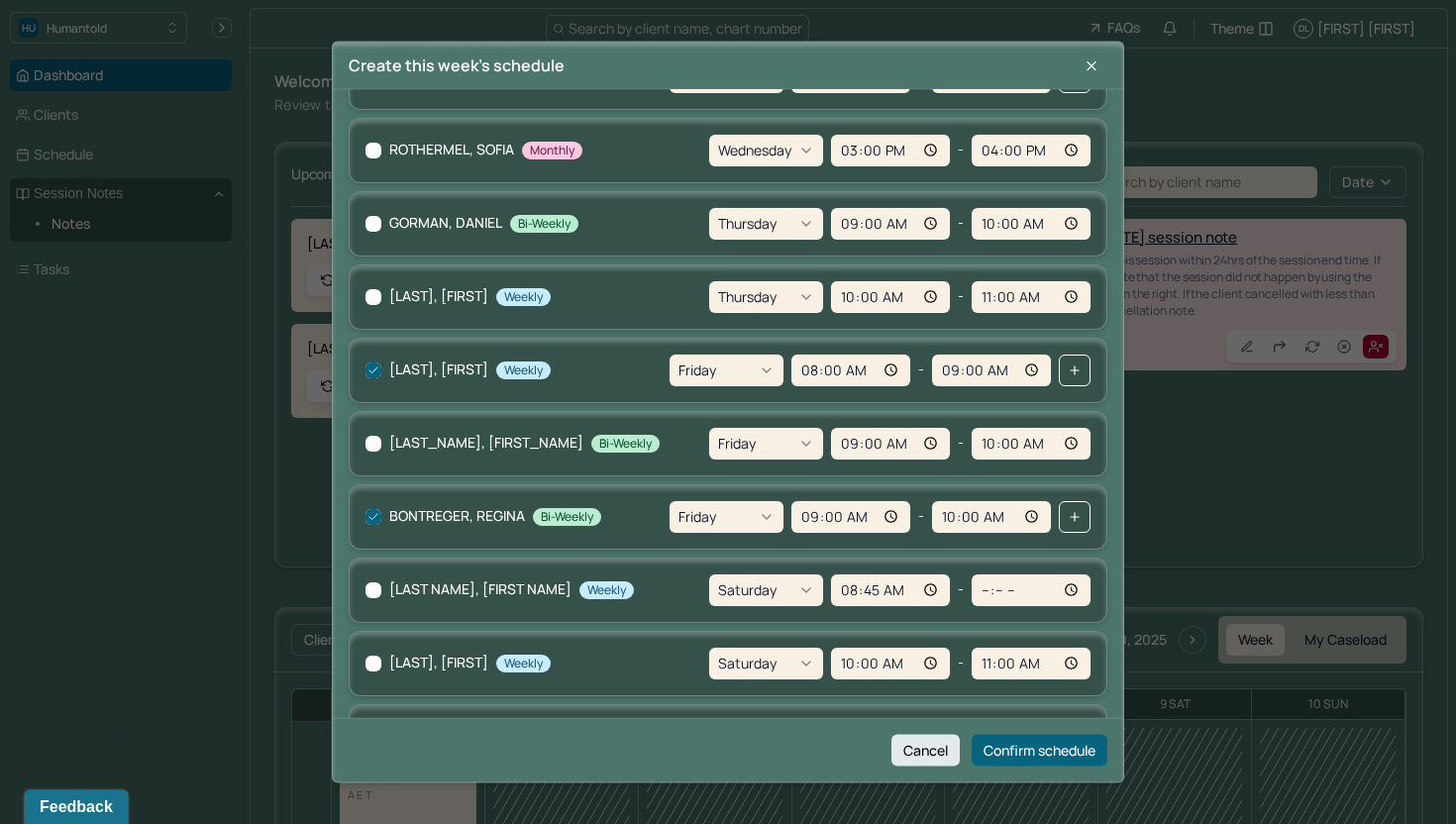 click at bounding box center [373, 589] 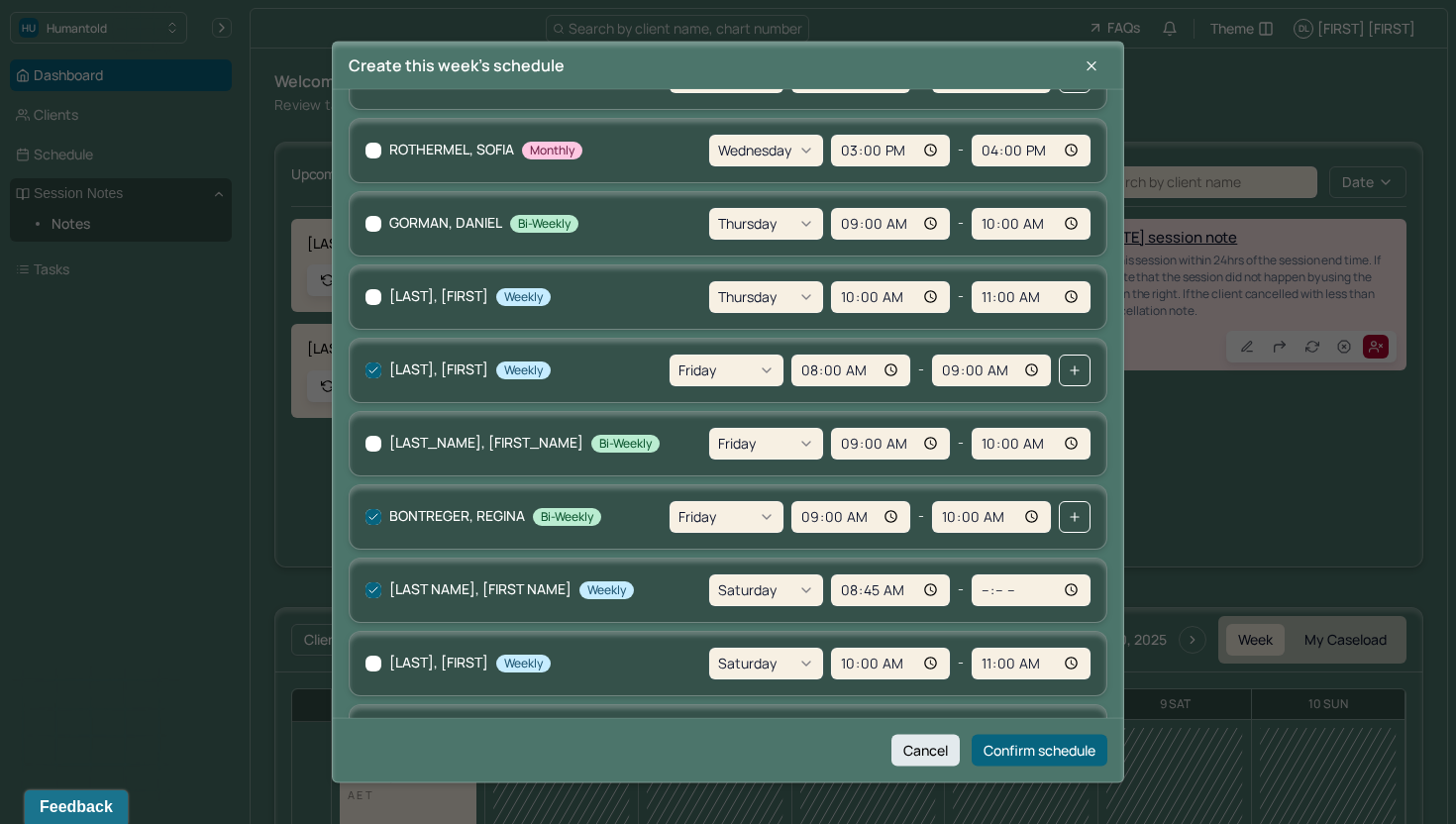 checkbox on "true" 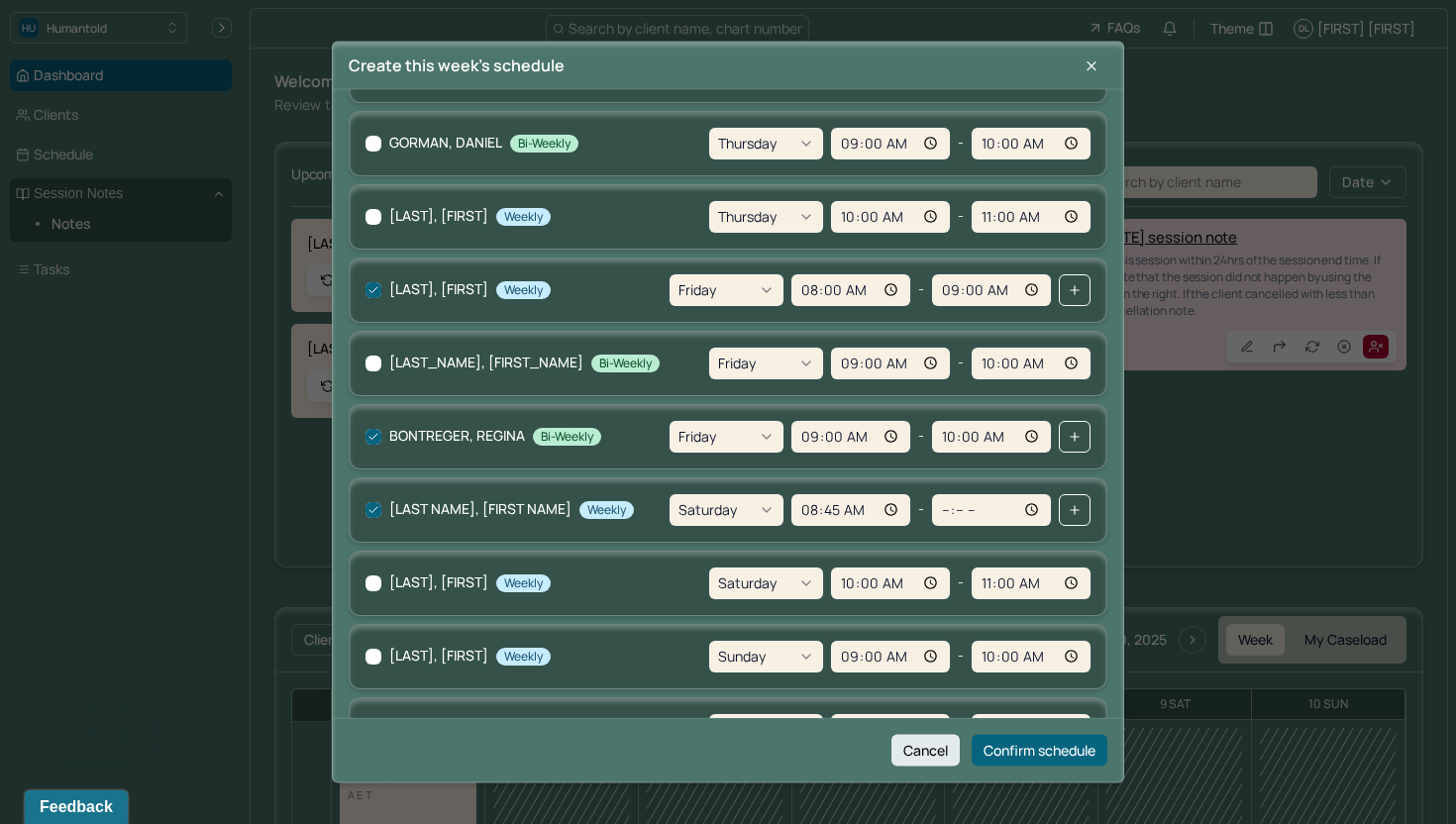scroll, scrollTop: 552, scrollLeft: 0, axis: vertical 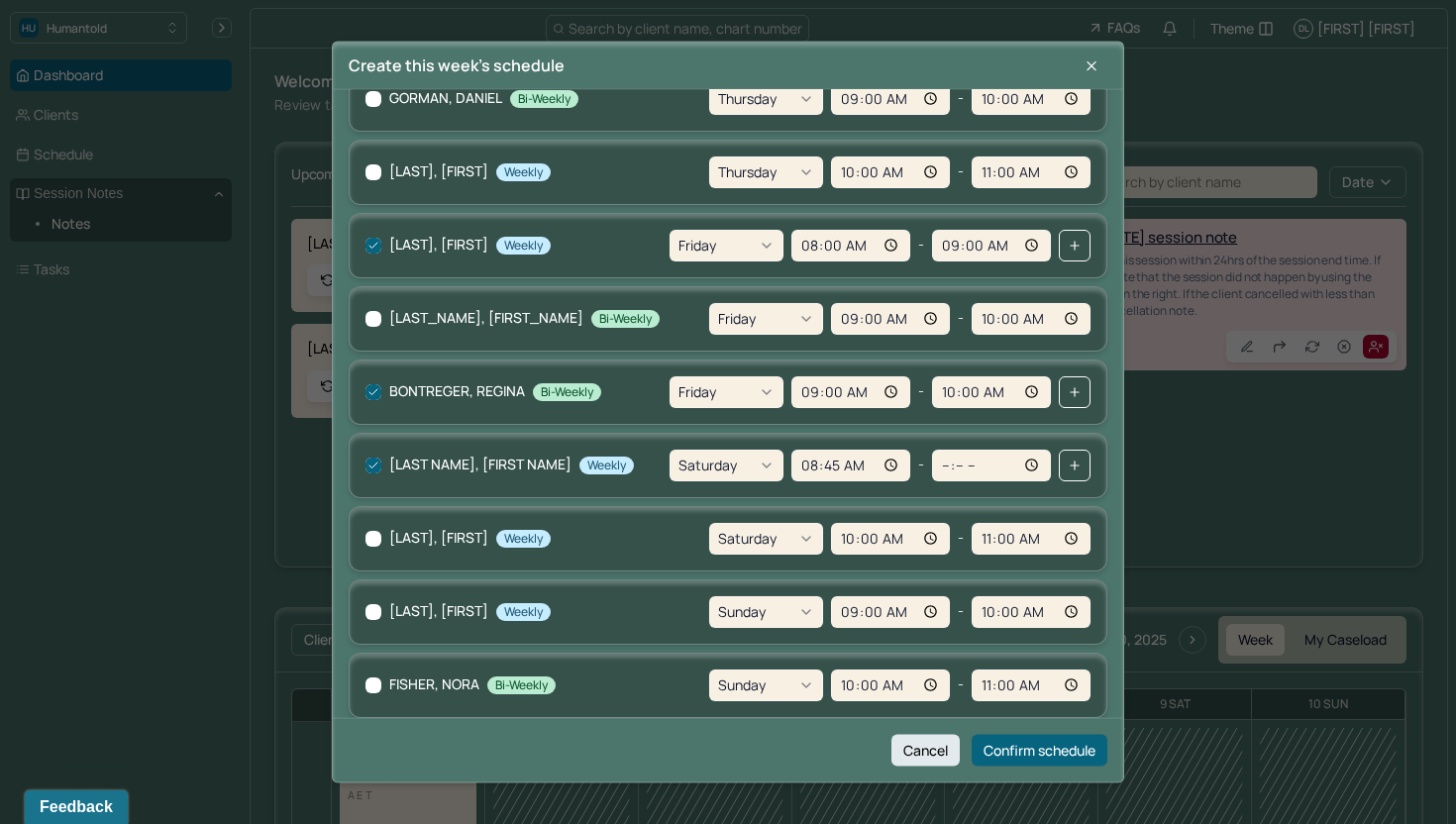 click at bounding box center (373, 611) 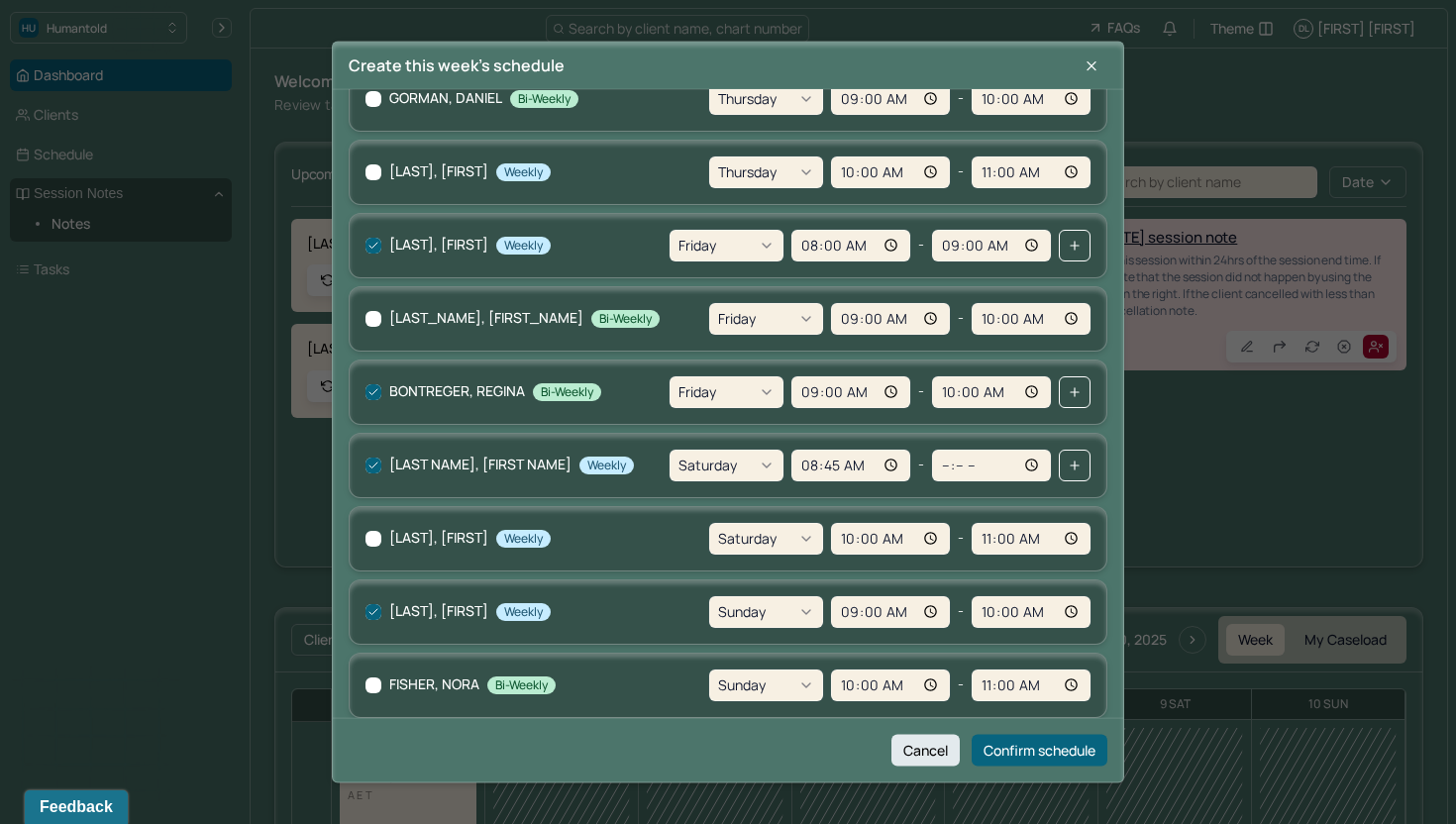 checkbox on "true" 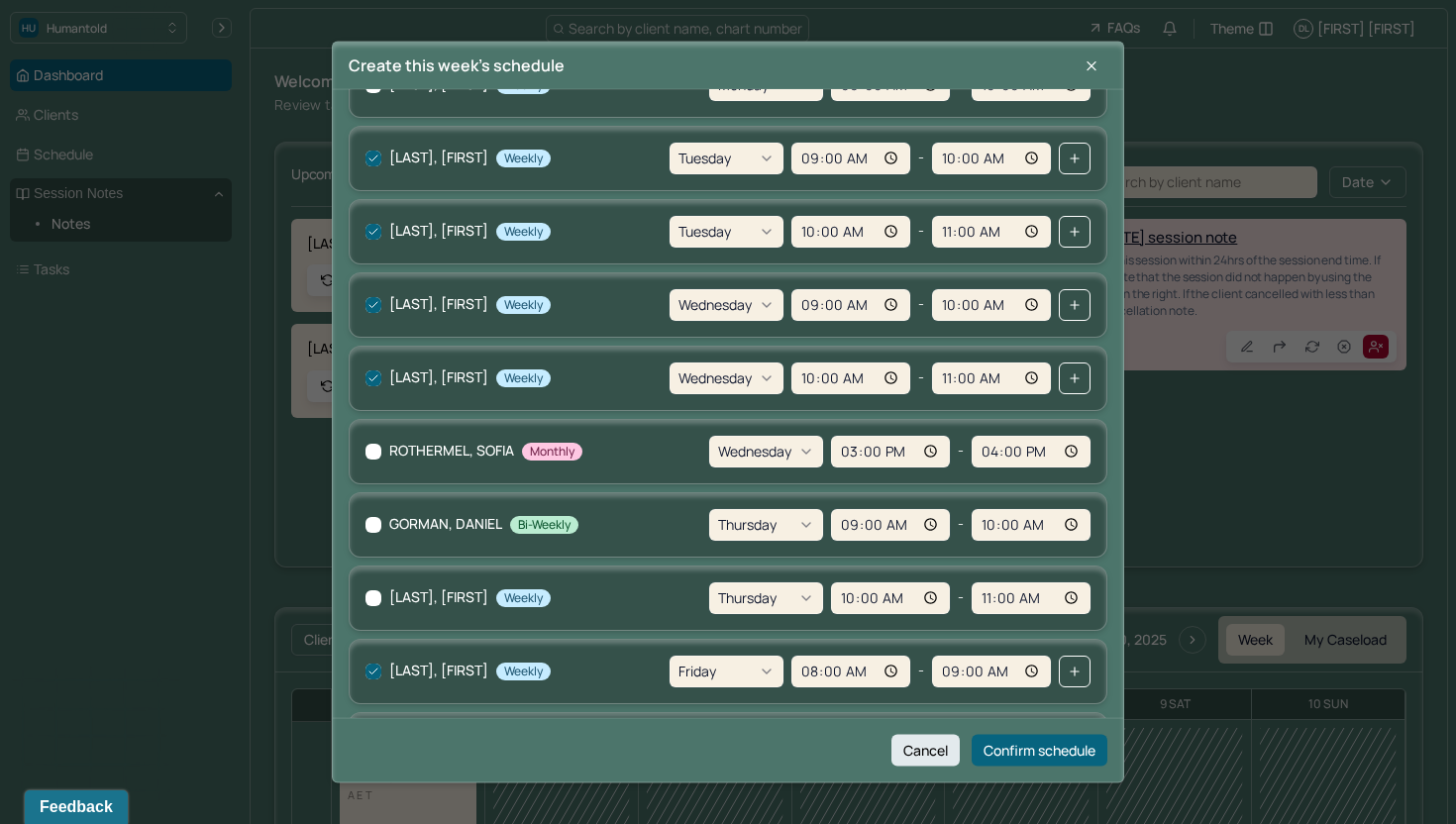 scroll, scrollTop: 0, scrollLeft: 0, axis: both 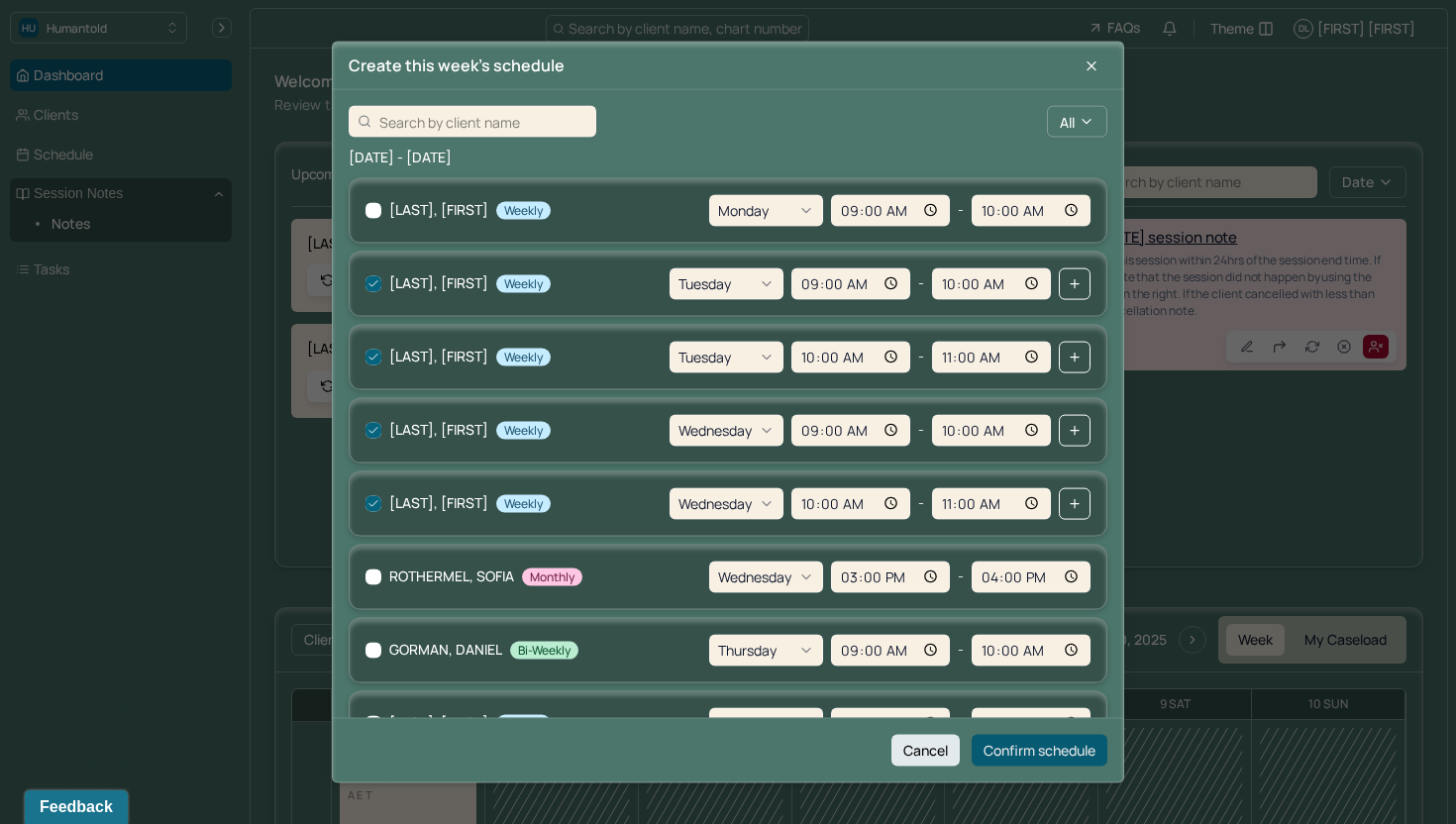 click on "Confirm schedule" at bounding box center (1039, 750) 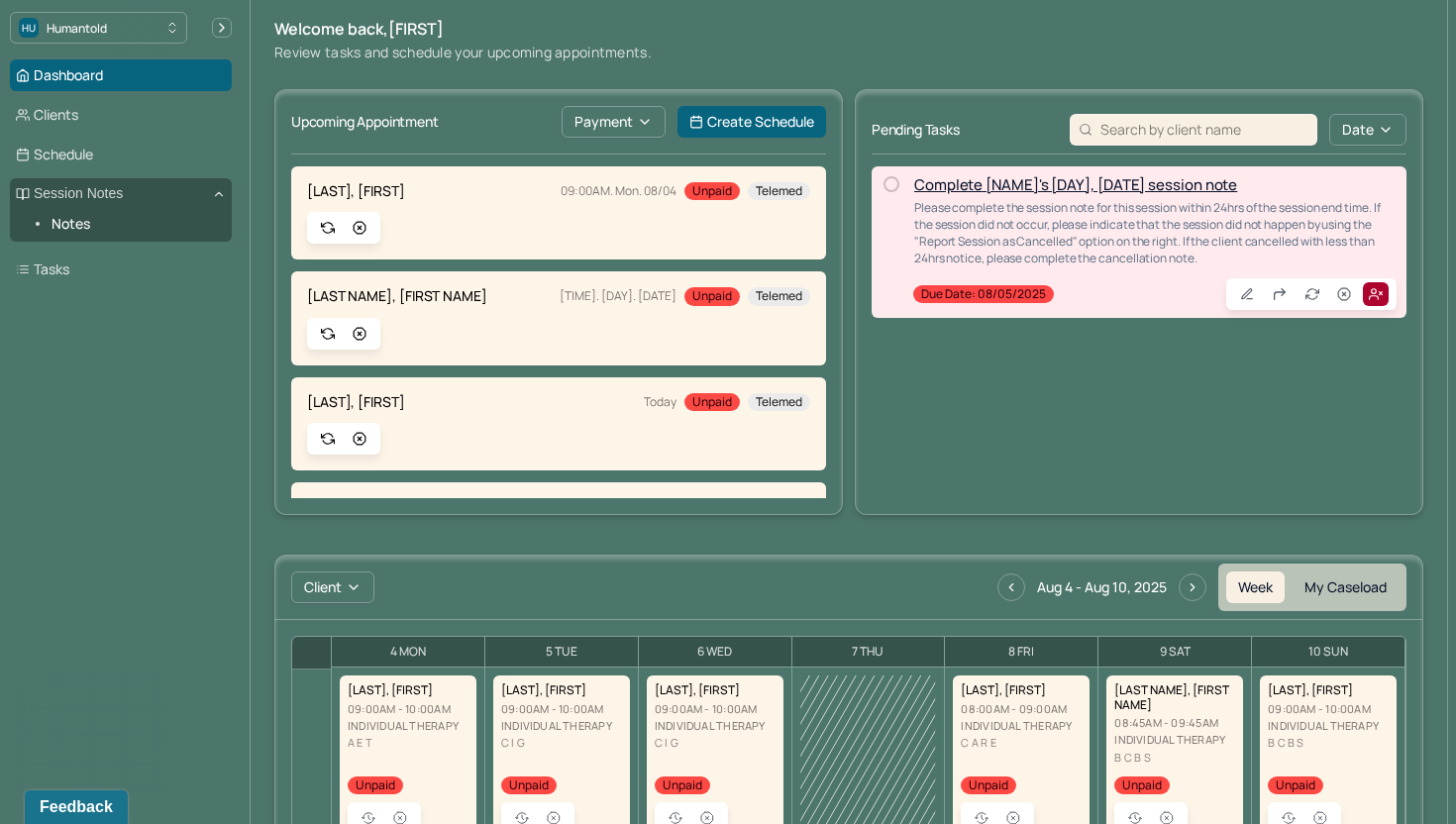scroll, scrollTop: 0, scrollLeft: 0, axis: both 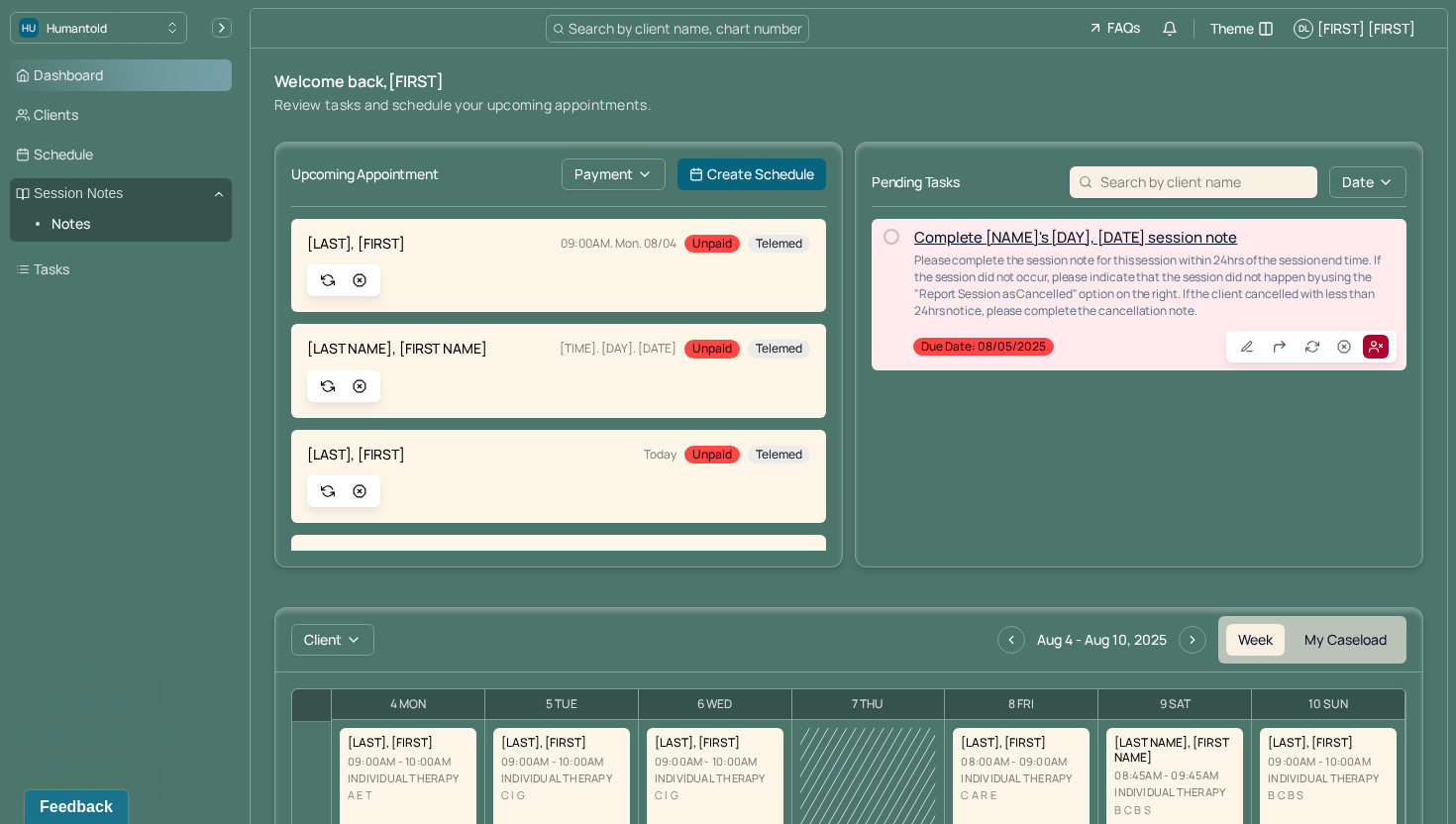 click on "Dashboard" at bounding box center [121, 75] 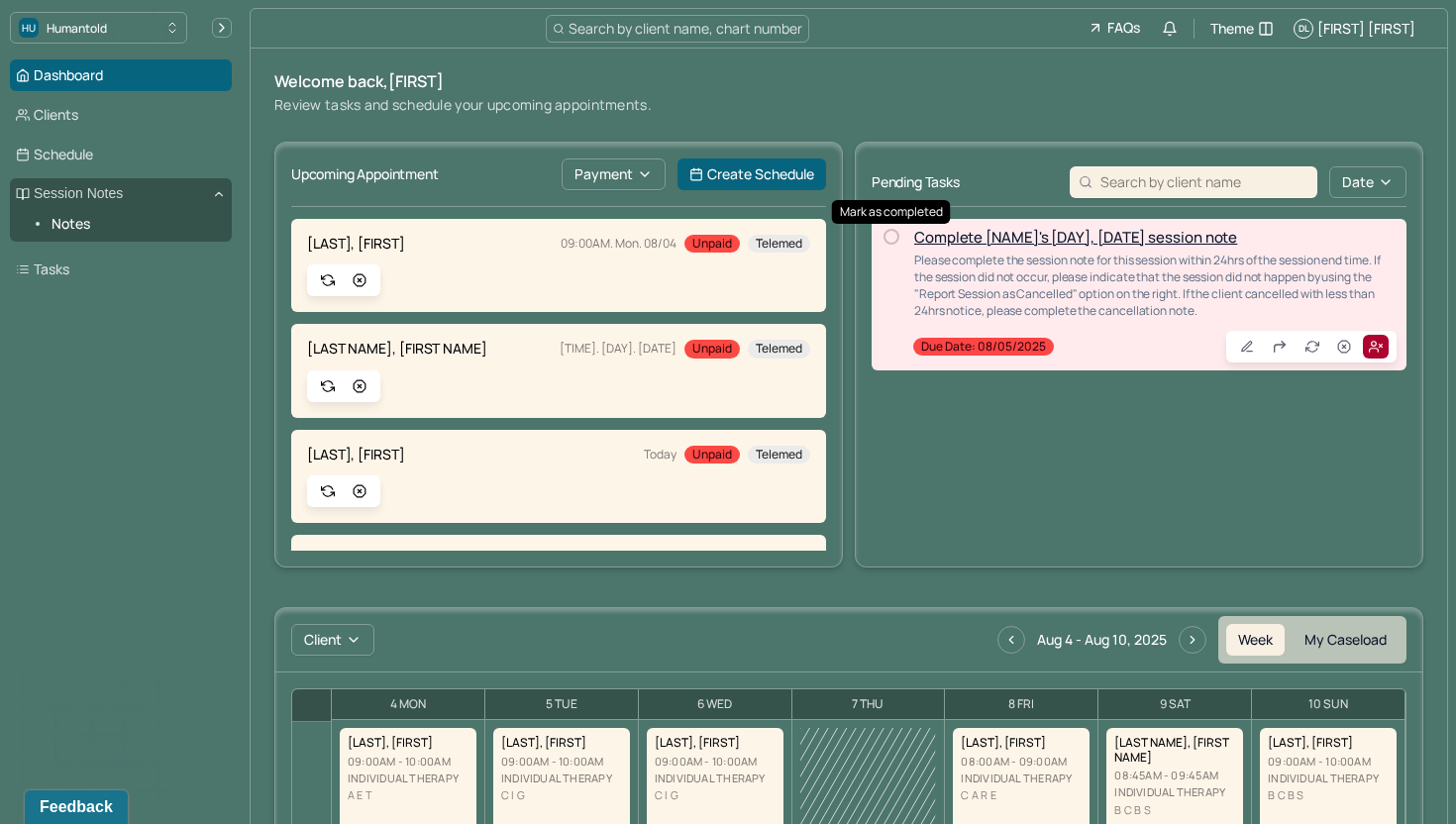 click on "Complete [NAME]'s [DAY], [DATE] session note" at bounding box center (1076, 237) 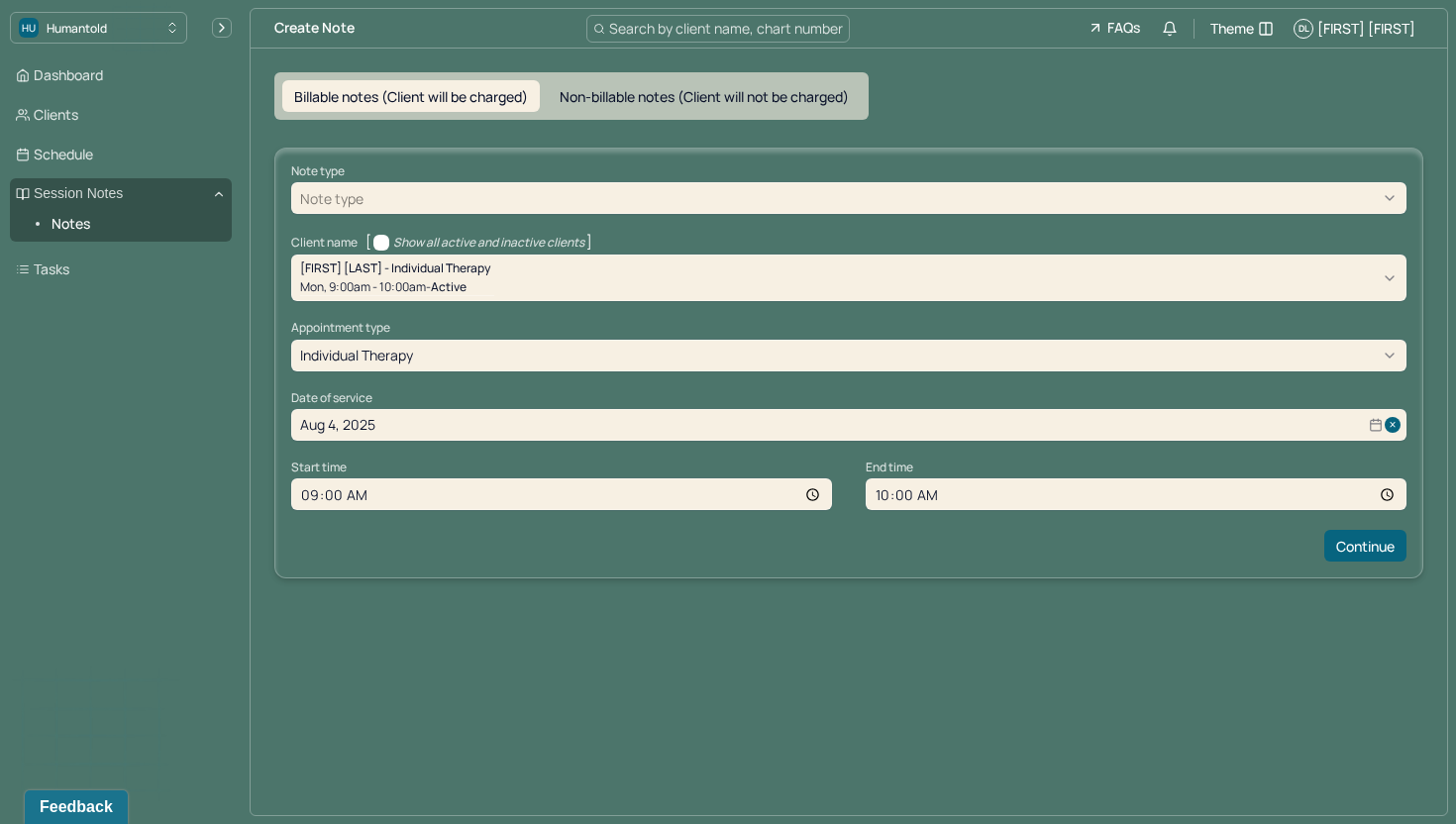click on "Note type" at bounding box center [849, 171] 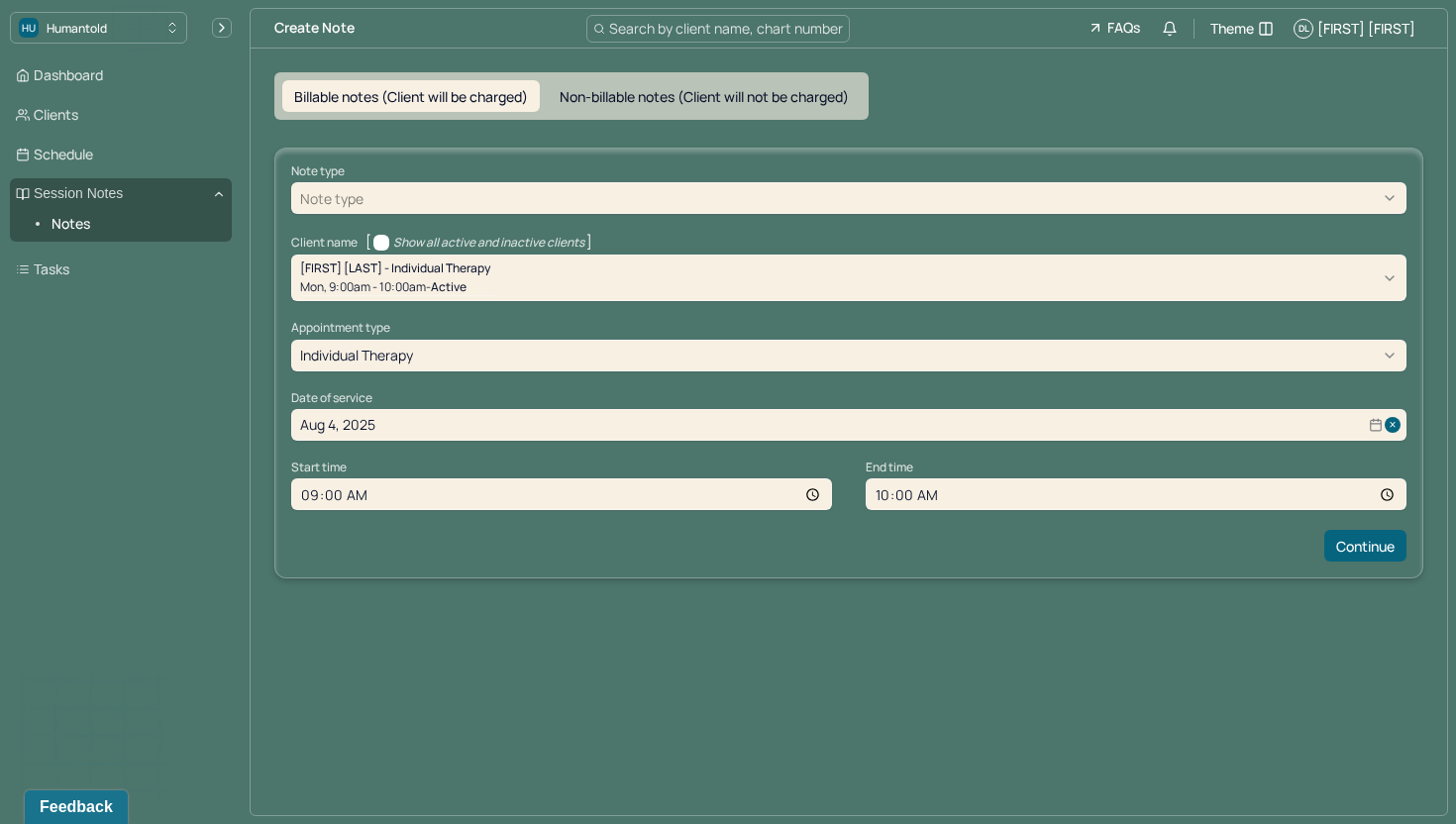 click at bounding box center (883, 198) 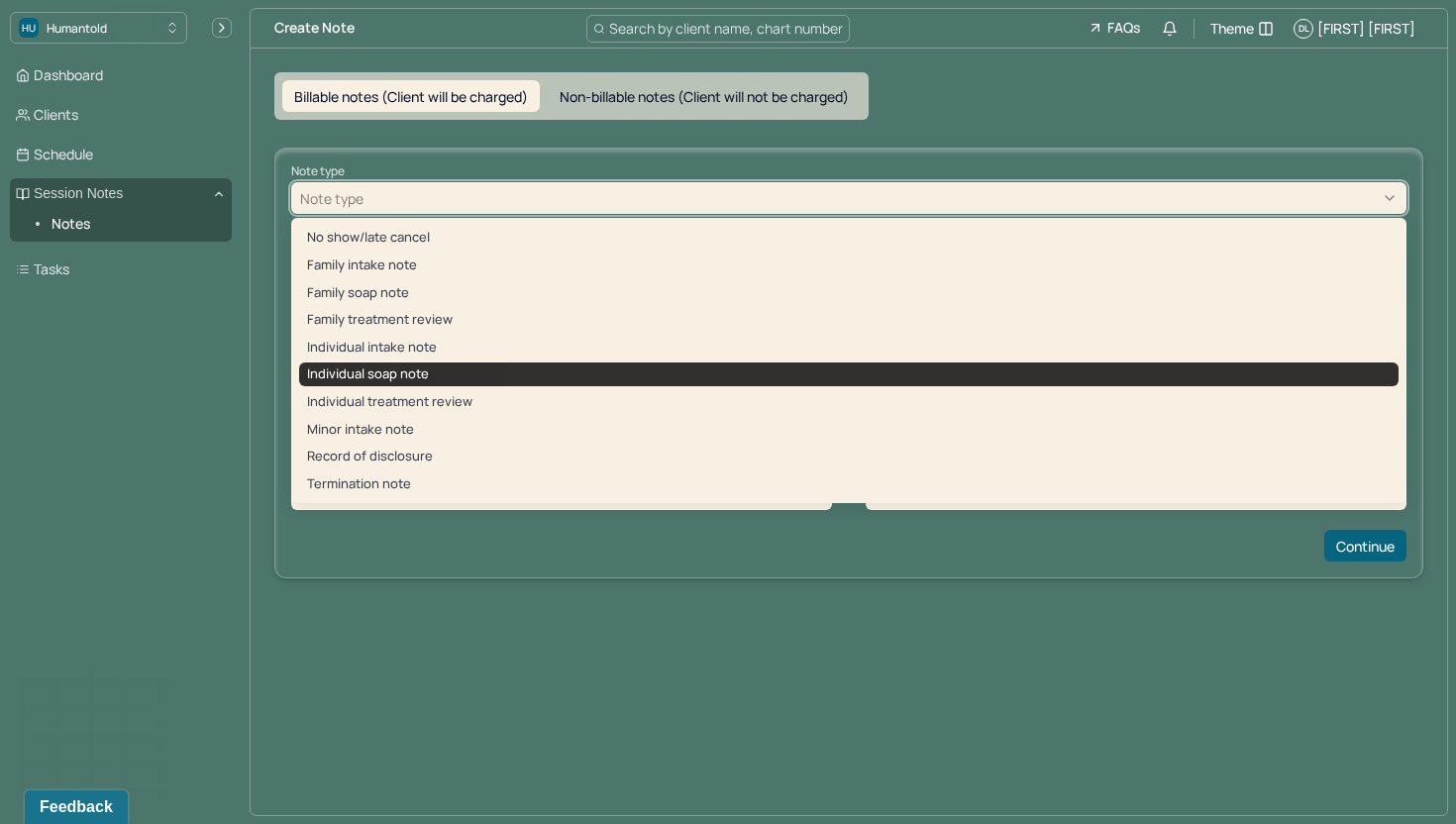click on "Individual soap note" at bounding box center [849, 374] 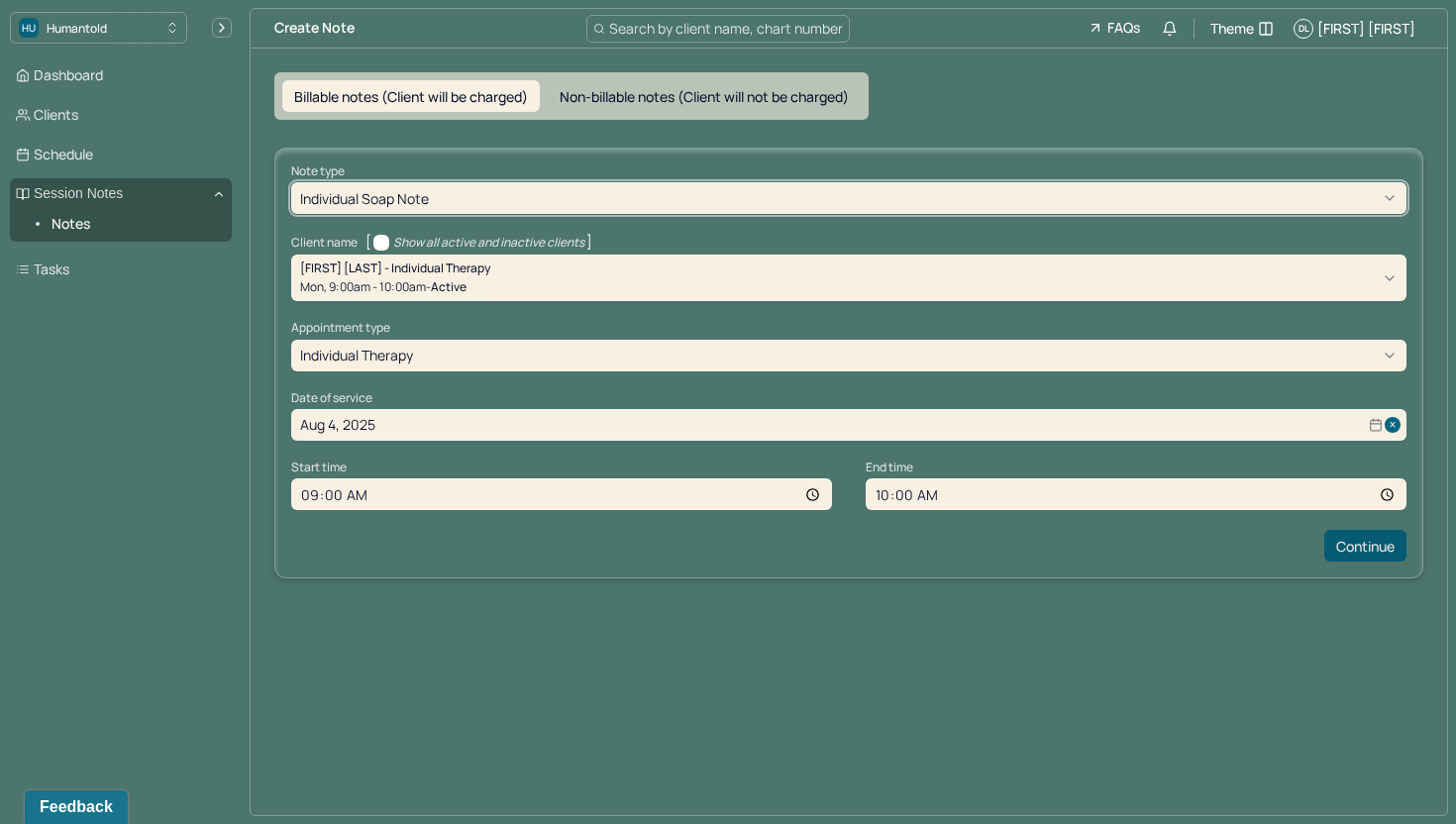 click on "Continue" at bounding box center (1365, 546) 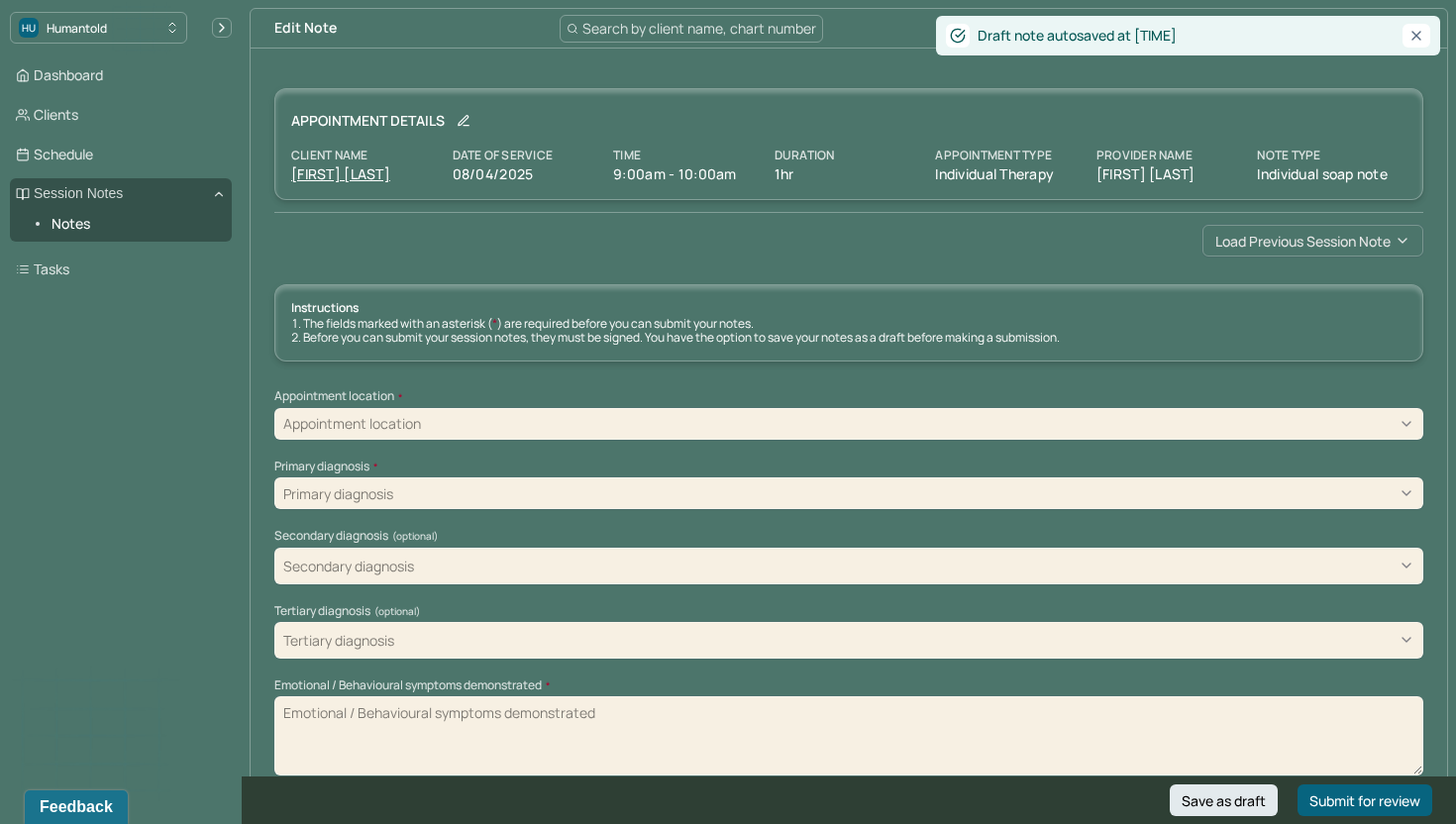 click on "Load previous session note" at bounding box center [1312, 241] 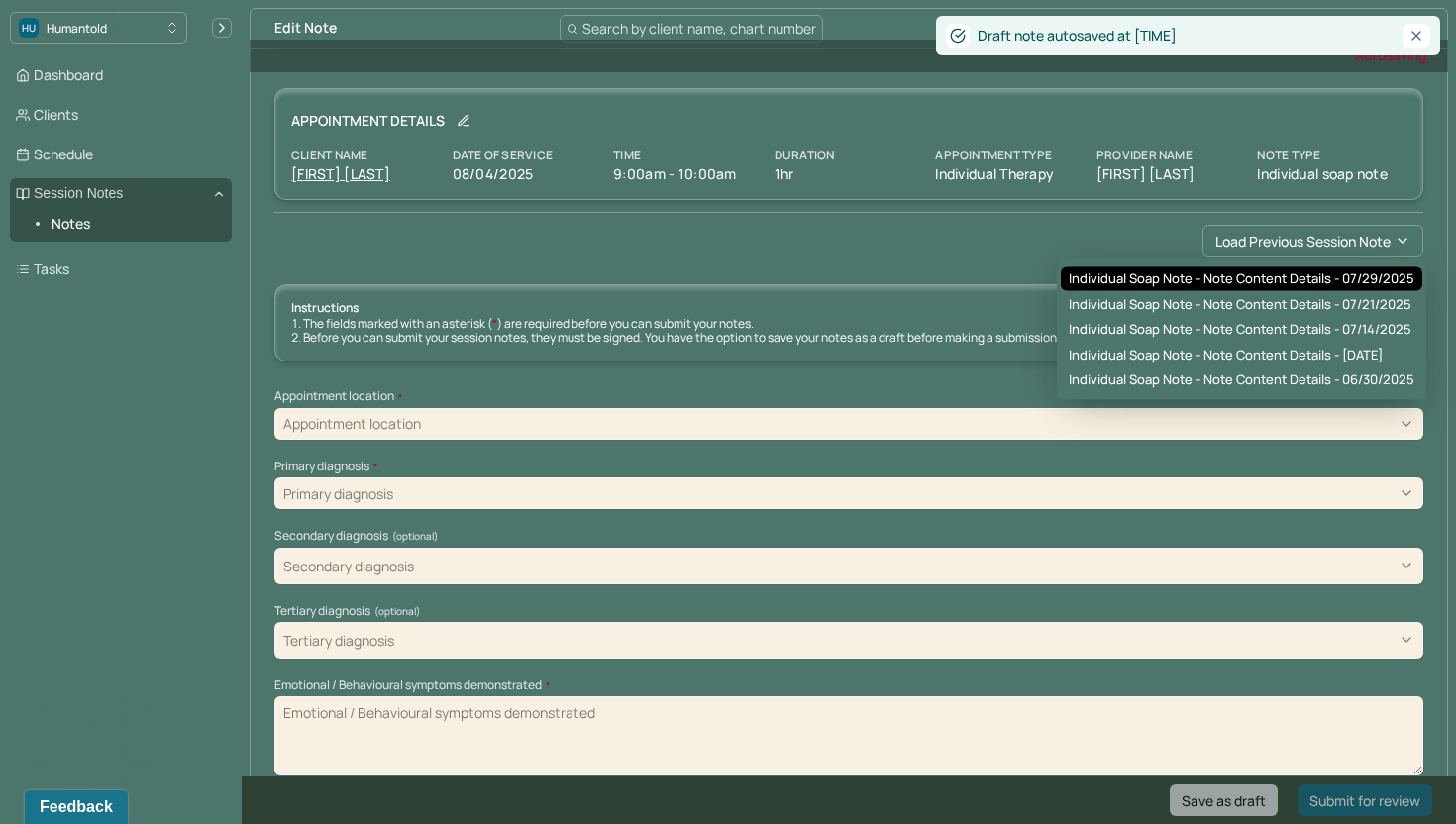 click on "[MONTH]/[DAY]/[YEAR]" at bounding box center (1241, 279) 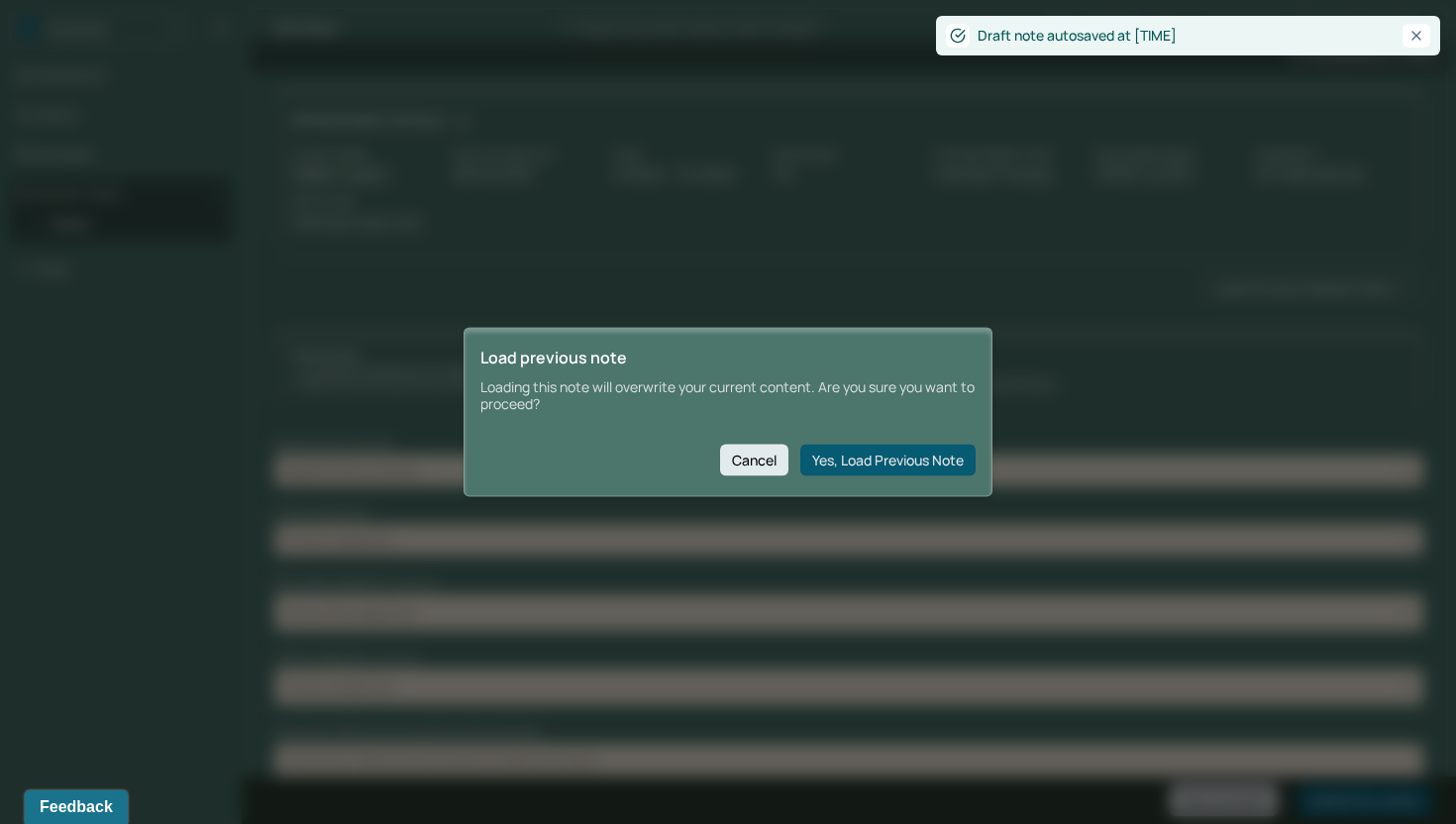 click on "Yes, Load Previous Note" at bounding box center (887, 460) 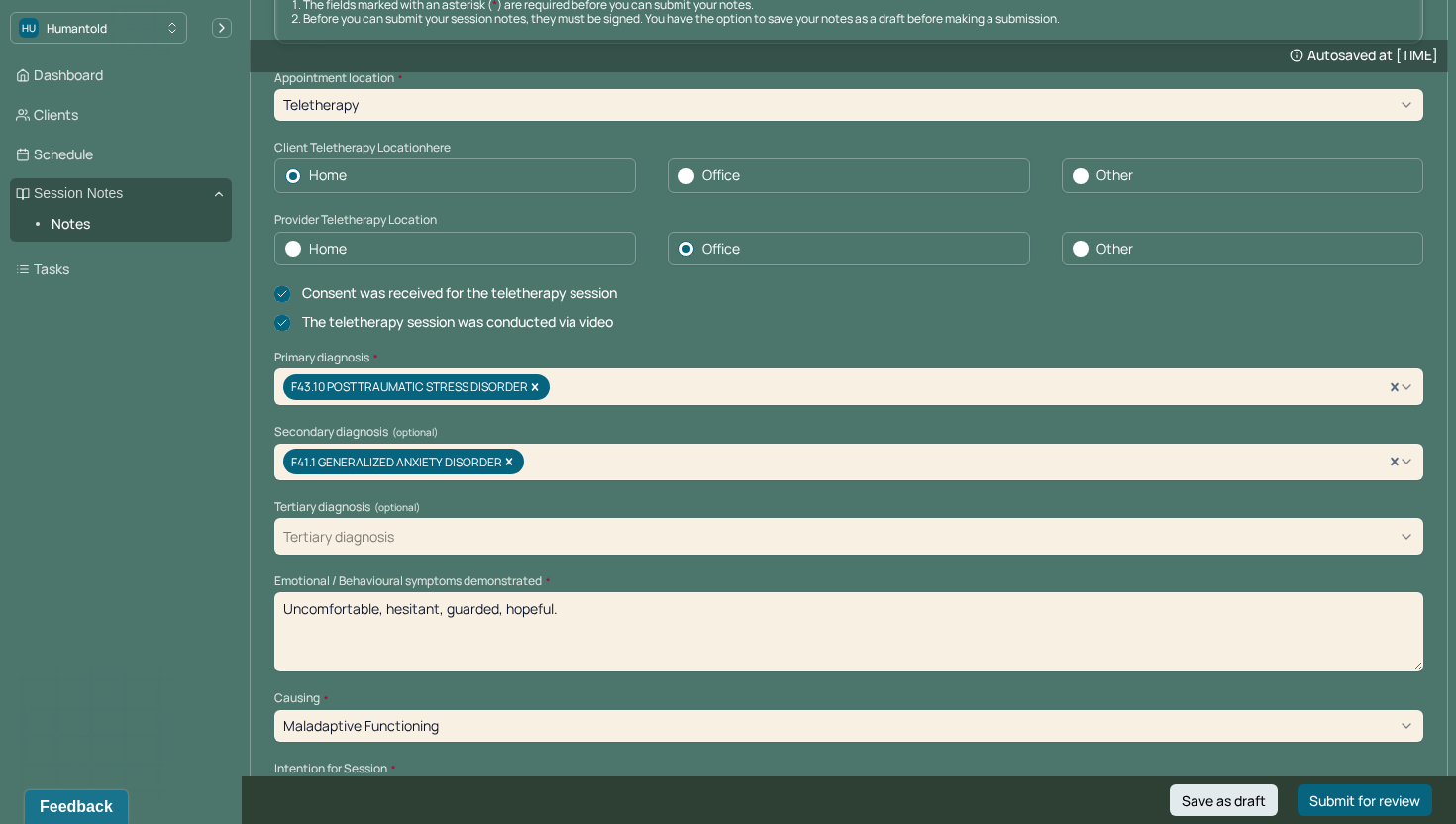 scroll, scrollTop: 377, scrollLeft: 0, axis: vertical 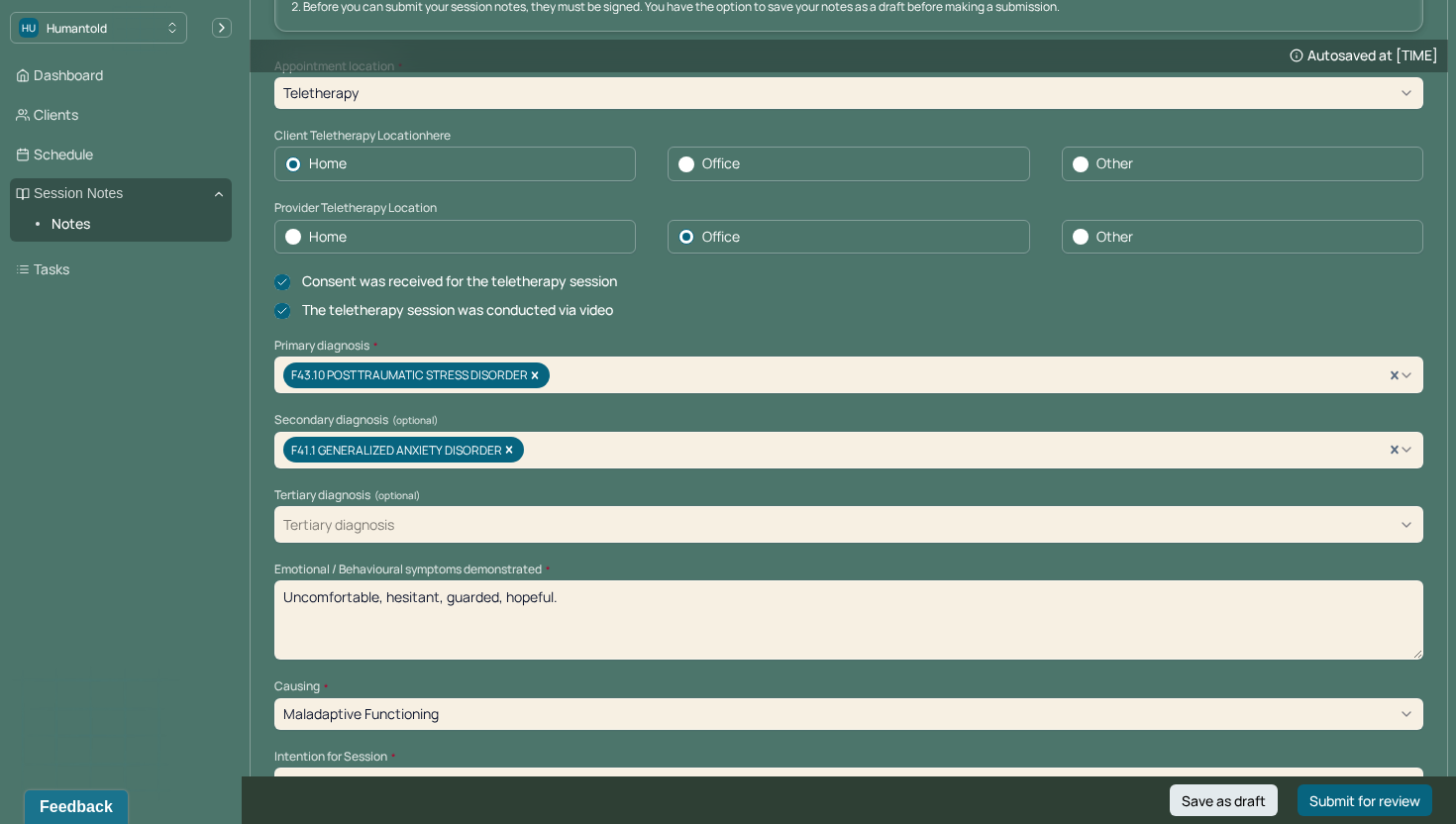 click on "Uncomfortable, hesitant, guarded, hopeful." at bounding box center [849, 620] 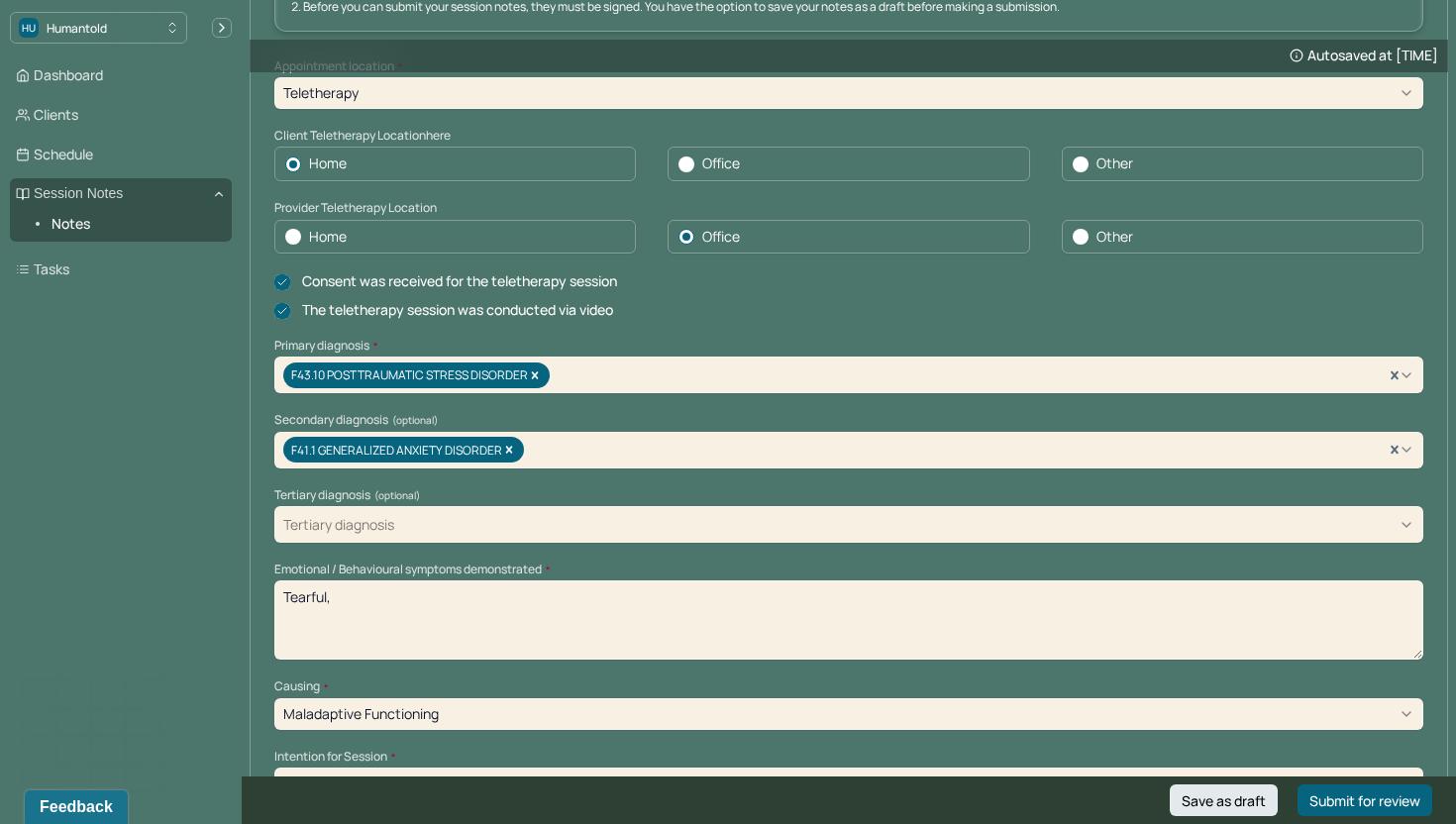 click on "Tearful," at bounding box center [849, 620] 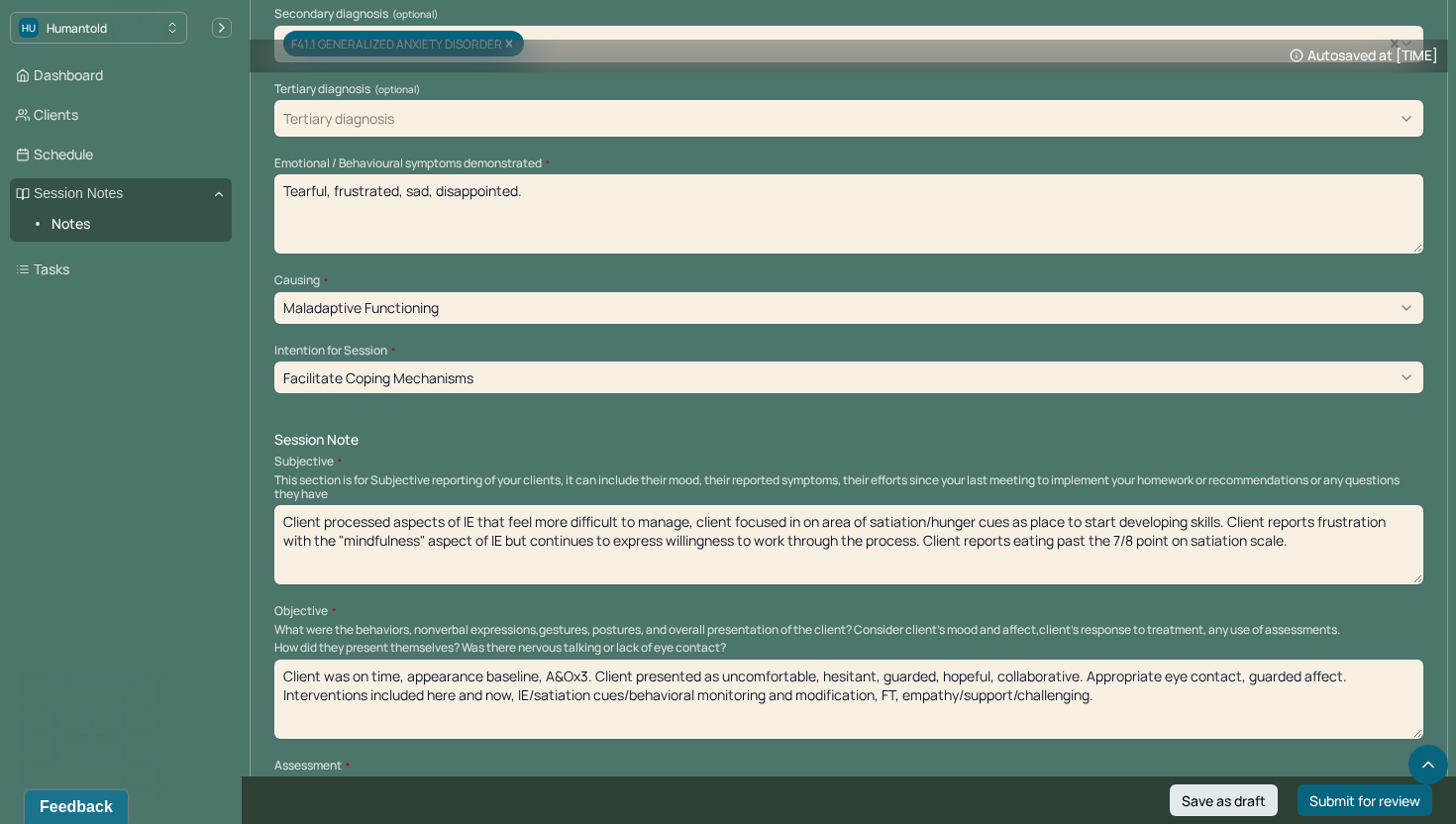 scroll, scrollTop: 958, scrollLeft: 0, axis: vertical 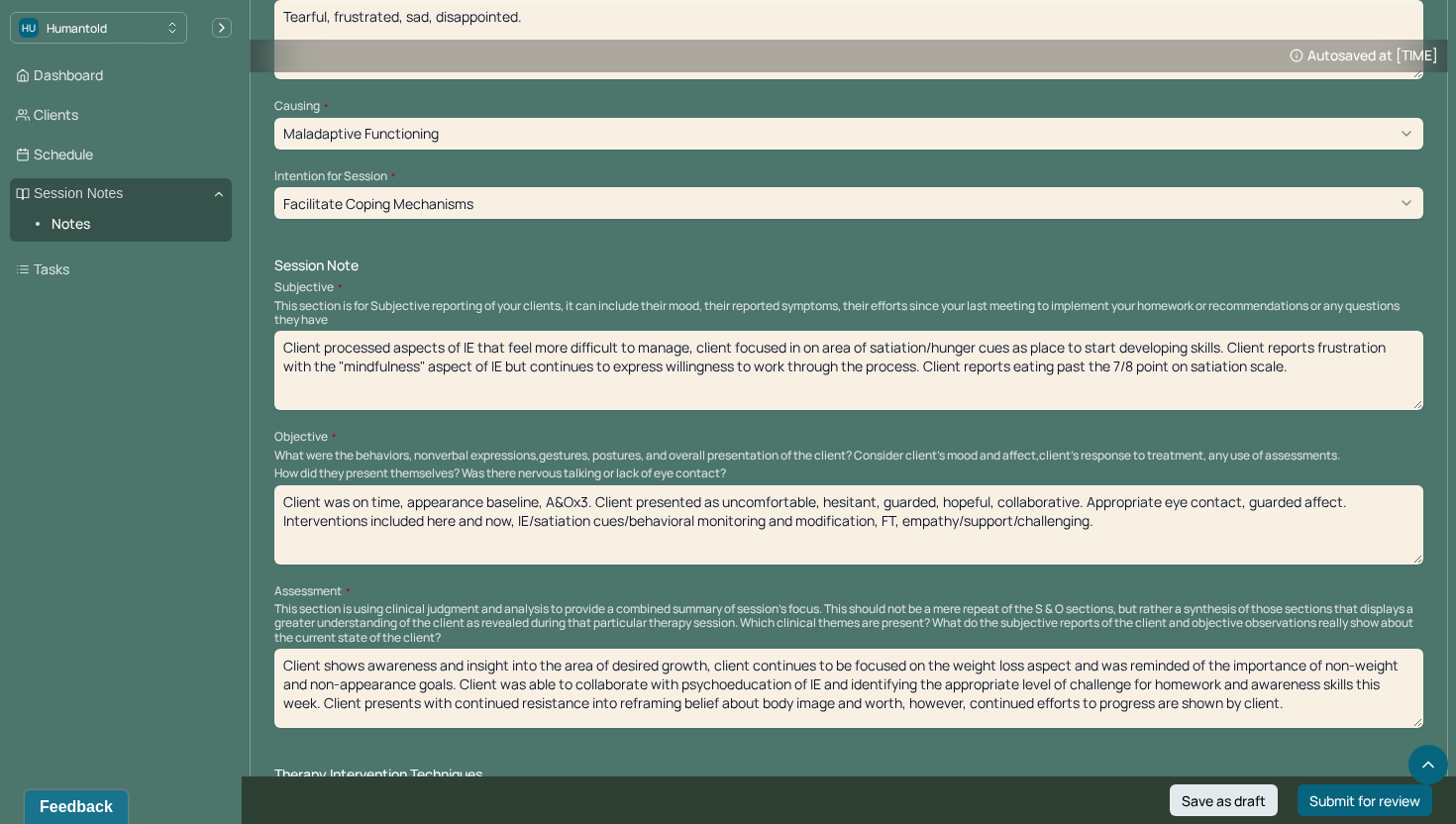 type on "Tearful, frustrated, sad, disappointed." 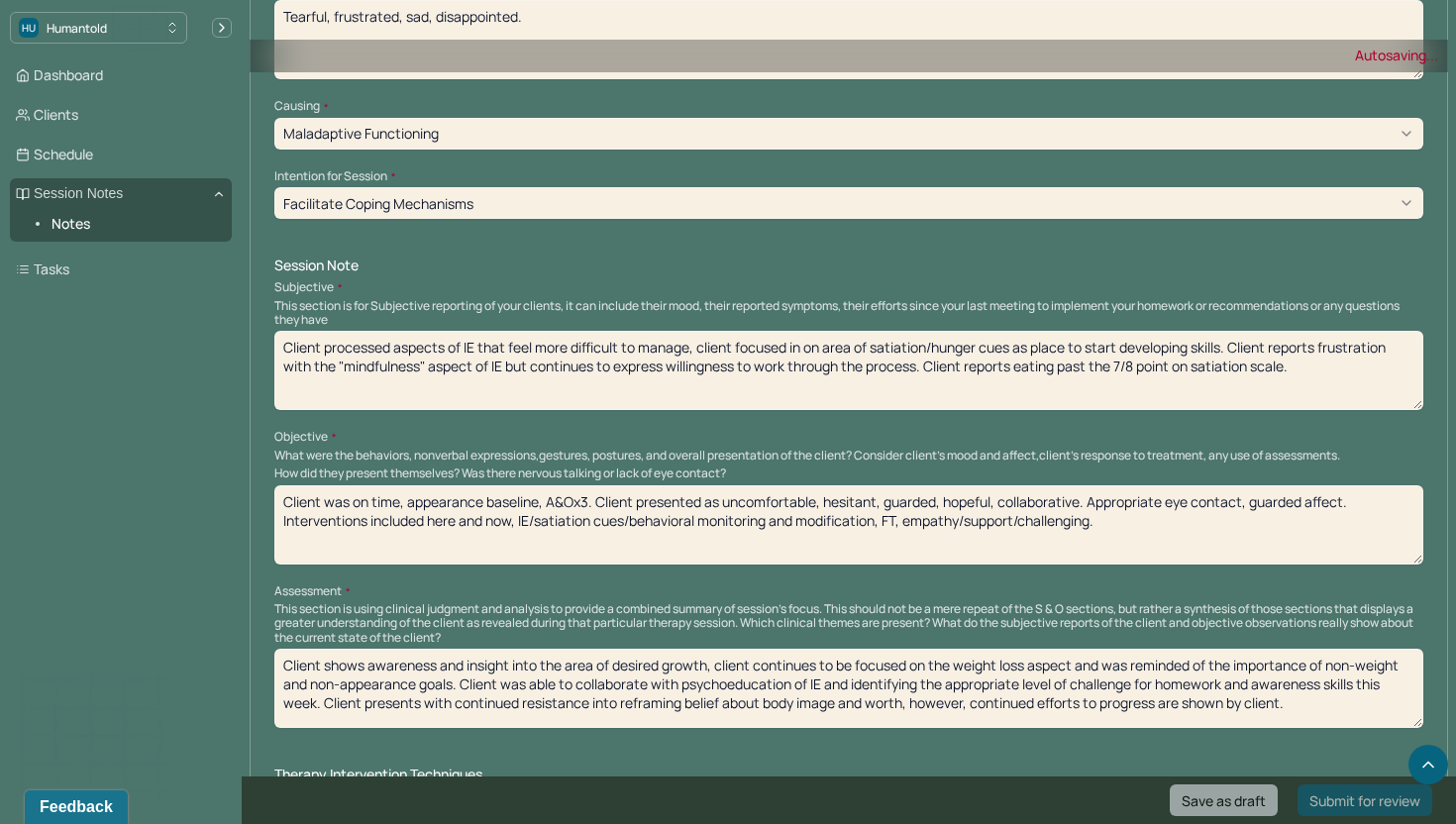 click on "Client processed aspects of IE that feel more difficult to manage, client focused in on area of satiation/hunger cues as place to start developing skills. Client reports frustration with the "mindfulness" aspect of IE but continues to express willingness to work through the process. Client reports eating past the 7/8 point on satiation scale." at bounding box center [849, 370] 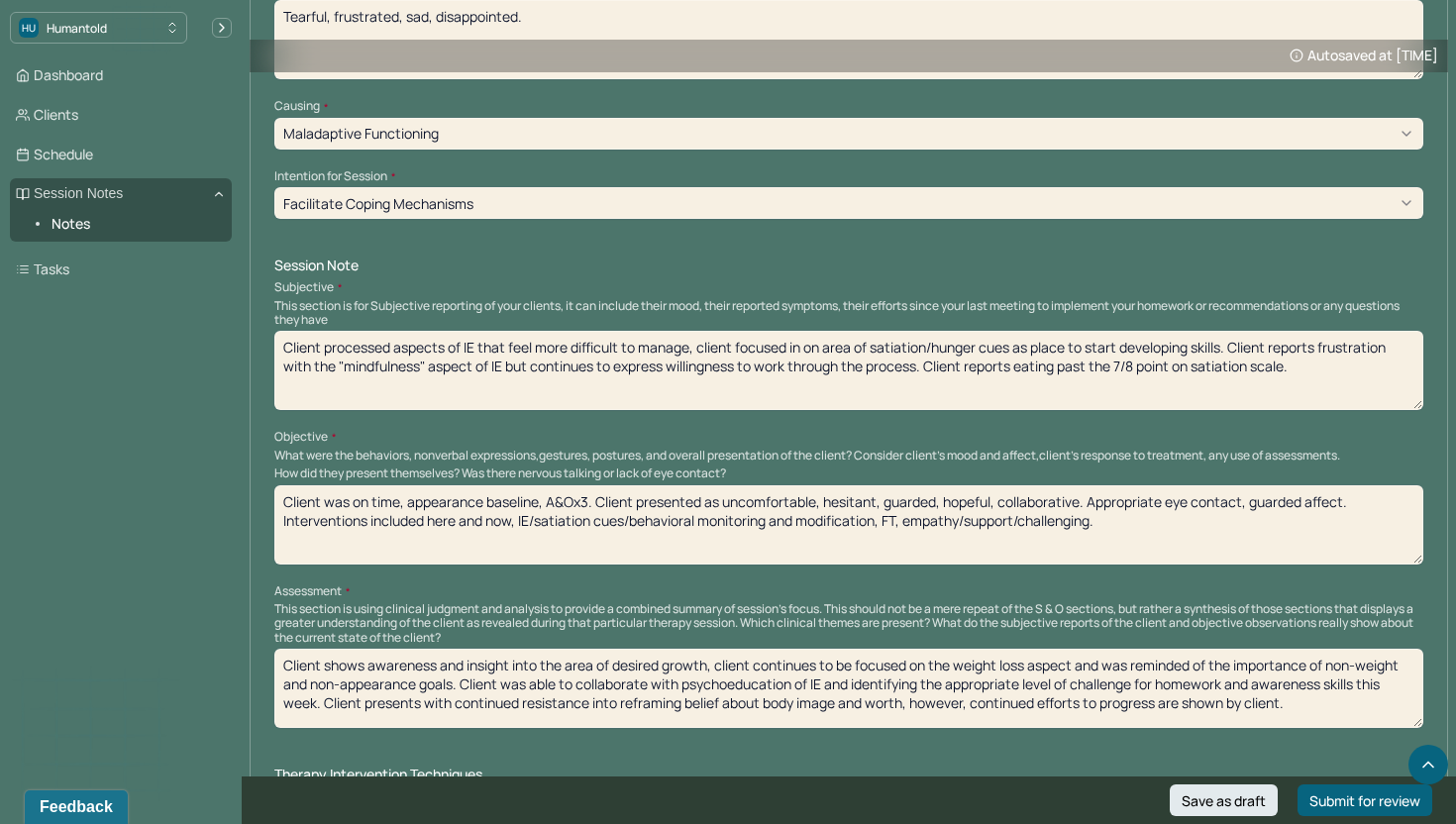click on "Client processed aspects of IE that feel more difficult to manage, client focused in on area of satiation/hunger cues as place to start developing skills. Client reports frustration with the "mindfulness" aspect of IE but continues to express willingness to work through the process. Client reports eating past the 7/8 point on satiation scale." at bounding box center [849, 370] 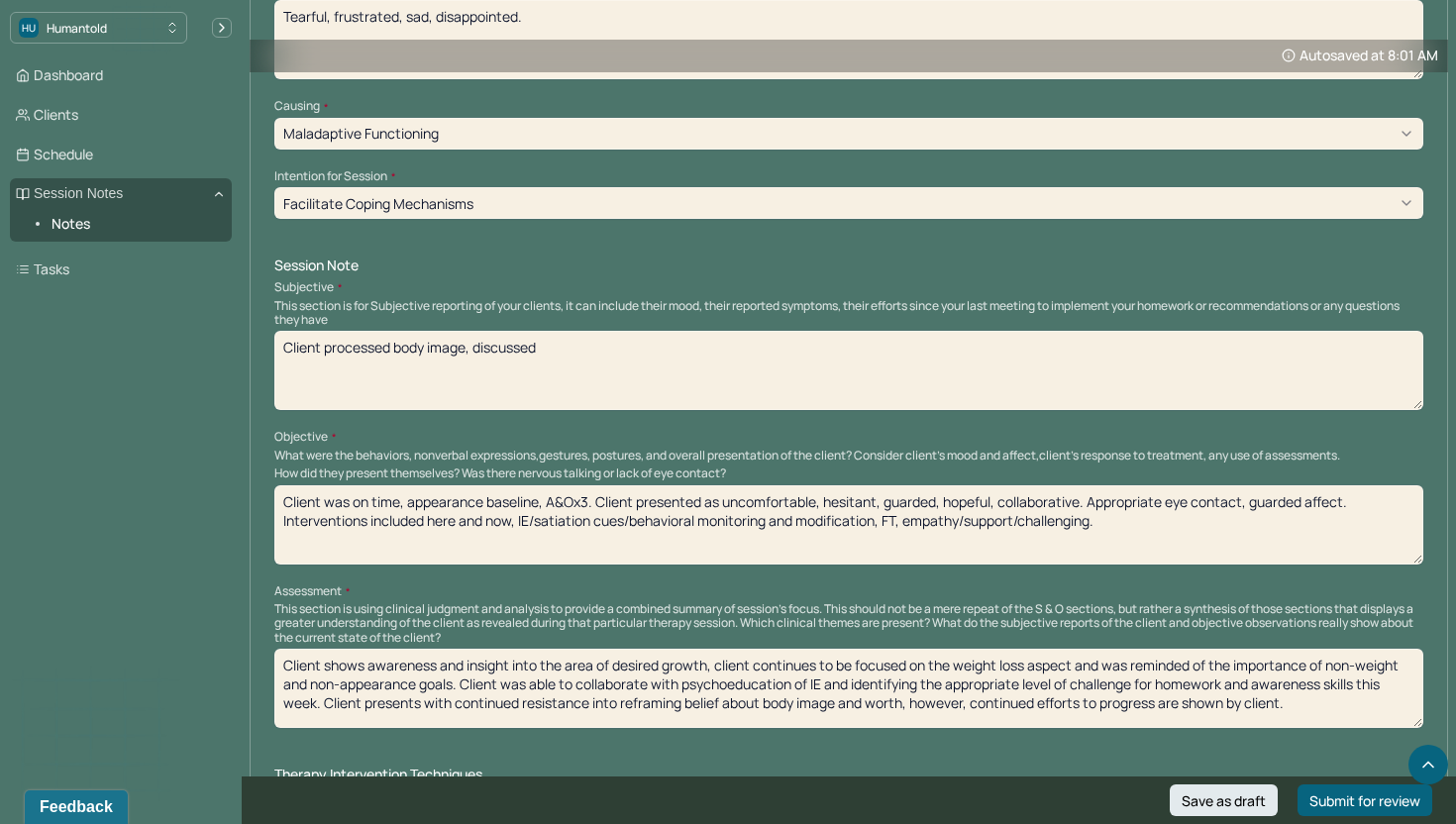 click on "Client was on time, appearance baseline, A&Ox3. Client presented as uncomfortable, hesitant, guarded, hopeful, collaborative. Appropriate eye contact, guarded affect. Interventions included here and now, IE/satiation cues/behavioral monitoring and modification, FT, empathy/support/challenging." at bounding box center [849, 525] 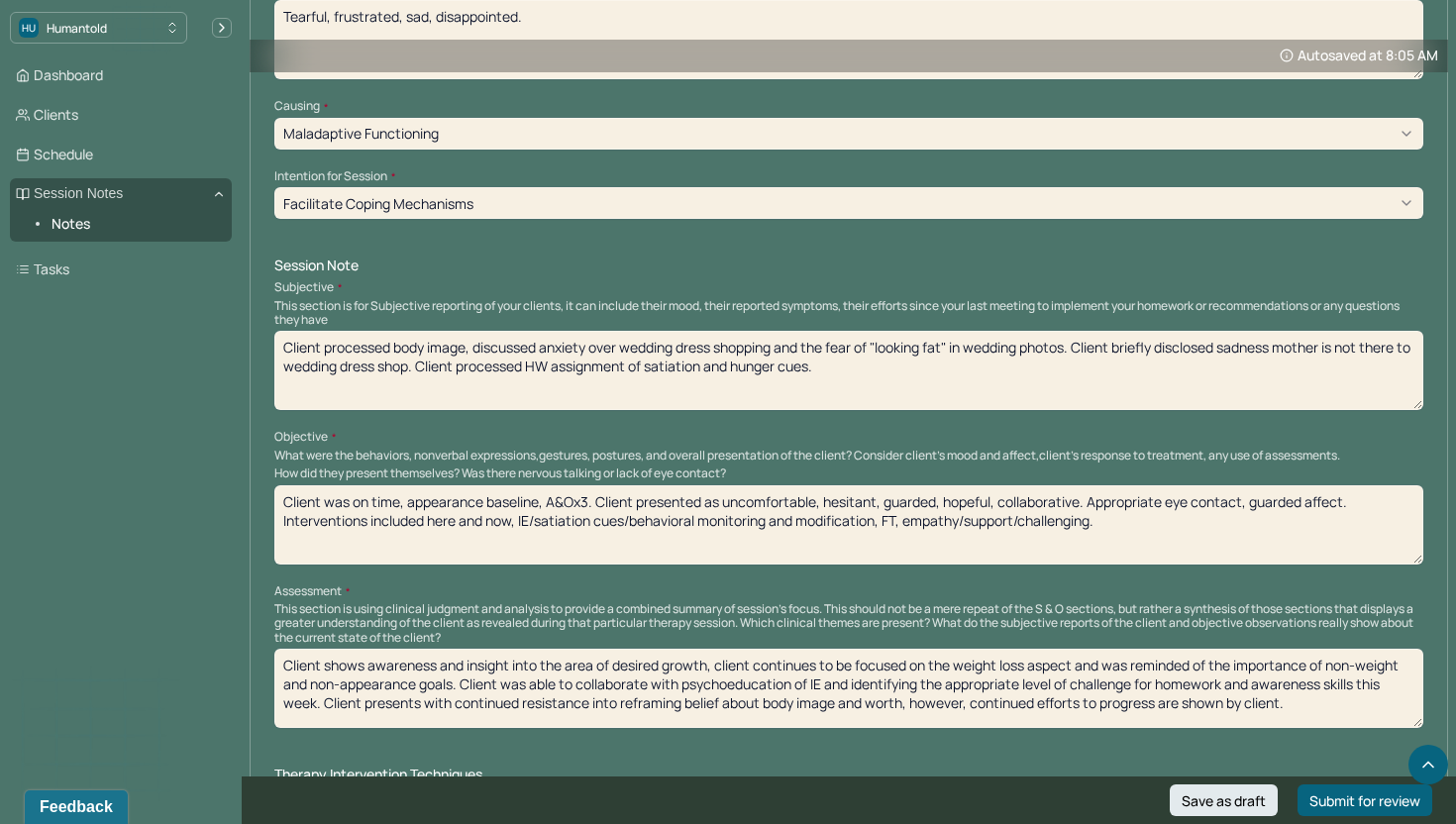 scroll, scrollTop: 702, scrollLeft: 0, axis: vertical 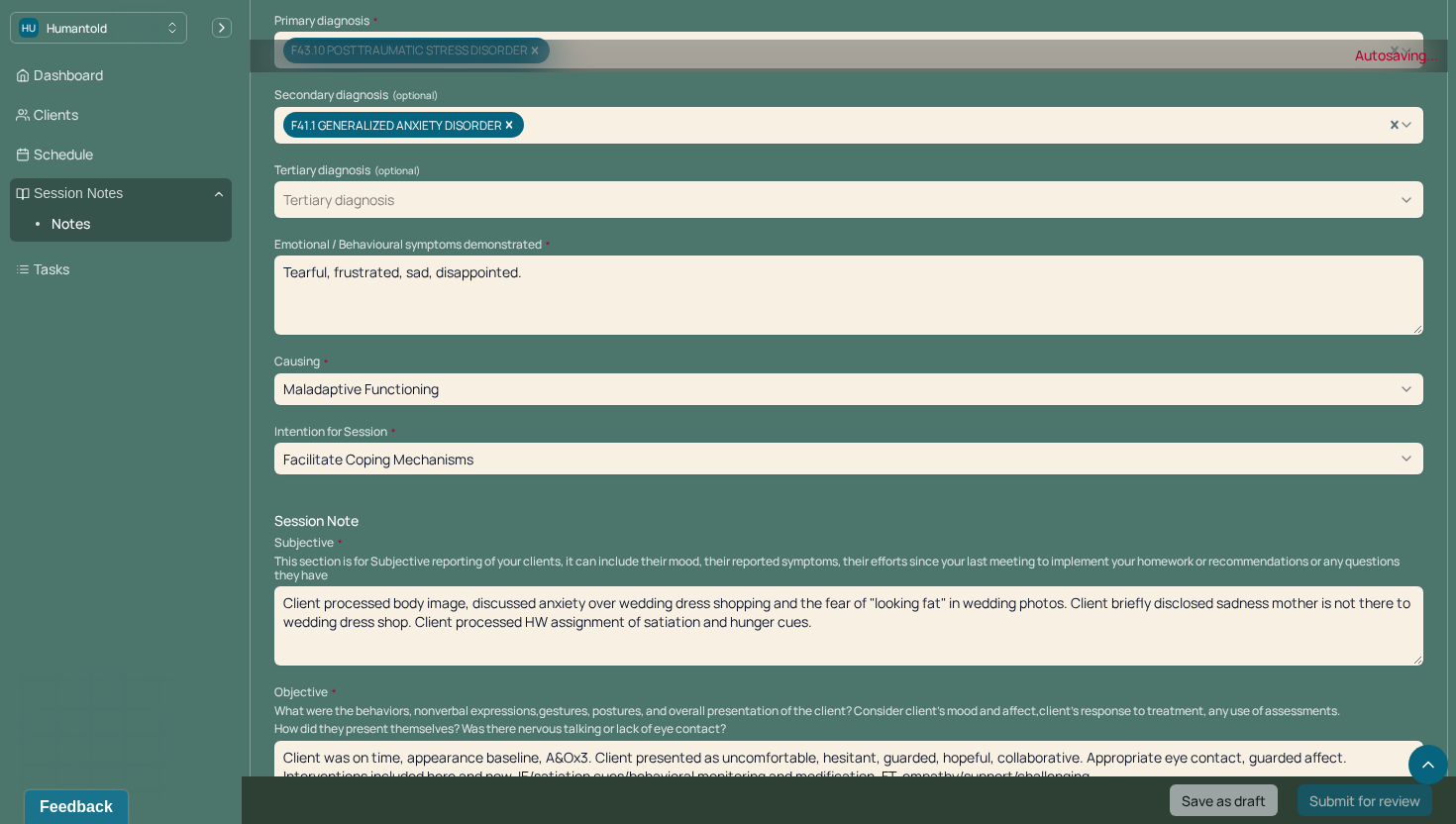 type on "Client processed body image, discussed anxiety over wedding dress shopping and the fear of "looking fat" in wedding photos. Client briefly disclosed sadness mother is not there to wedding dress shop. Client processed HW assignment of satiation and hunger cues." 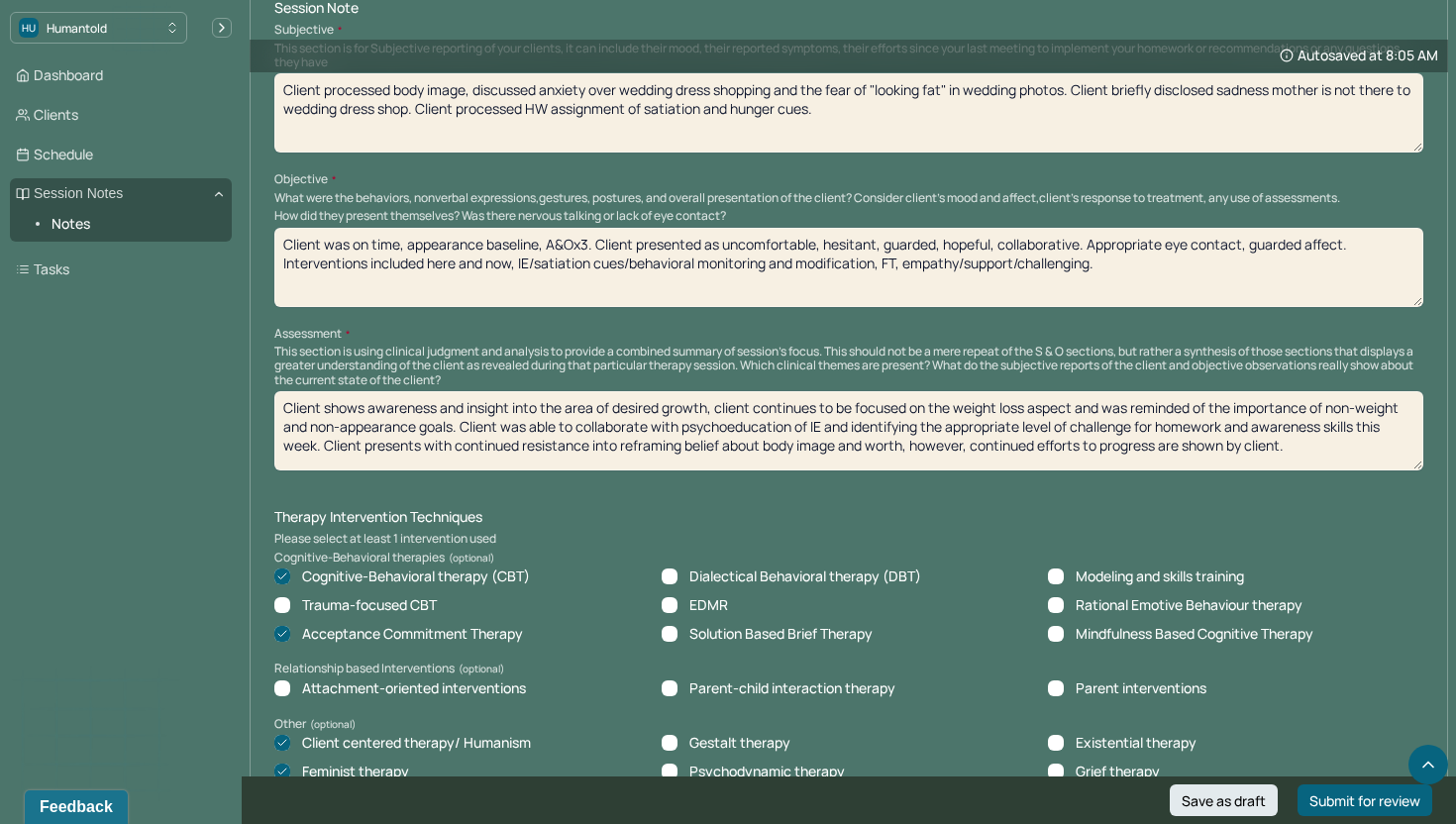 scroll, scrollTop: 1219, scrollLeft: 0, axis: vertical 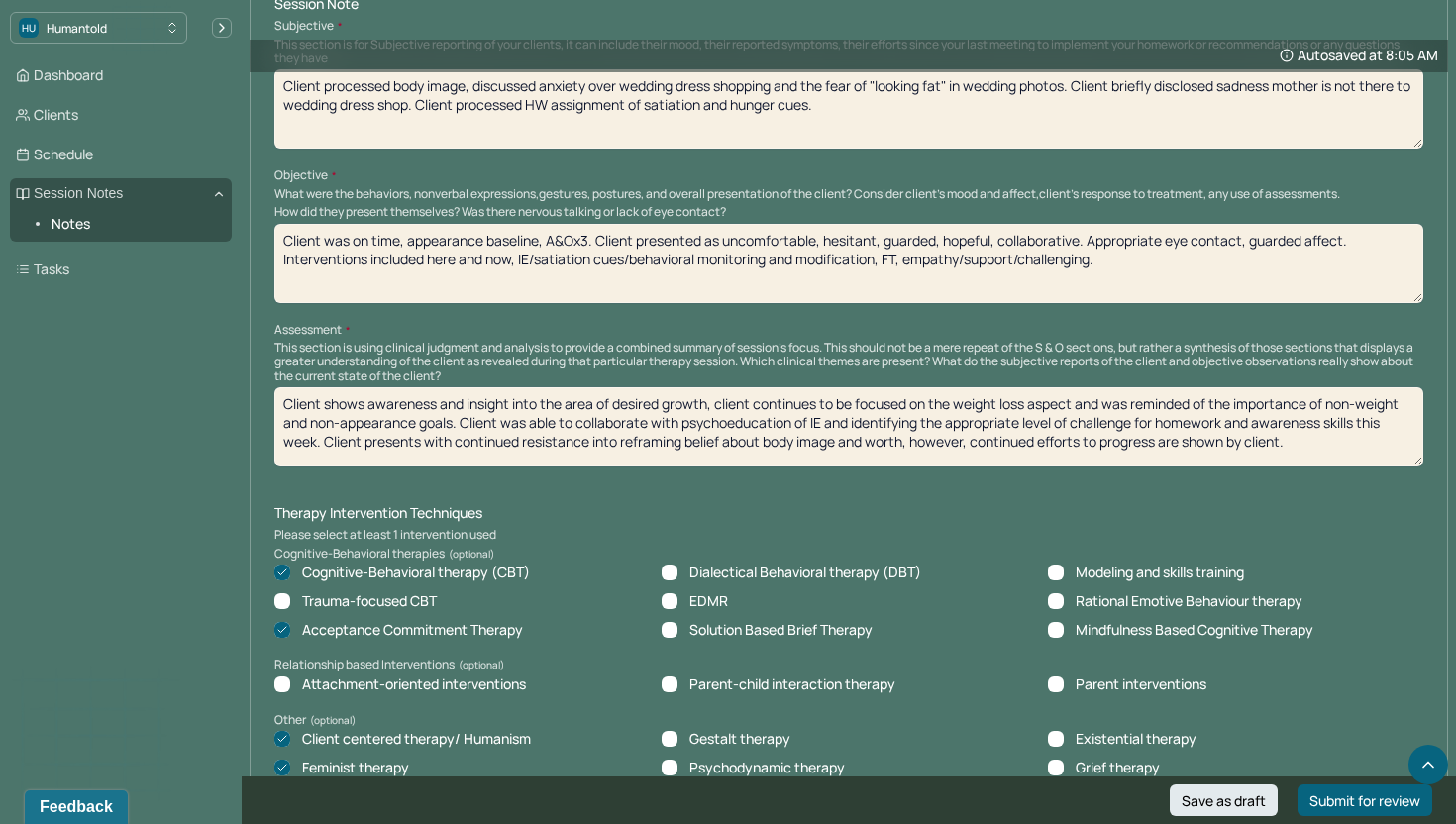 click on "Client was on time, appearance baseline, A&Ox3. Client presented as uncomfortable, hesitant, guarded, hopeful, collaborative. Appropriate eye contact, guarded affect. Interventions included here and now, IE/satiation cues/behavioral monitoring and modification, FT, empathy/support/challenging." at bounding box center [849, 263] 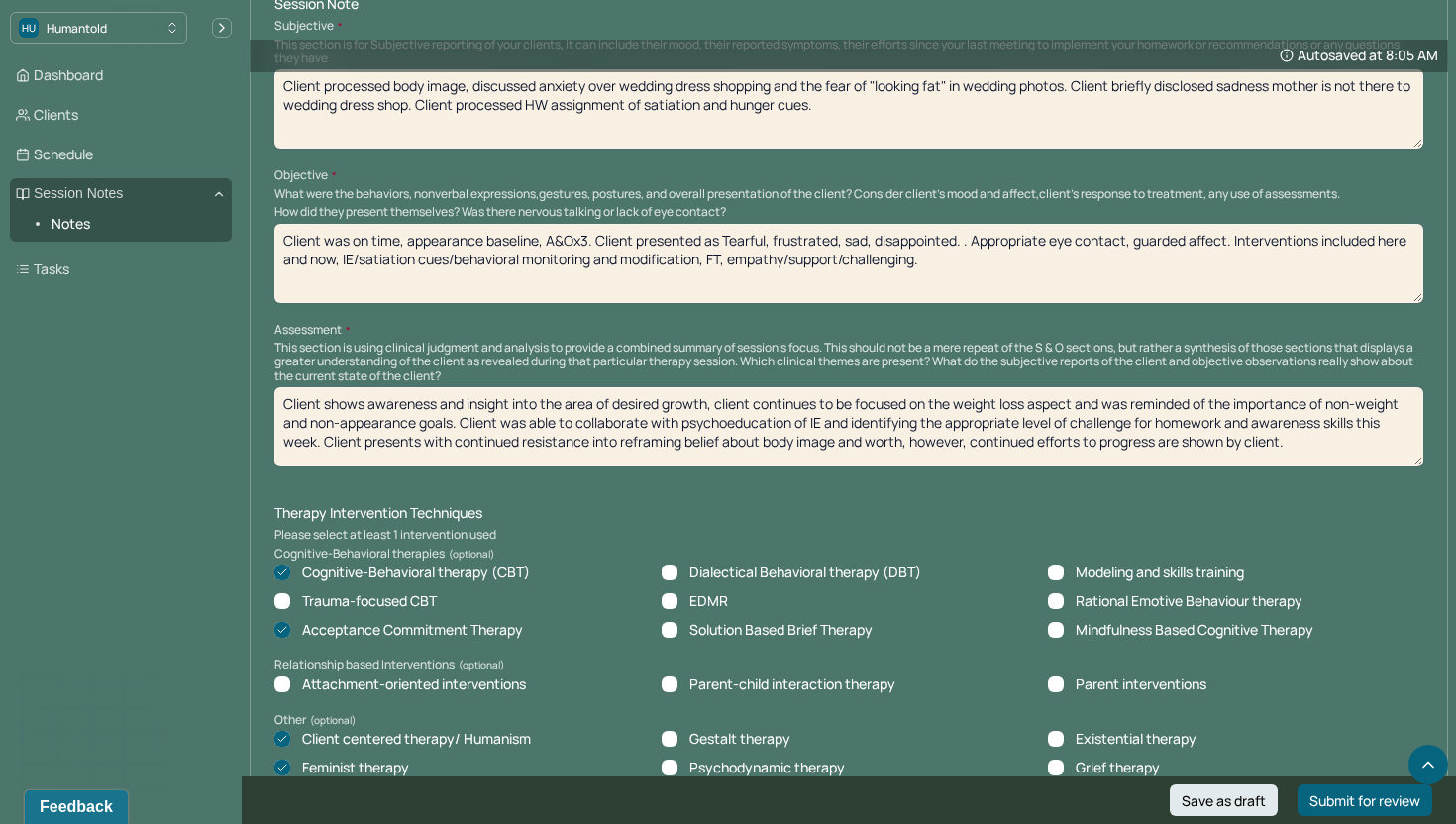 click on "Client was on time, appearance baseline, A&Ox3. Client presented as uncomfortable, hesitant, guarded, hopeful, collaborative. Appropriate eye contact, guarded affect. Interventions included here and now, IE/satiation cues/behavioral monitoring and modification, FT, empathy/support/challenging." at bounding box center [849, 263] 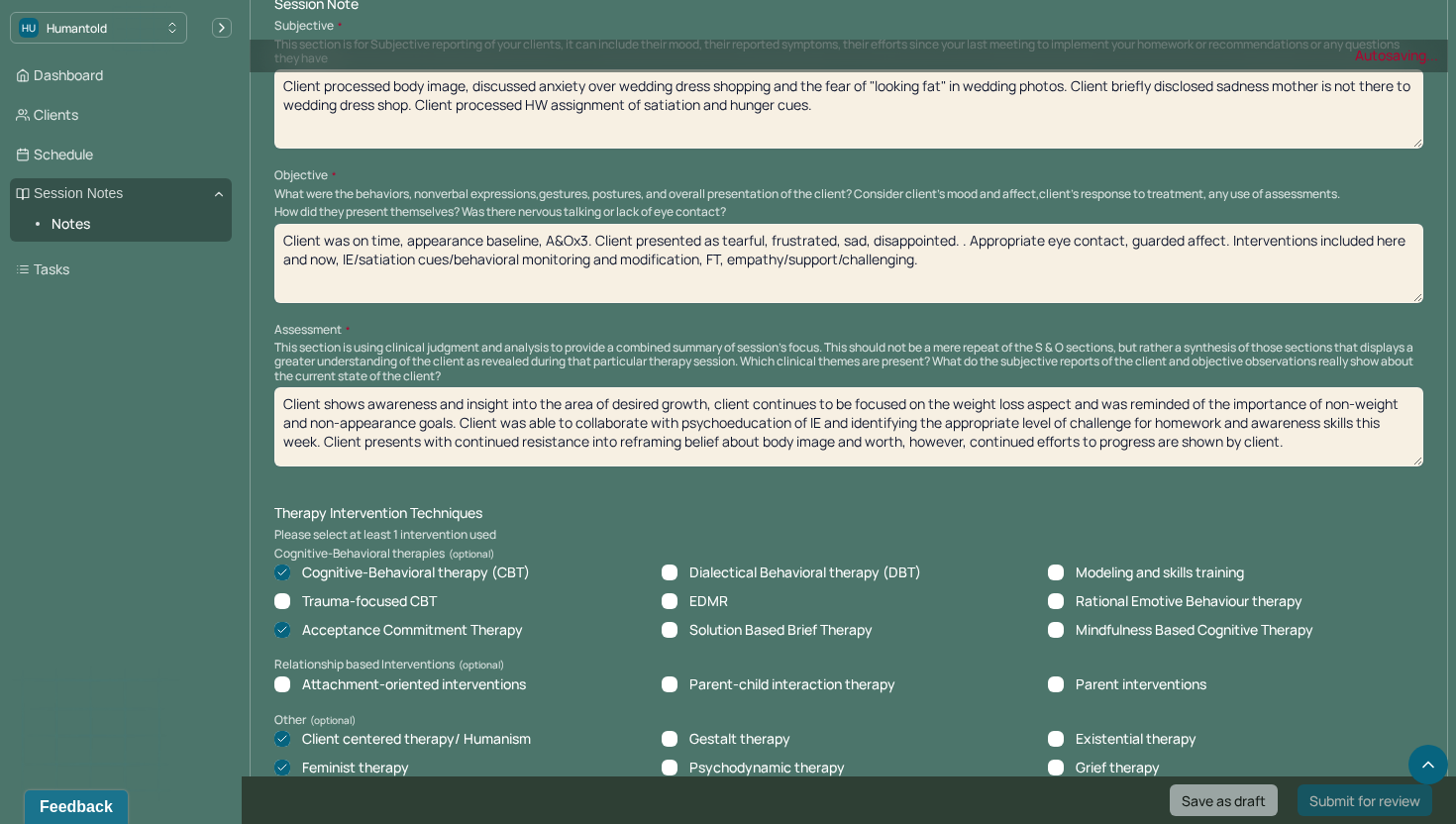 click on "Client was on time, appearance baseline, A&Ox3. Client presented as Tearful, frustrated, sad, disappointed. . Appropriate eye contact, guarded affect. Interventions included here and now, IE/satiation cues/behavioral monitoring and modification, FT, empathy/support/challenging." at bounding box center [849, 263] 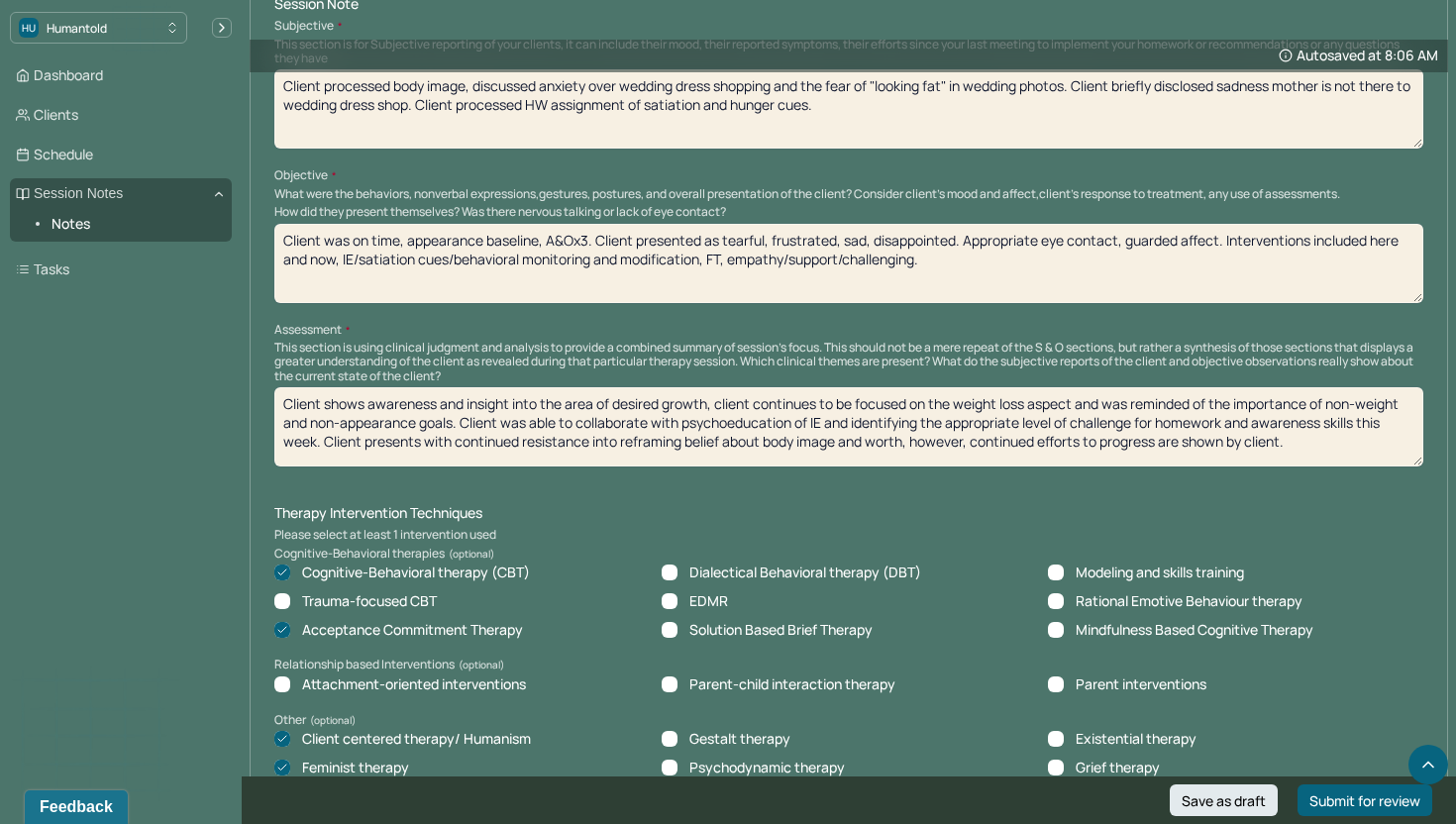 click on "Client was on time, appearance baseline, A&Ox3. Client presented as tearful, frustrated, sad, disappointed. . Appropriate eye contact, guarded affect. Interventions included here and now, IE/satiation cues/behavioral monitoring and modification, FT, empathy/support/challenging." at bounding box center (849, 263) 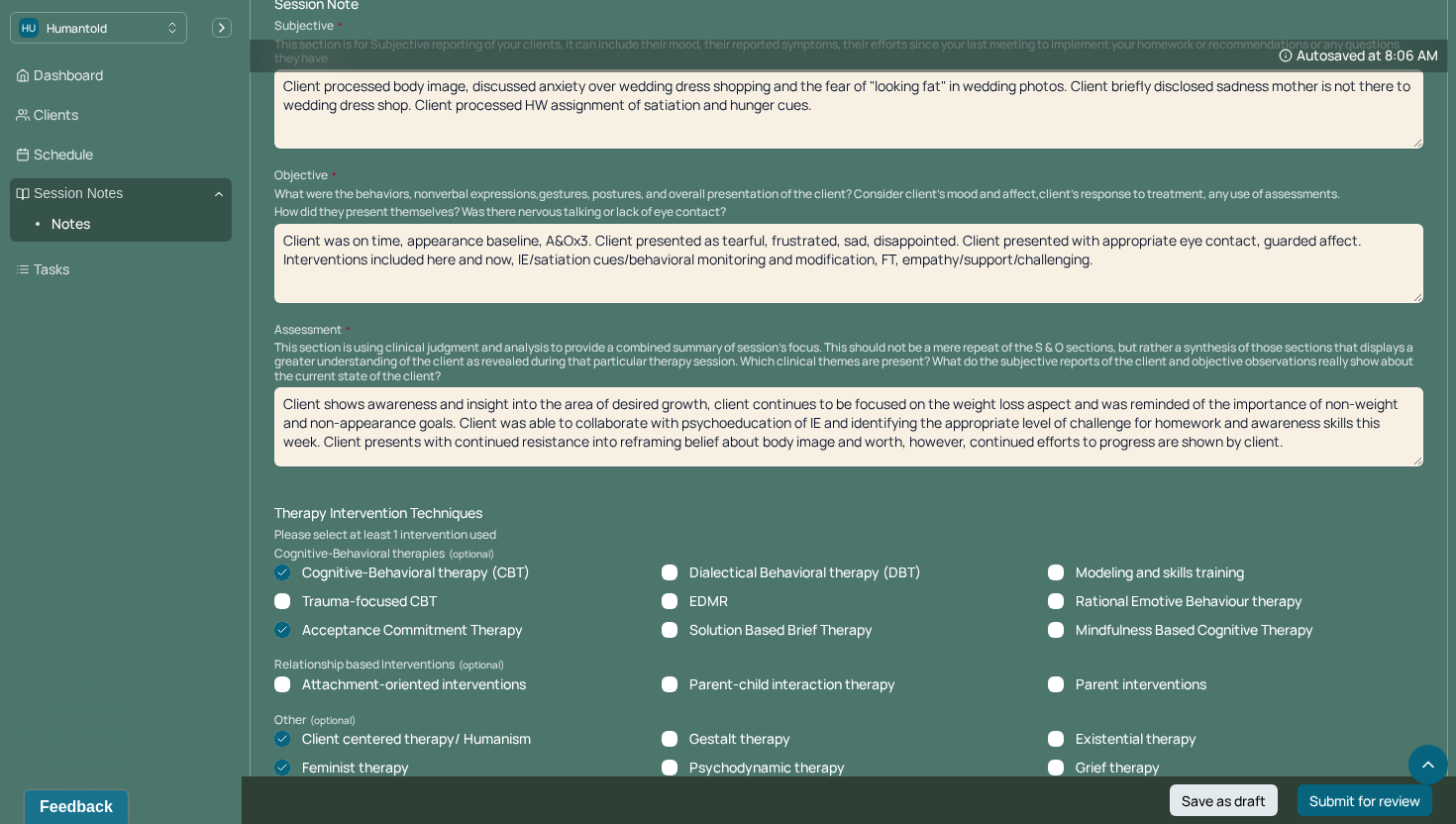 click on "Client was on time, appearance baseline, A&Ox3. Client presented as tearful, frustrated, sad, disappointed. Client presented with Appropriate eye contact, guarded affect. Interventions included here and now, IE/satiation cues/behavioral monitoring and modification, FT, empathy/support/challenging." at bounding box center [849, 263] 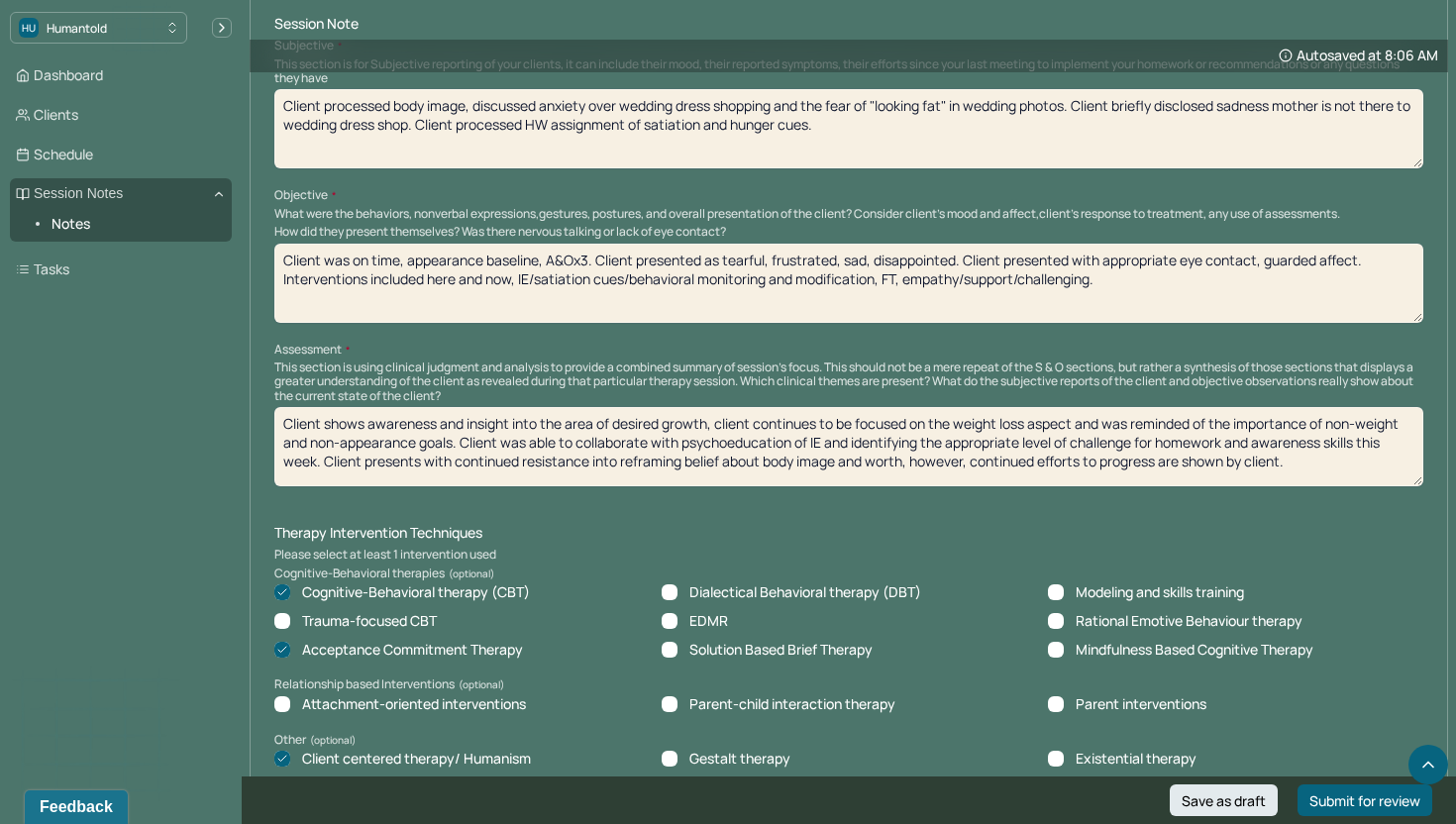 click on "Client was on time, appearance baseline, A&Ox3. Client presented as tearful, frustrated, sad, disappointed. Client presented with Appropriate eye contact, guarded affect. Interventions included here and now, IE/satiation cues/behavioral monitoring and modification, FT, empathy/support/challenging." at bounding box center (849, 283) 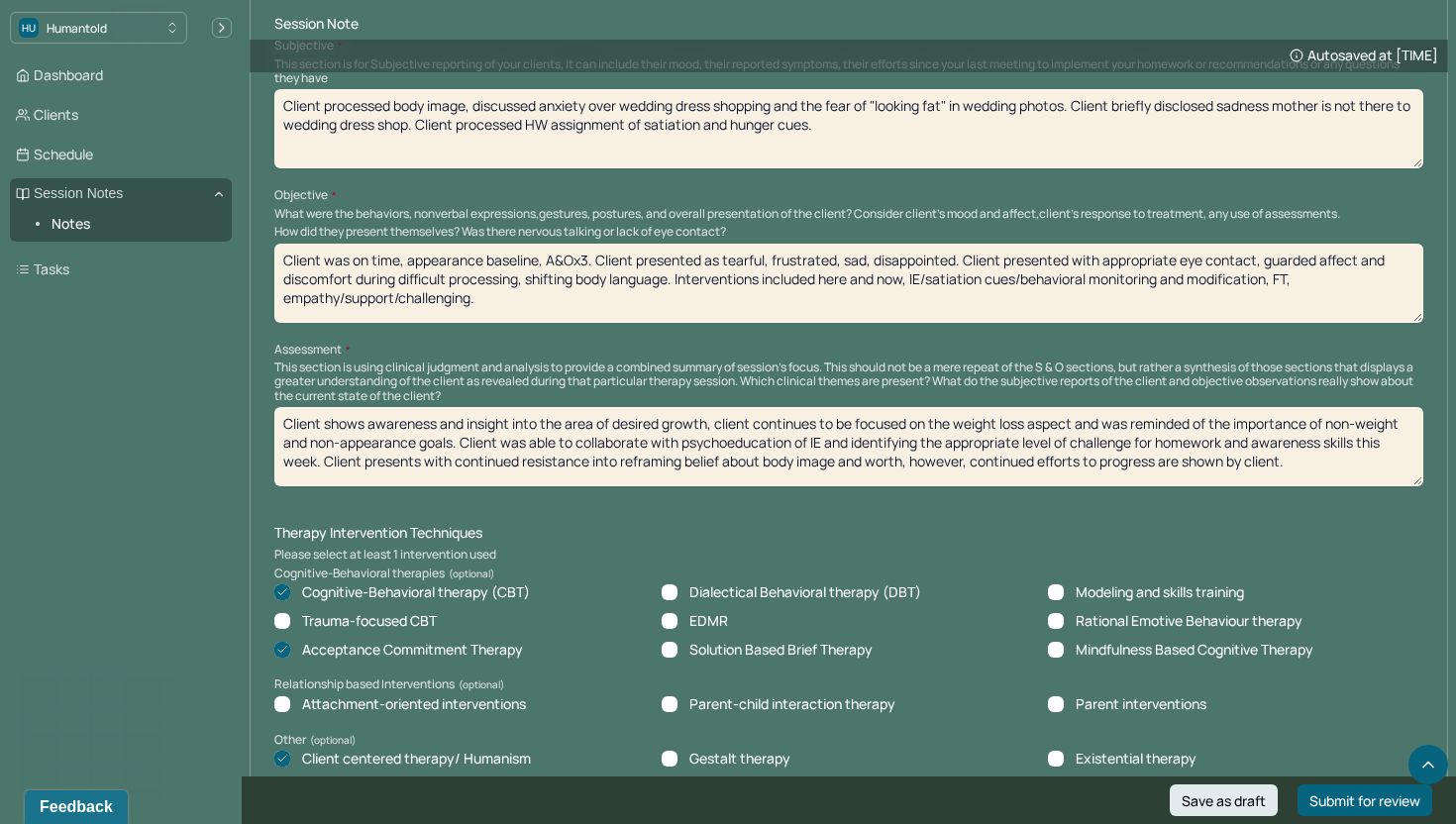 drag, startPoint x: 935, startPoint y: 276, endPoint x: 1183, endPoint y: 268, distance: 248.129 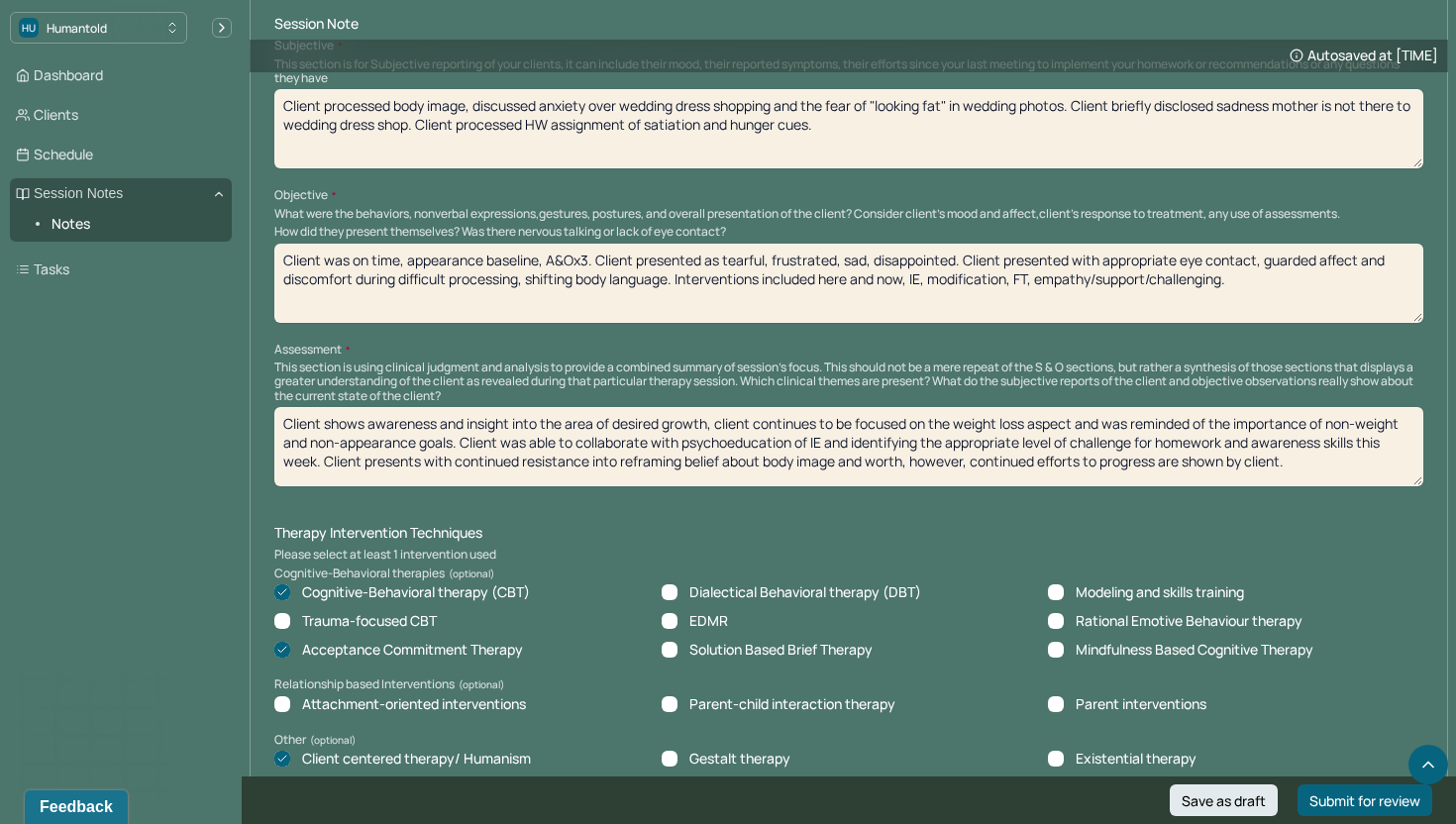 click on "Client was on time, appearance baseline, A&Ox3. Client presented as tearful, frustrated, sad, disappointed. Client presented with appropriate eye contact, guarded affect and discomfort during difficult processing, shifting body language. Interventions included here and now, IE, d modification, FT, empathy/support/challenging." at bounding box center [849, 283] 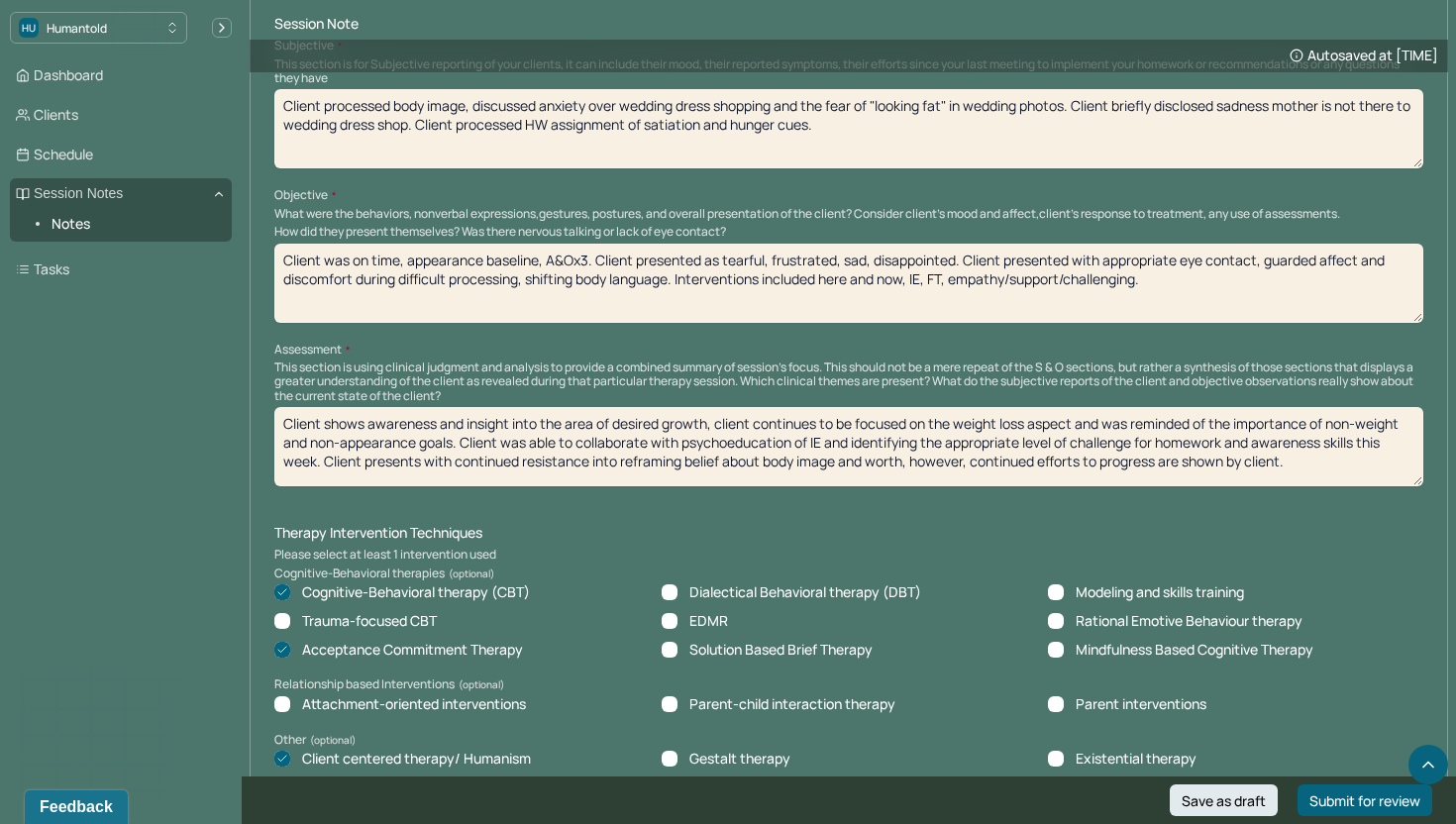 click on "Client was on time, appearance baseline, A&Ox3. Client presented as tearful, frustrated, sad, disappointed. Client presented with appropriate eye contact, guarded affect and discomfort during difficult processing, shifting body language. Interventions included here and now, IE, modification, FT, empathy/support/challenging." at bounding box center [849, 283] 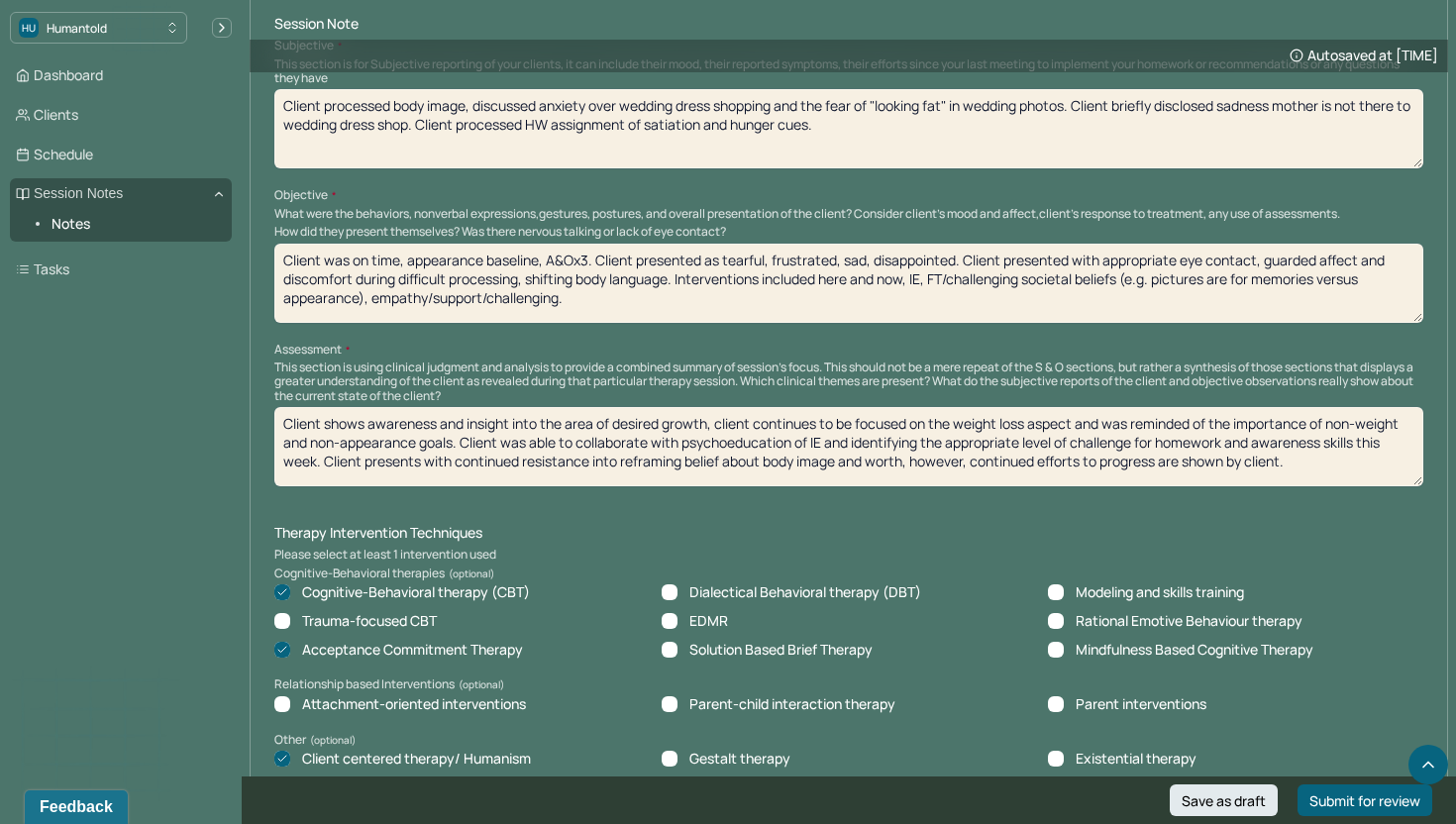 type on "Client was on time, appearance baseline, A&Ox3. Client presented as tearful, frustrated, sad, disappointed. Client presented with appropriate eye contact, guarded affect and discomfort during difficult processing, shifting body language. Interventions included here and now, IE, FT/challenging societal beliefs (e.g. pictures are for memories versus appearance), empathy/support/challenging." 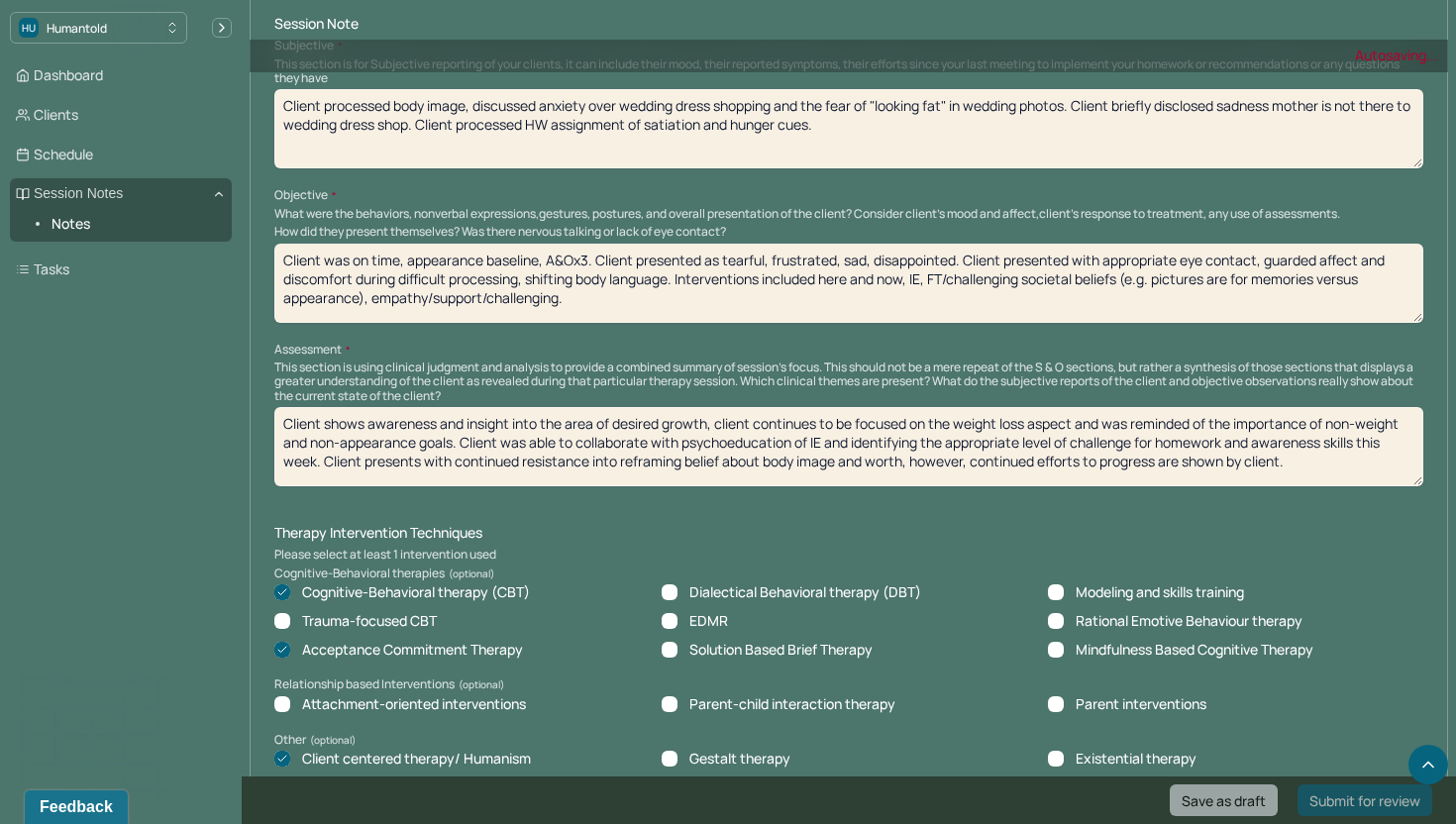click on "Client shows awareness and insight into the area of desired growth, client continues to be focused on the weight loss aspect and was reminded of the importance of non-weight and non-appearance goals. Client was able to collaborate with psychoeducation of IE and identifying the appropriate level of challenge for homework and awareness skills this week. Client presents with continued resistance into reframing belief about body image and worth, however, continued efforts to progress are shown by client." at bounding box center [849, 447] 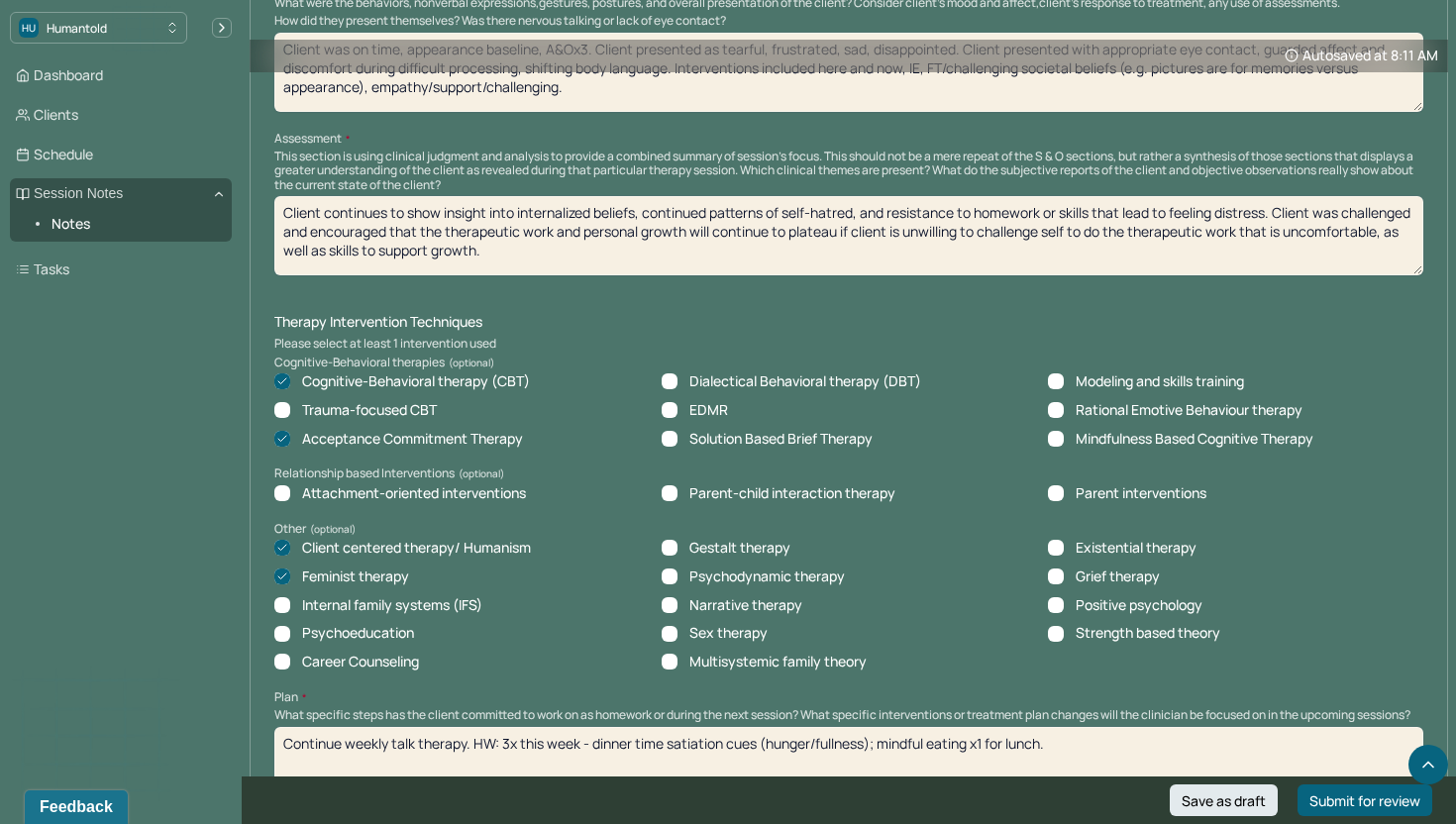 scroll, scrollTop: 1431, scrollLeft: 0, axis: vertical 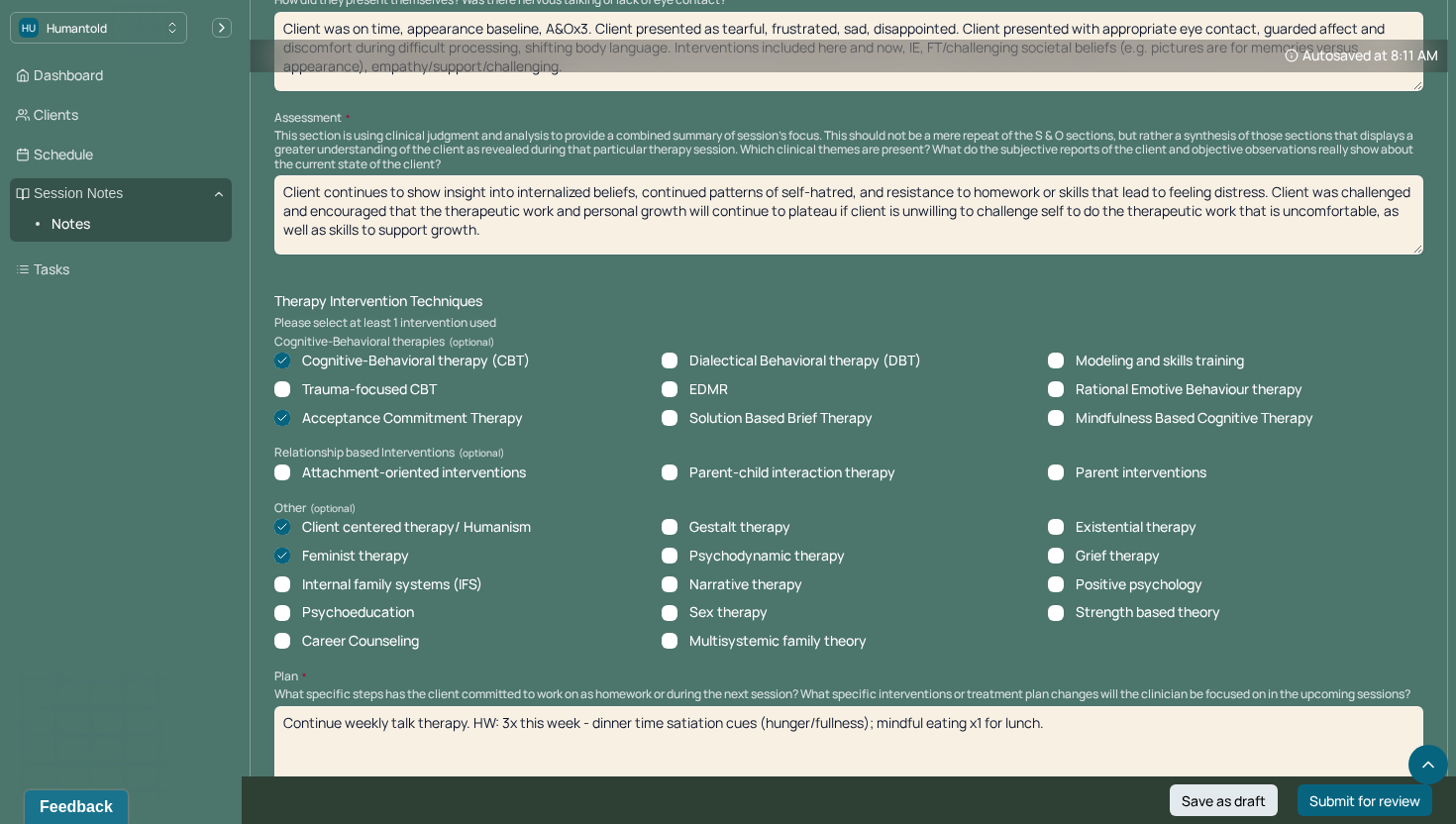 type on "Client continues to show insight into internalized beliefs, continued patterns of self-hatred, and resistance to homework or skills that lead to feeling distress. Client was challenged and encouraged that the therapeutic work and personal growth will continue to plateau if client is unwilling to challenge self to do the therapeutic work that is uncomfortable, as well as skills to support growth." 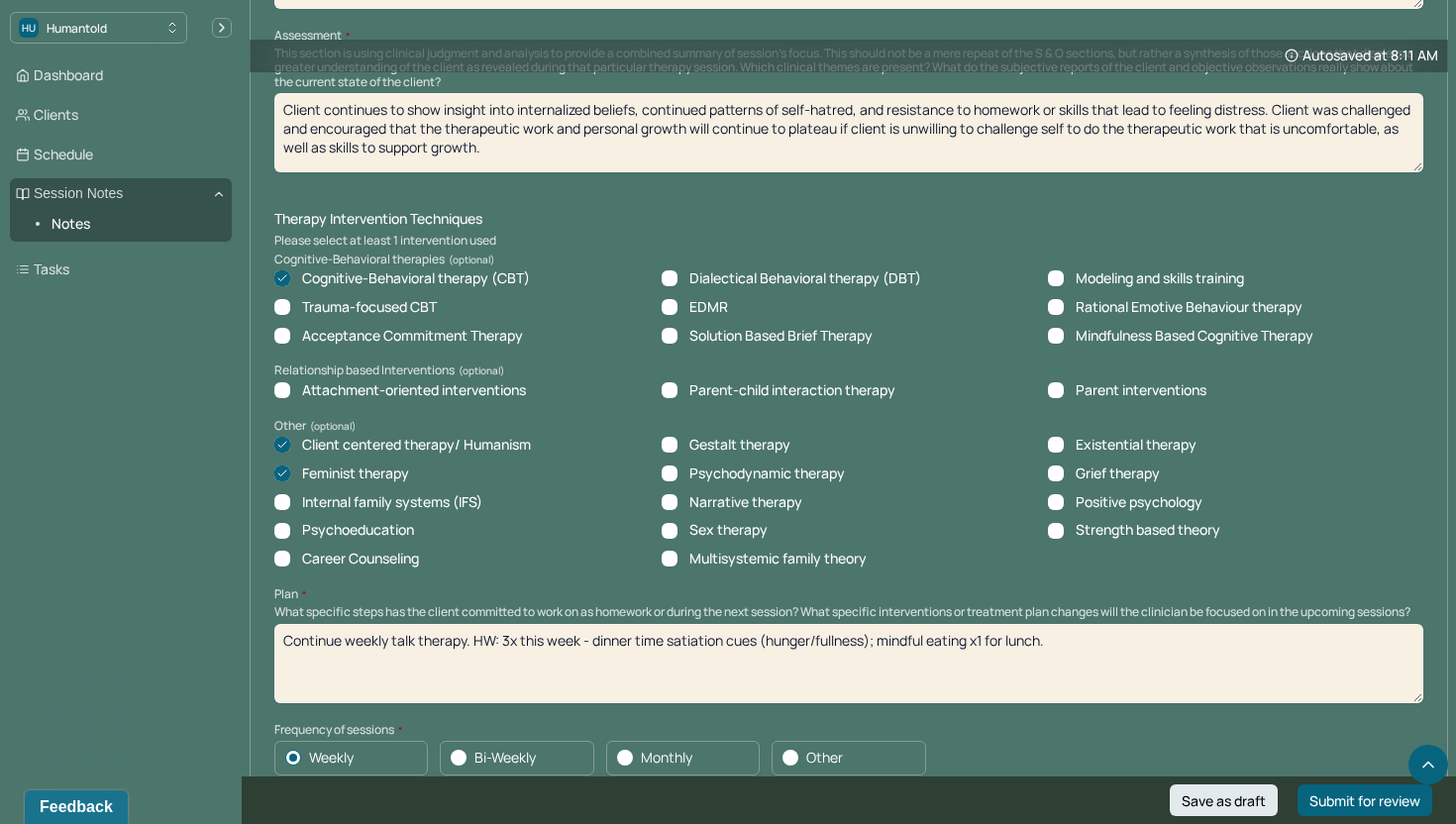scroll, scrollTop: 1525, scrollLeft: 0, axis: vertical 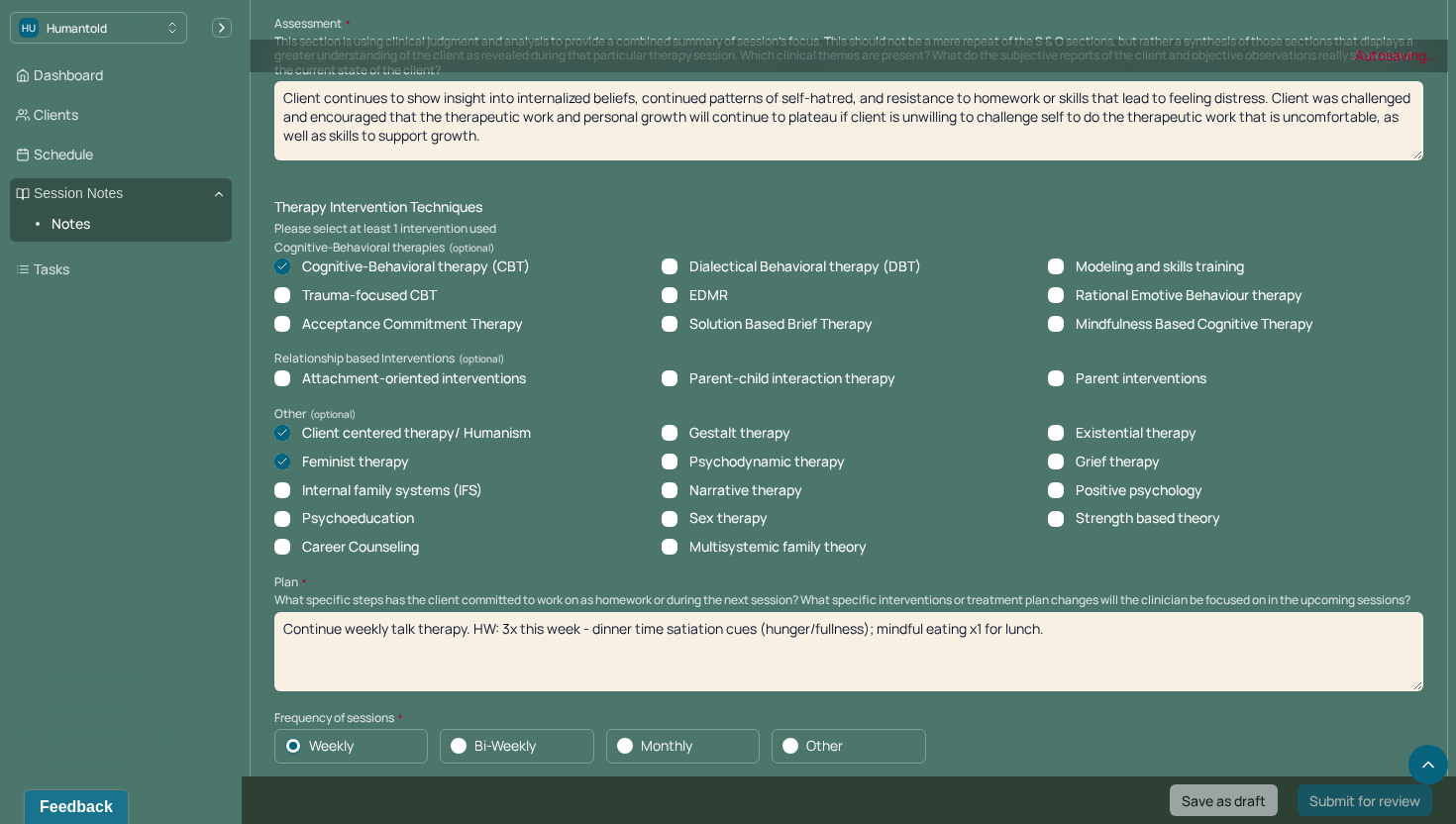 click on "Continue weekly talk therapy. HW: 3x this week - dinner time satiation cues (hunger/fullness); mindful eating x1 for lunch." at bounding box center [849, 652] 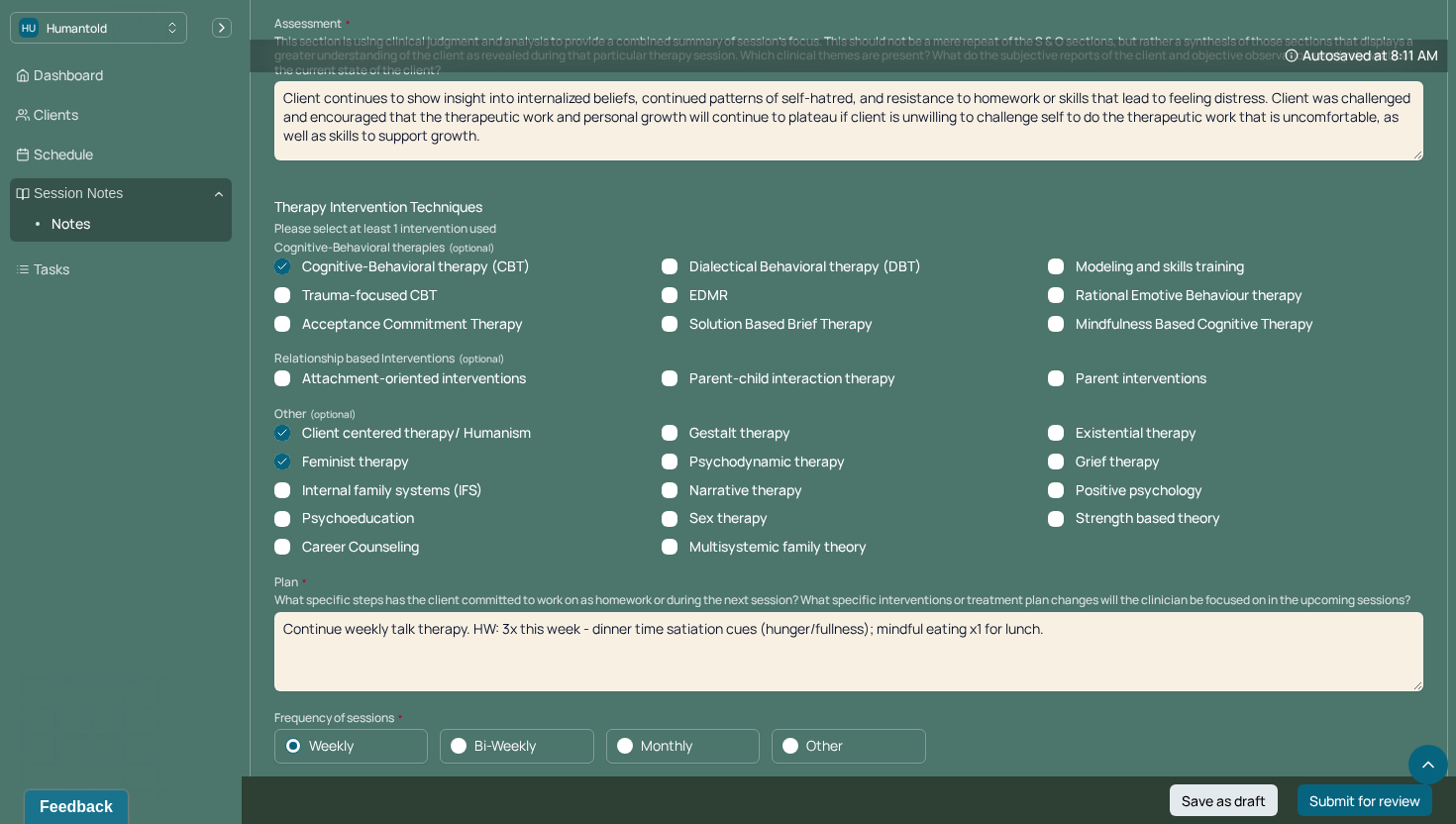 drag, startPoint x: 501, startPoint y: 632, endPoint x: 503, endPoint y: 652, distance: 20.09975 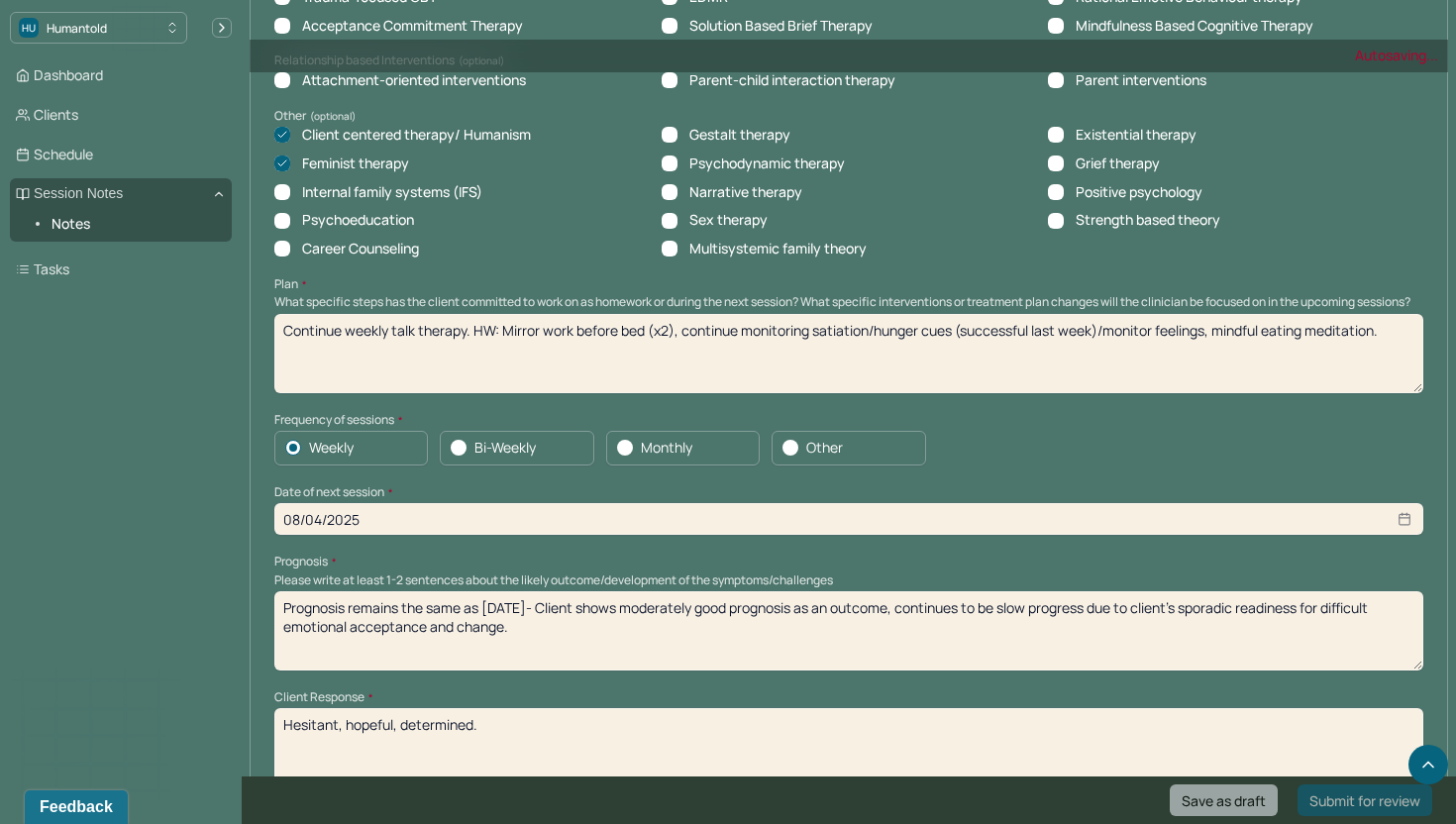 scroll, scrollTop: 1872, scrollLeft: 0, axis: vertical 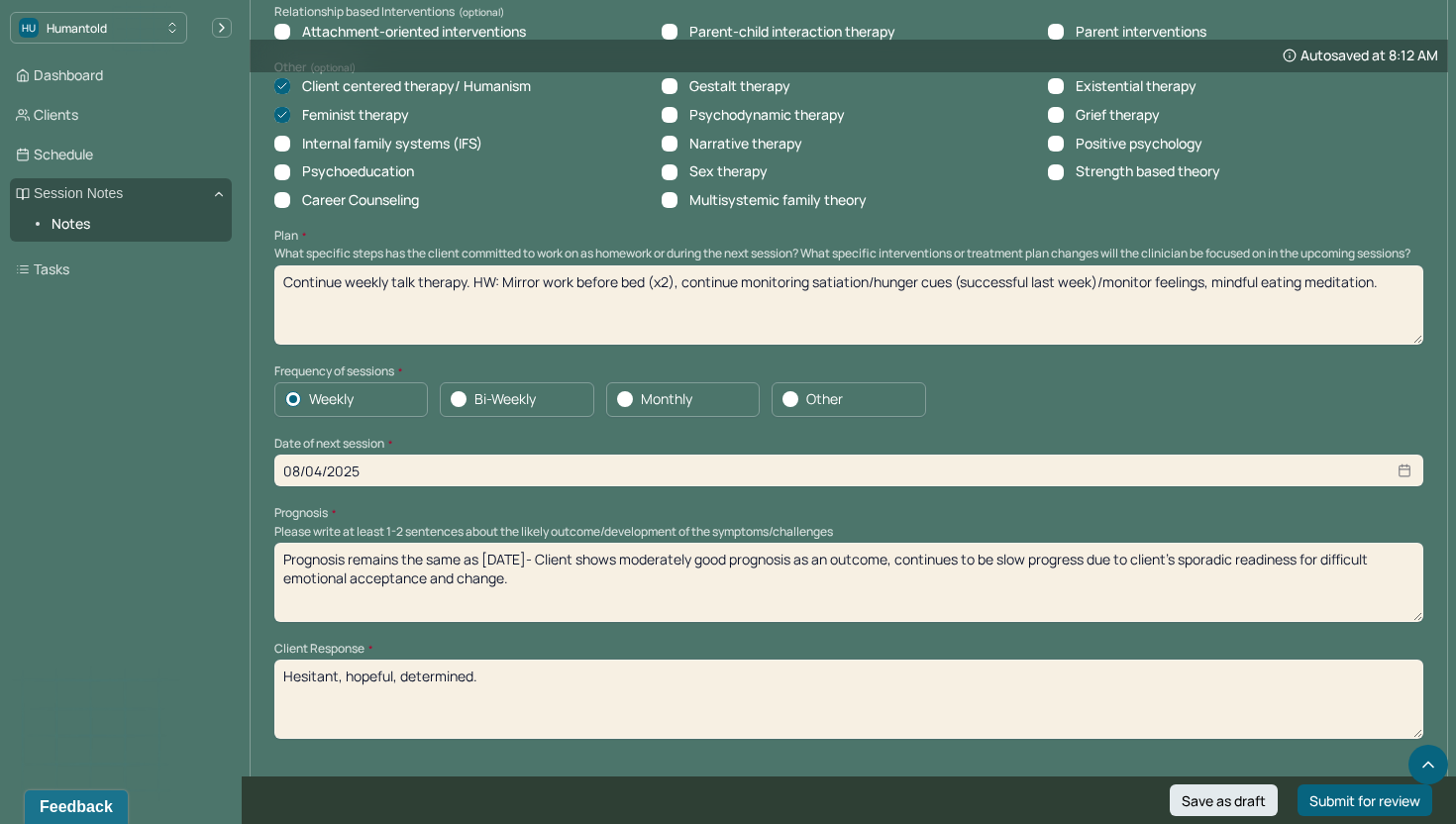 type on "Continue weekly talk therapy. HW: Mirror work before bed (x2), continue monitoring satiation/hunger cues (successful last week)/monitor feelings, mindful eating meditation." 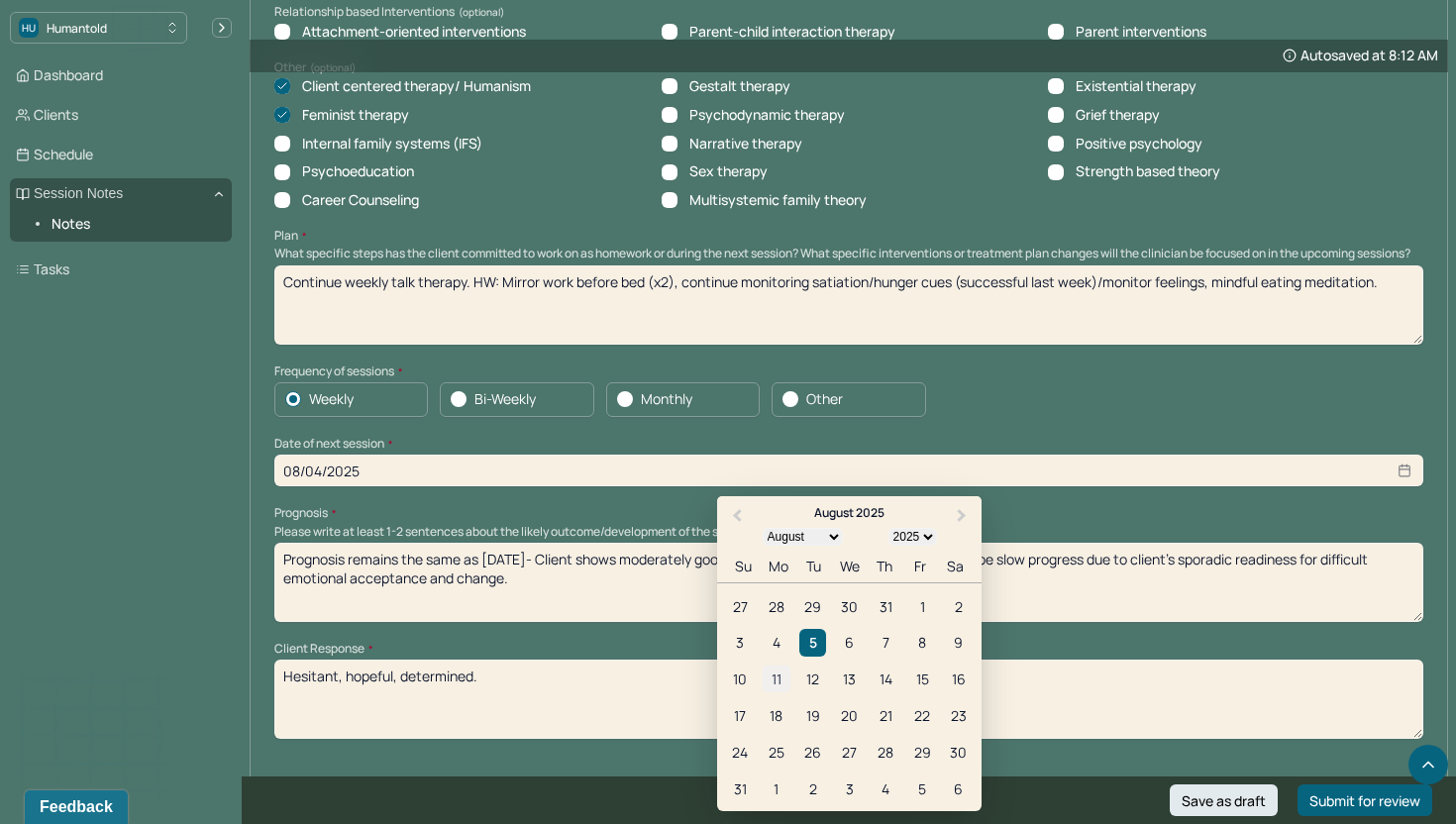 click on "11" at bounding box center (776, 679) 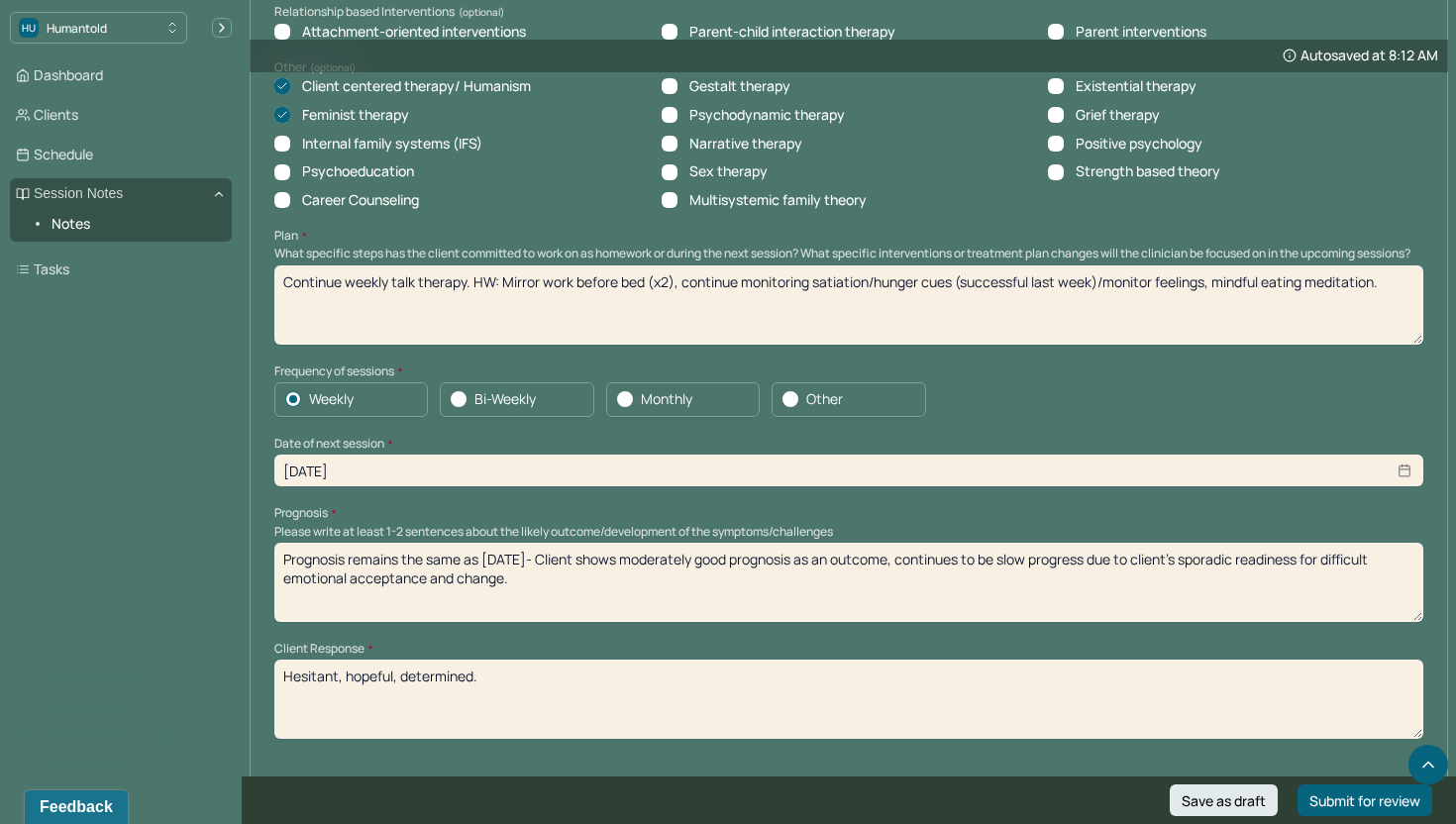 click on "Prognosis remains the same as [DATE]- Client shows moderately good prognosis as an outcome, continues to be slow progress due to client's sporadic readiness for difficult emotional acceptance and change." at bounding box center (849, 582) 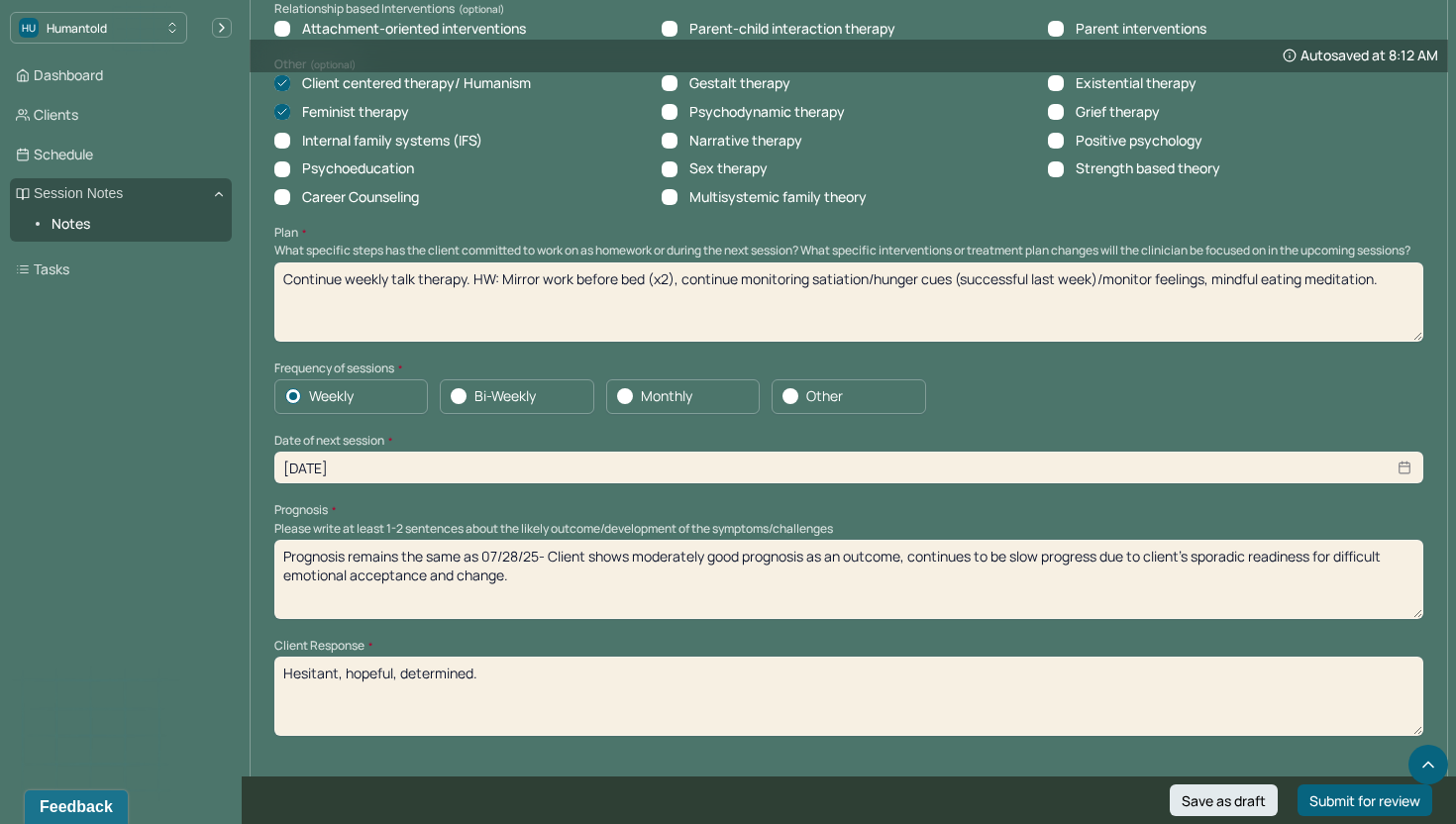 scroll, scrollTop: 1992, scrollLeft: 0, axis: vertical 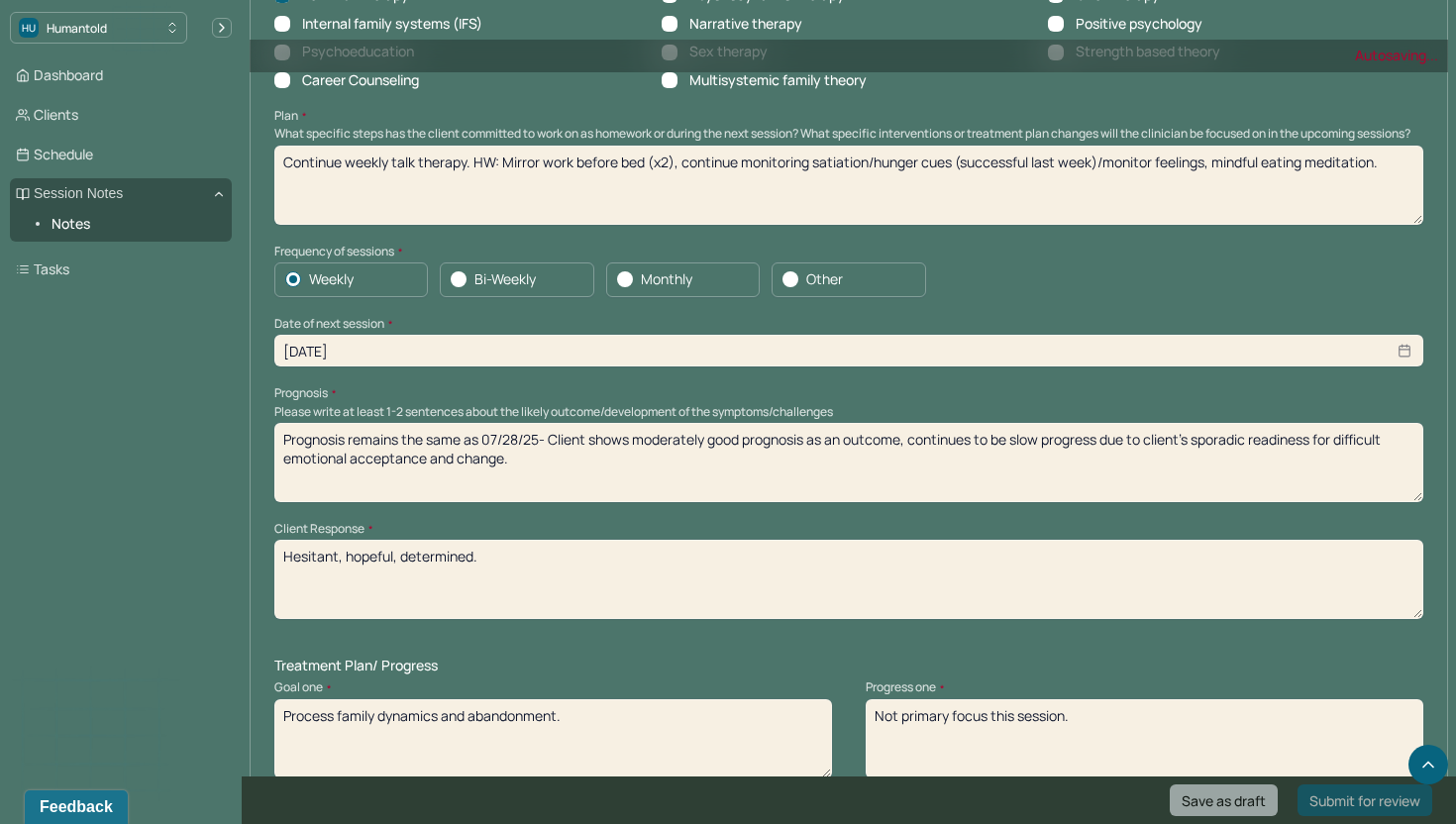 click on "Hesitant, hopeful, determined." at bounding box center (849, 579) 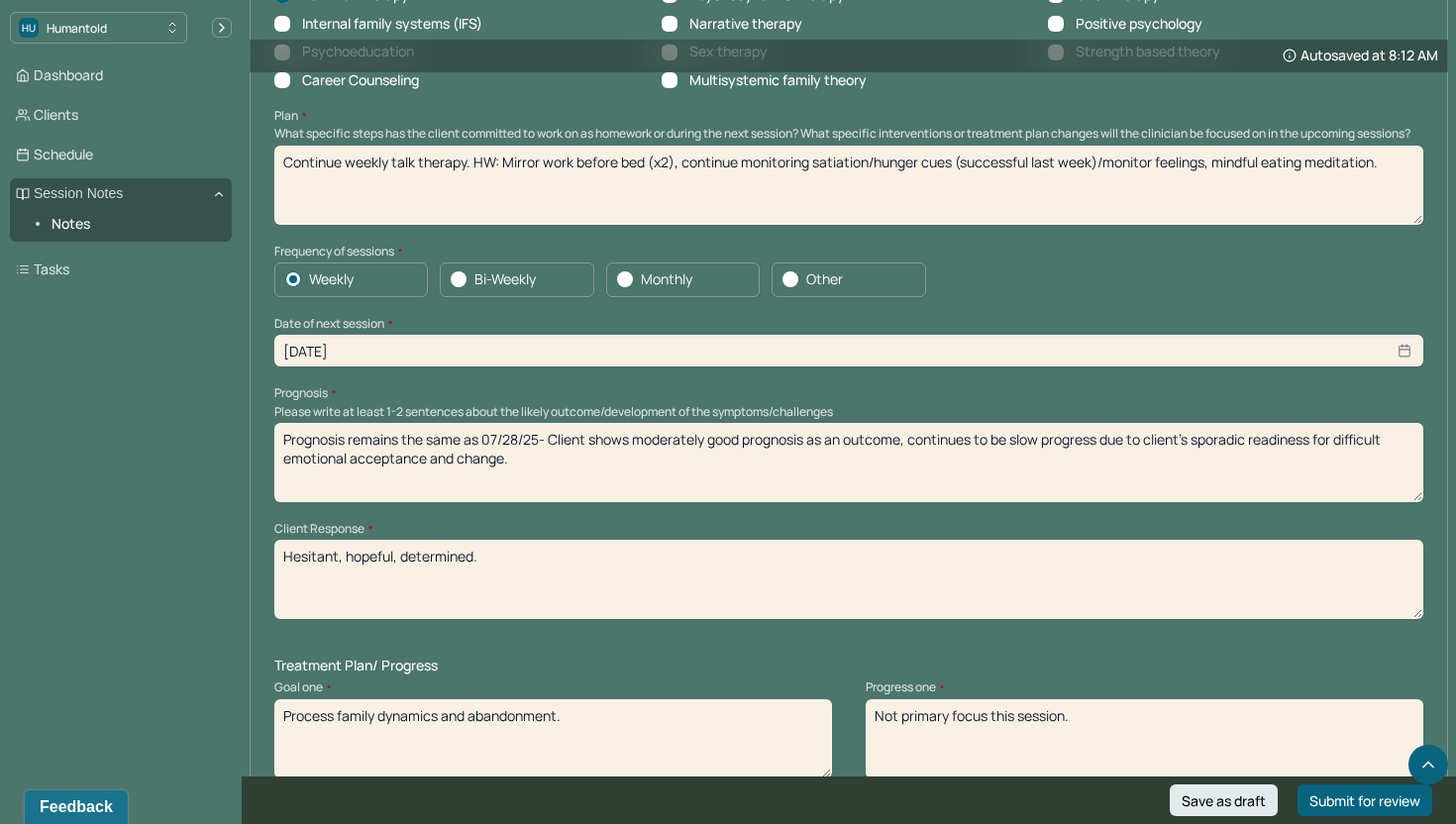 click on "Prognosis remains the same as 07/28/25- Client shows moderately good prognosis as an outcome, continues to be slow progress due to client's sporadic readiness for difficult emotional acceptance and change." at bounding box center (849, 463) 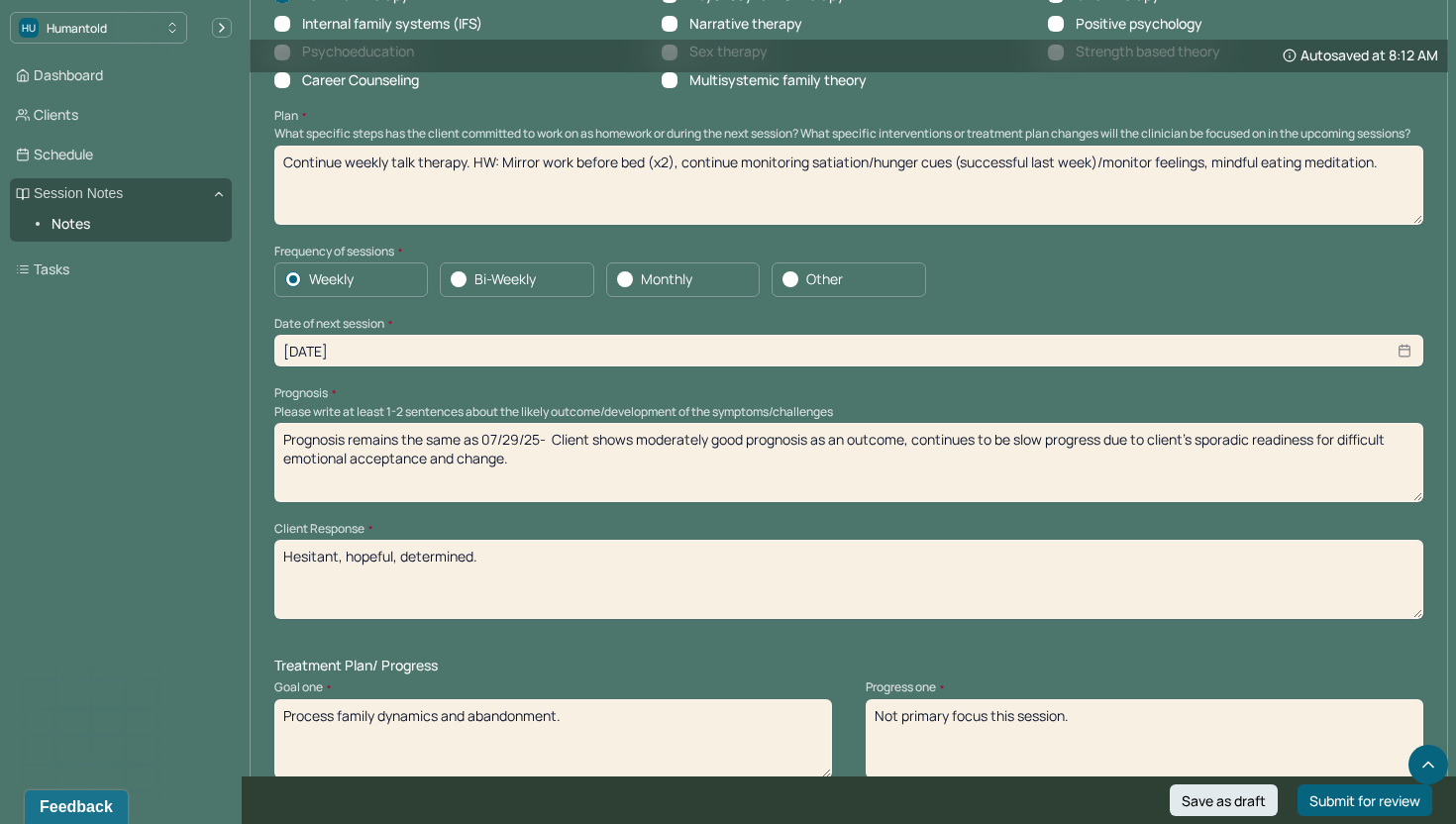 type on "Prognosis remains the same as 07/29/25-  Client shows moderately good prognosis as an outcome, continues to be slow progress due to client's sporadic readiness for difficult emotional acceptance and change." 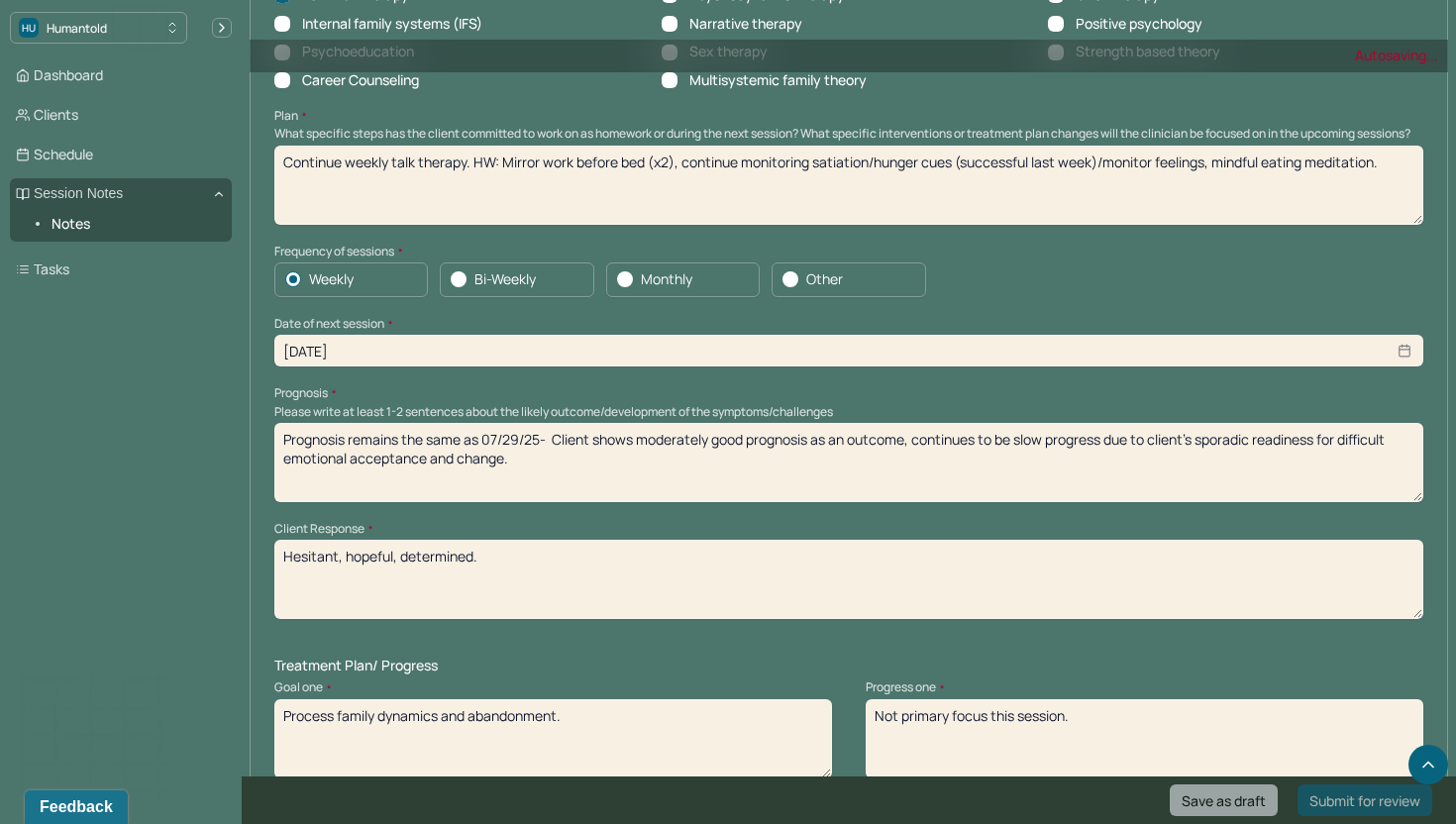 click on "Hesitant, hopeful, determined." at bounding box center [849, 579] 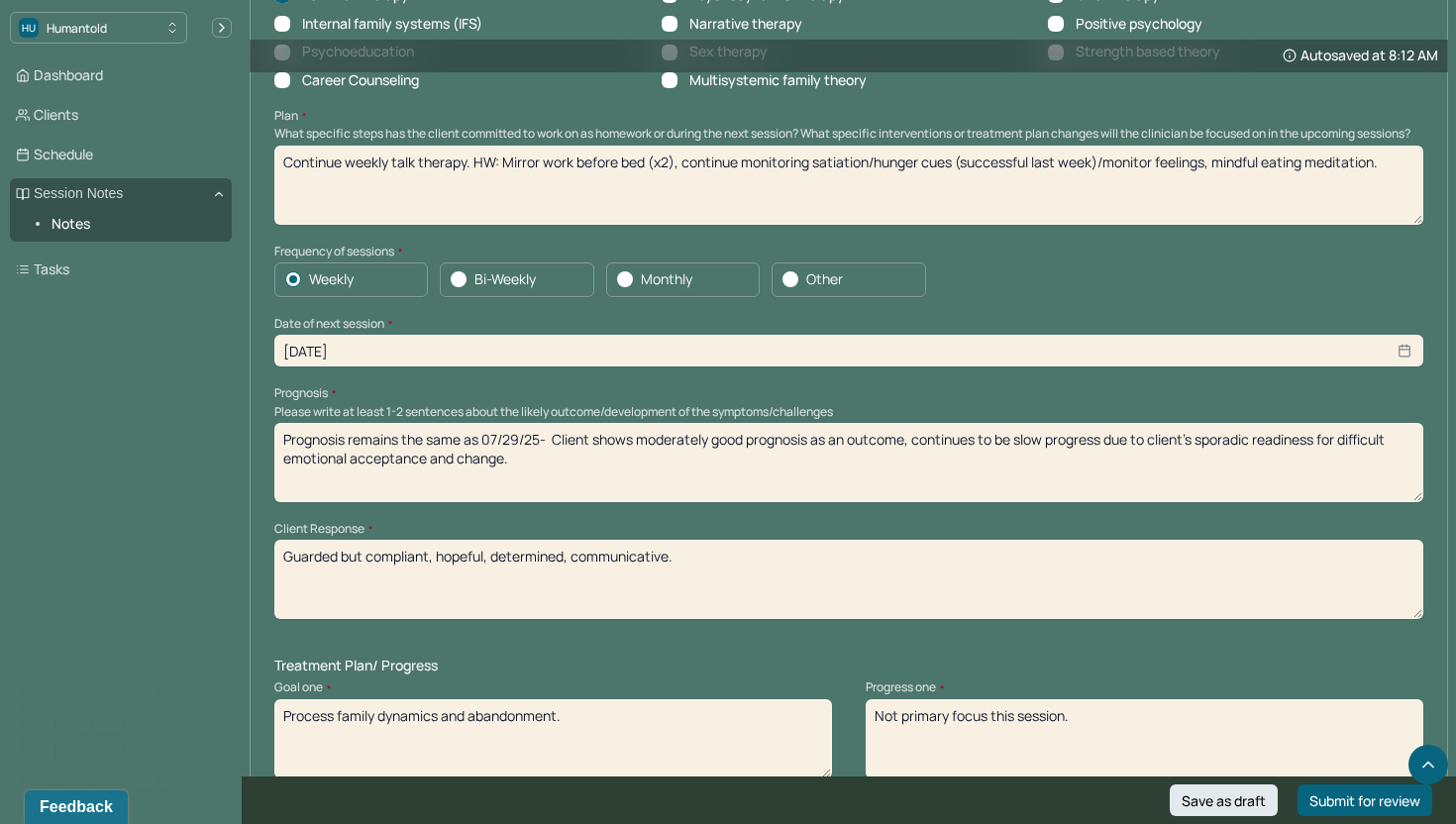 click on "Hesitant, hopeful, determined." at bounding box center (849, 579) 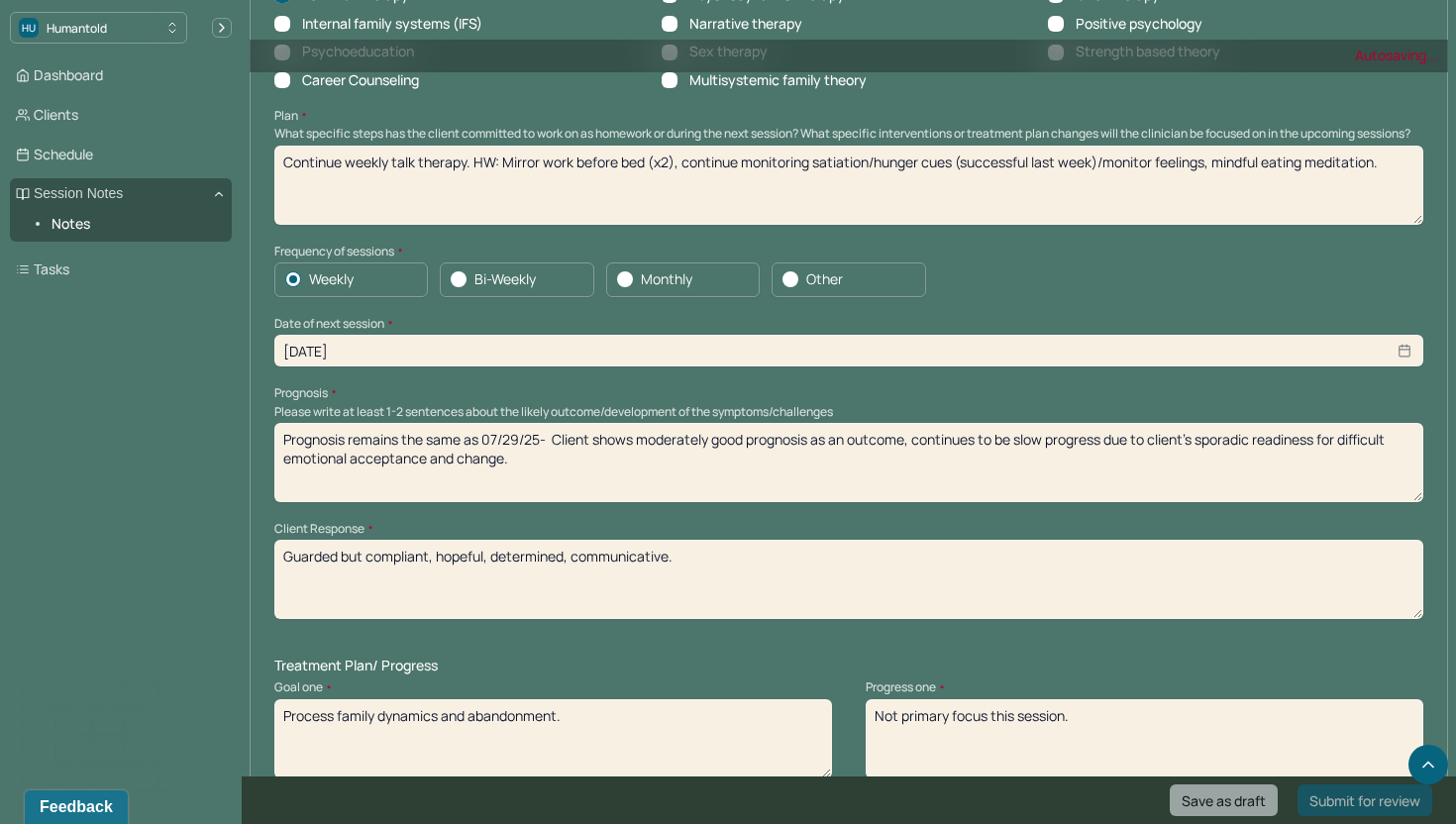 click on "Hesitant, hopeful, determined." at bounding box center (849, 579) 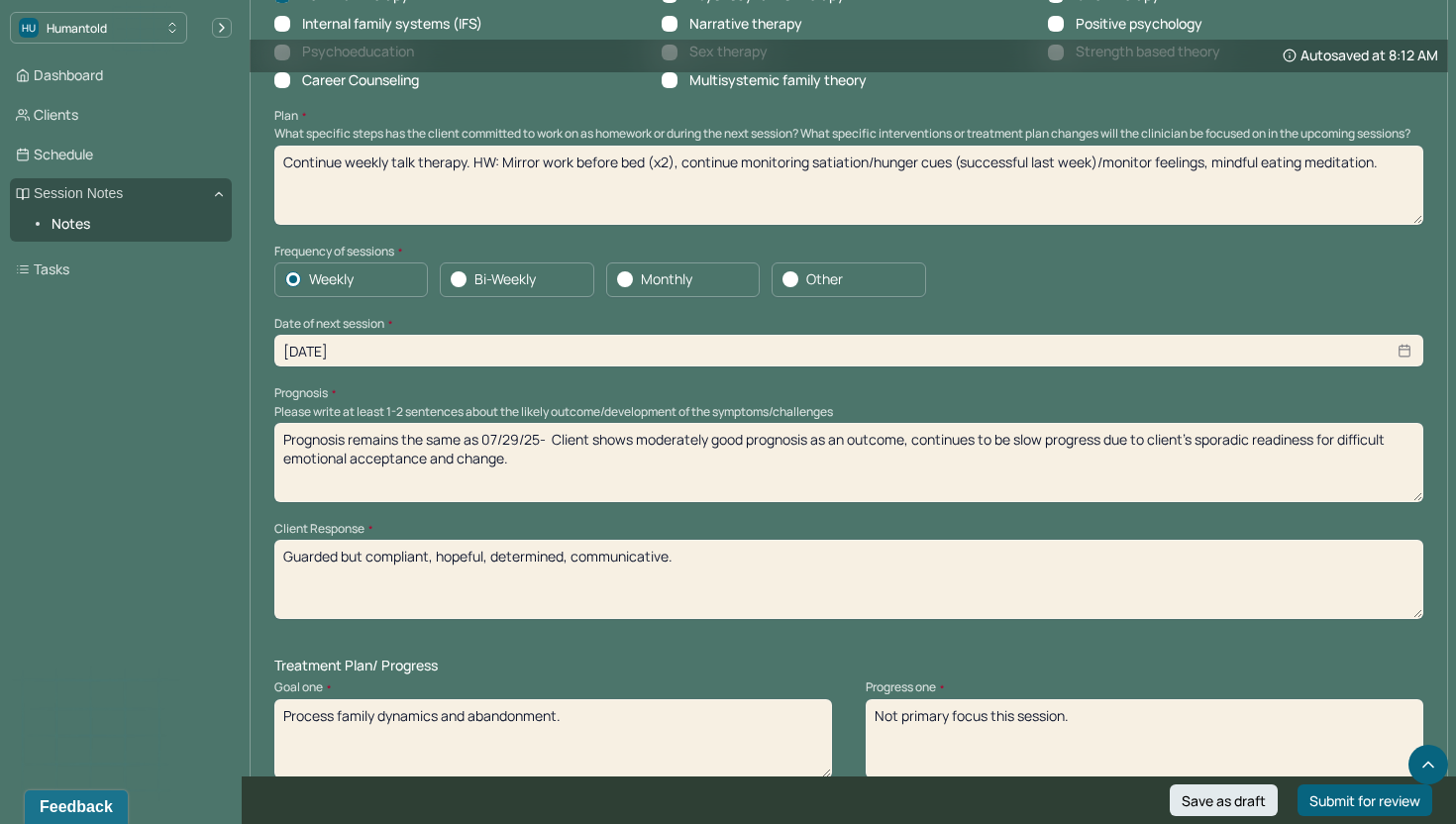 click on "Hesitant, hopeful, determined." at bounding box center [849, 579] 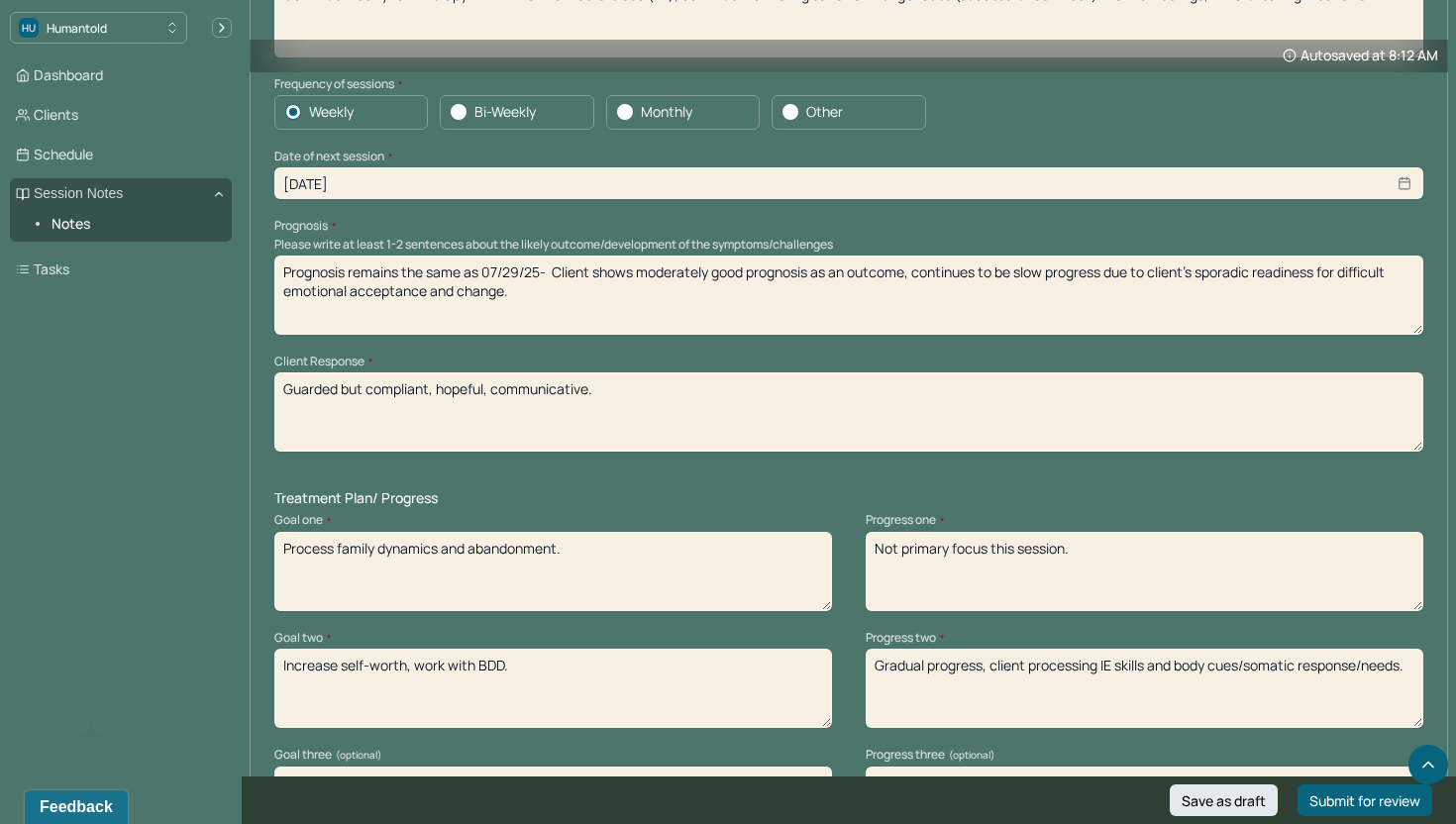 scroll, scrollTop: 2198, scrollLeft: 0, axis: vertical 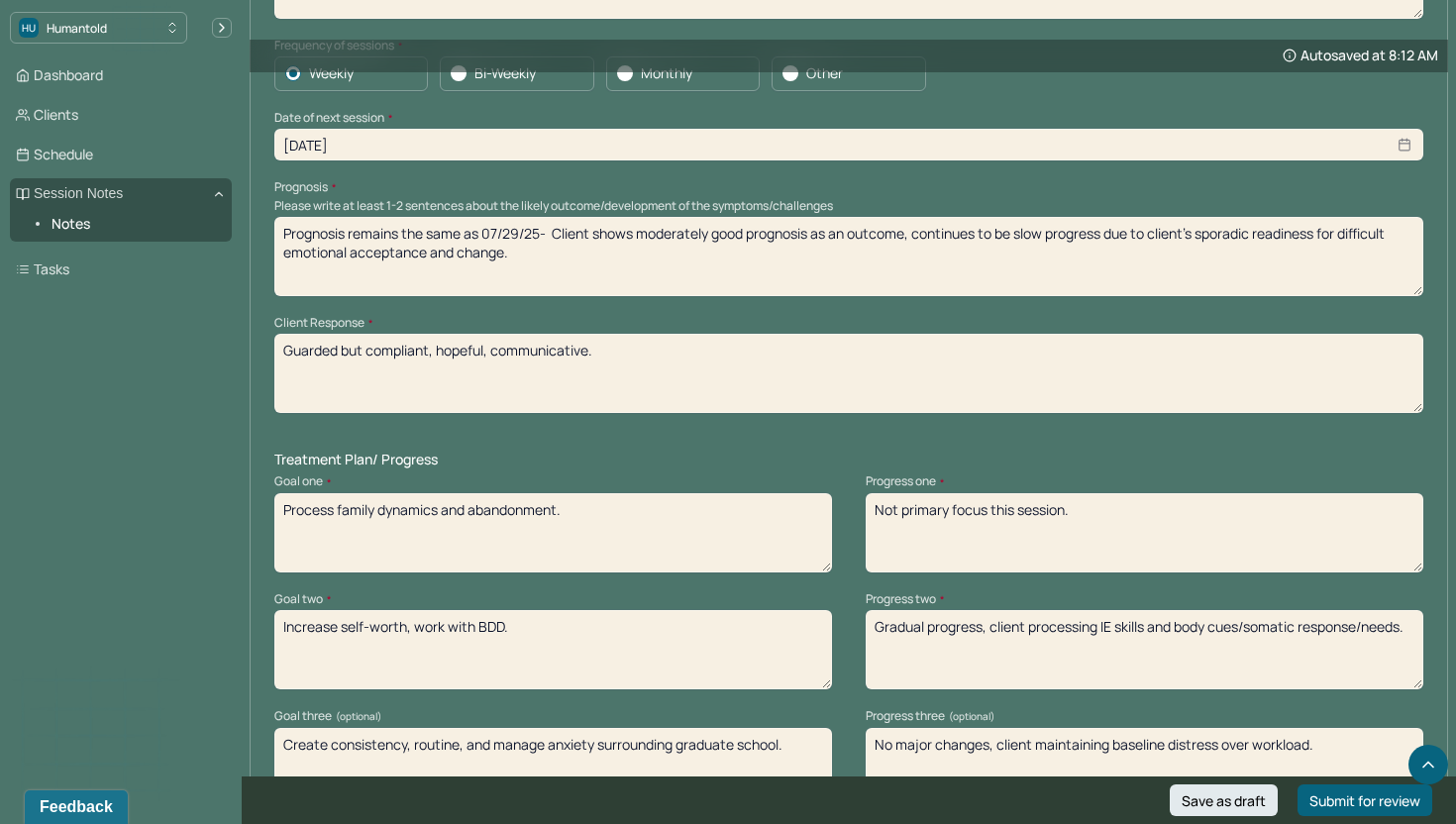 type on "Guarded but compliant, hopeful, communicative." 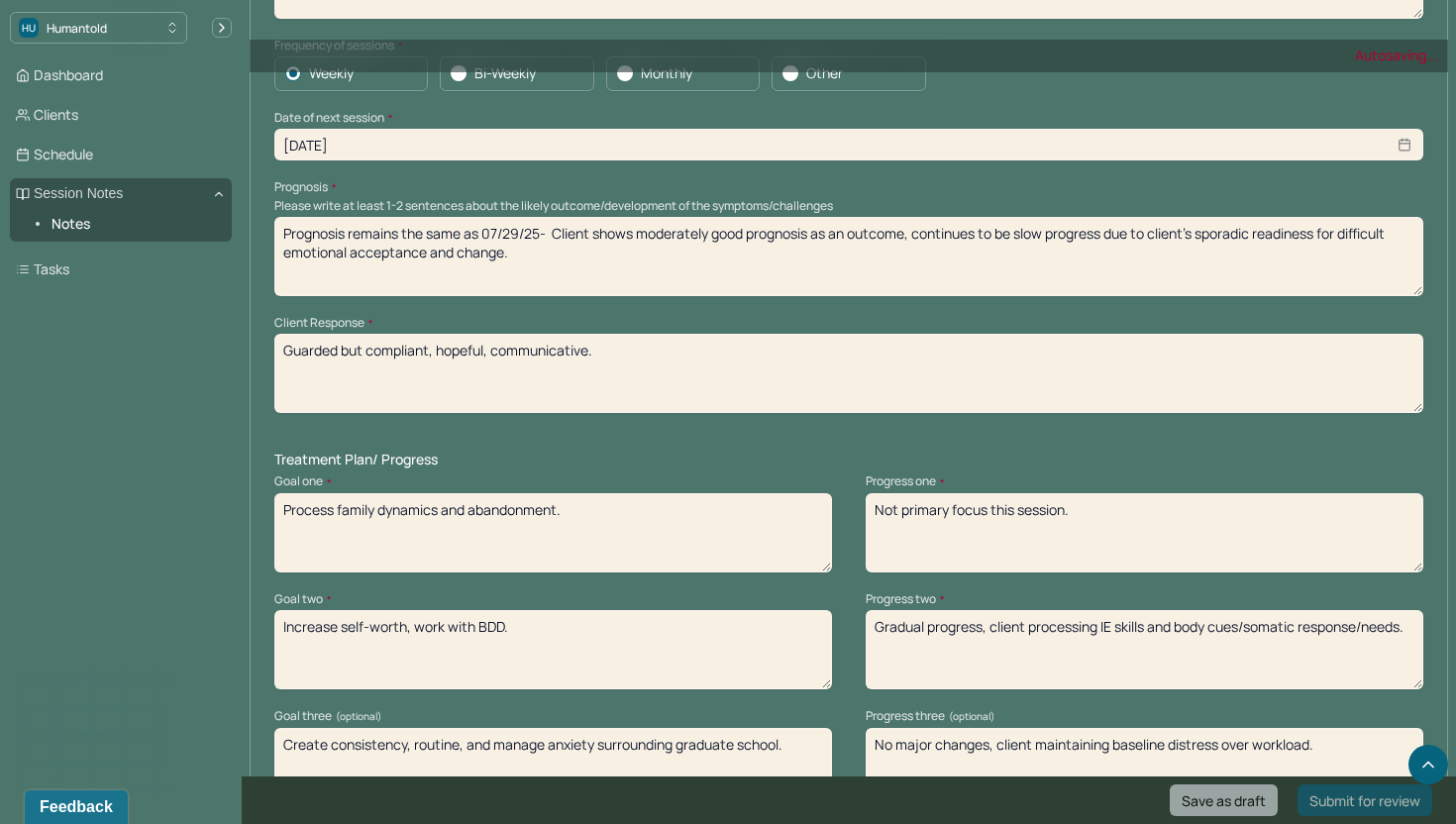 click on "Not primary focus this session." at bounding box center [1144, 533] 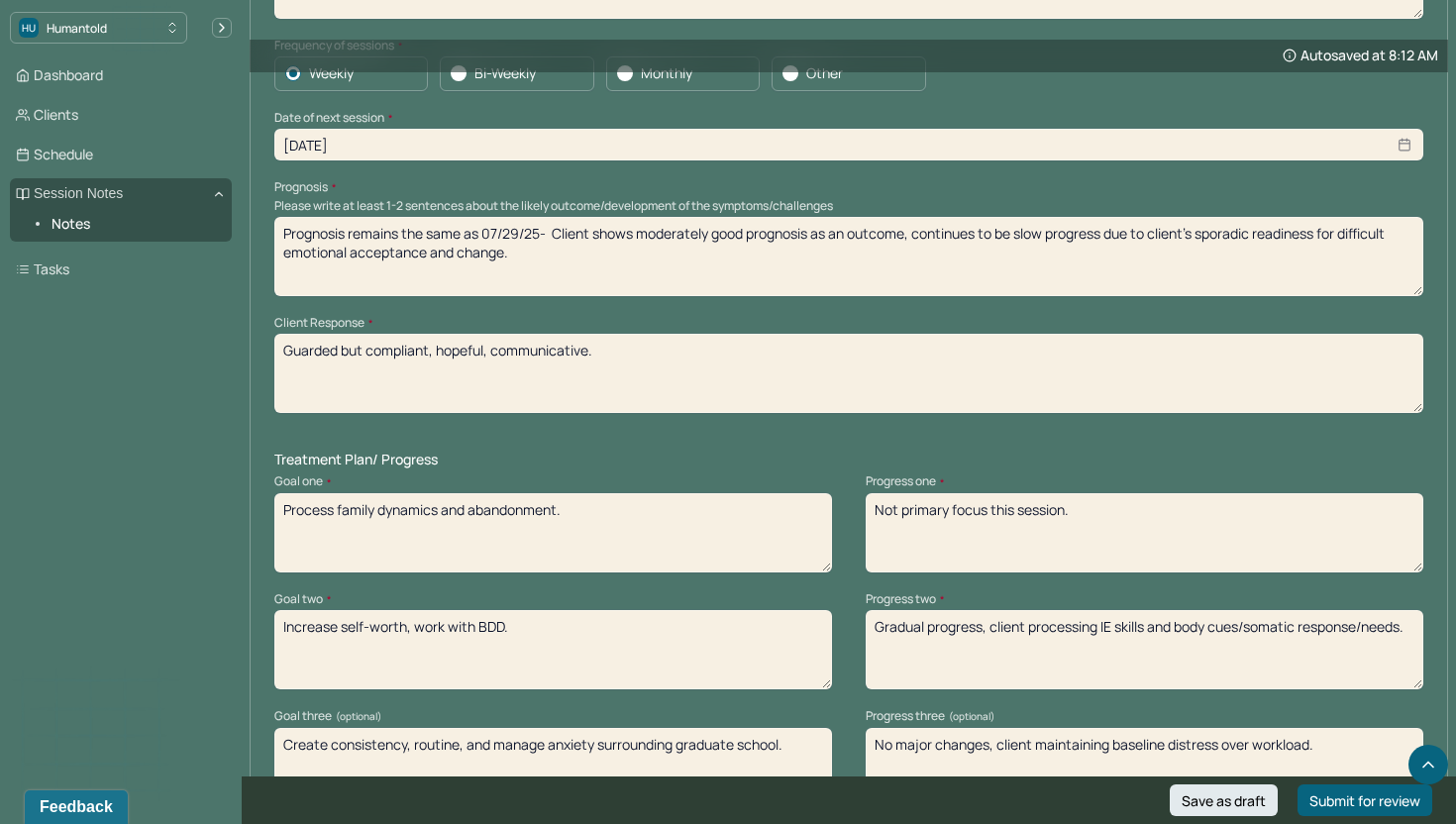 click on "Gradual progress, client processing IE skills and body cues/somatic response/needs." at bounding box center (1144, 650) 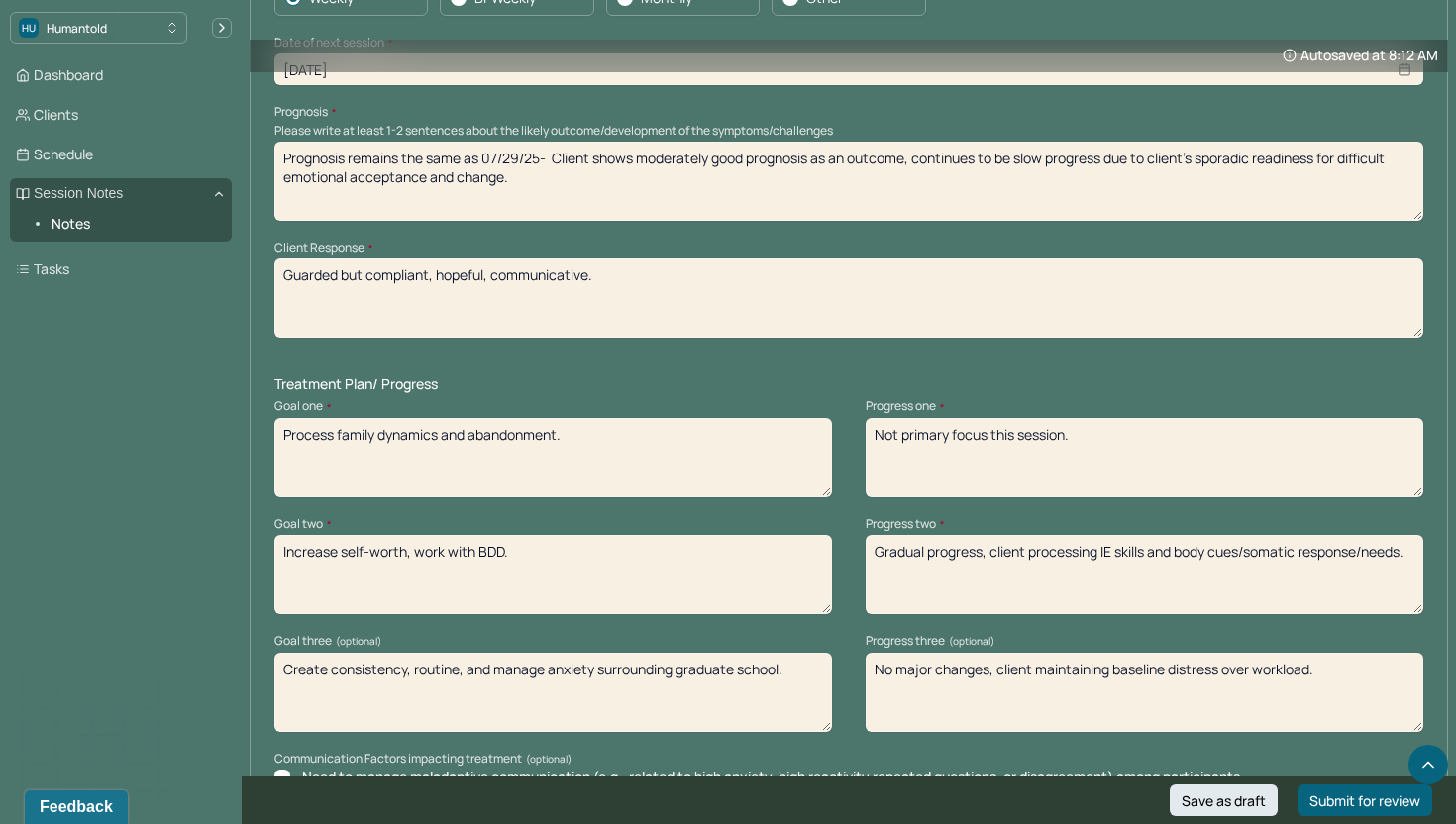 scroll, scrollTop: 2277, scrollLeft: 0, axis: vertical 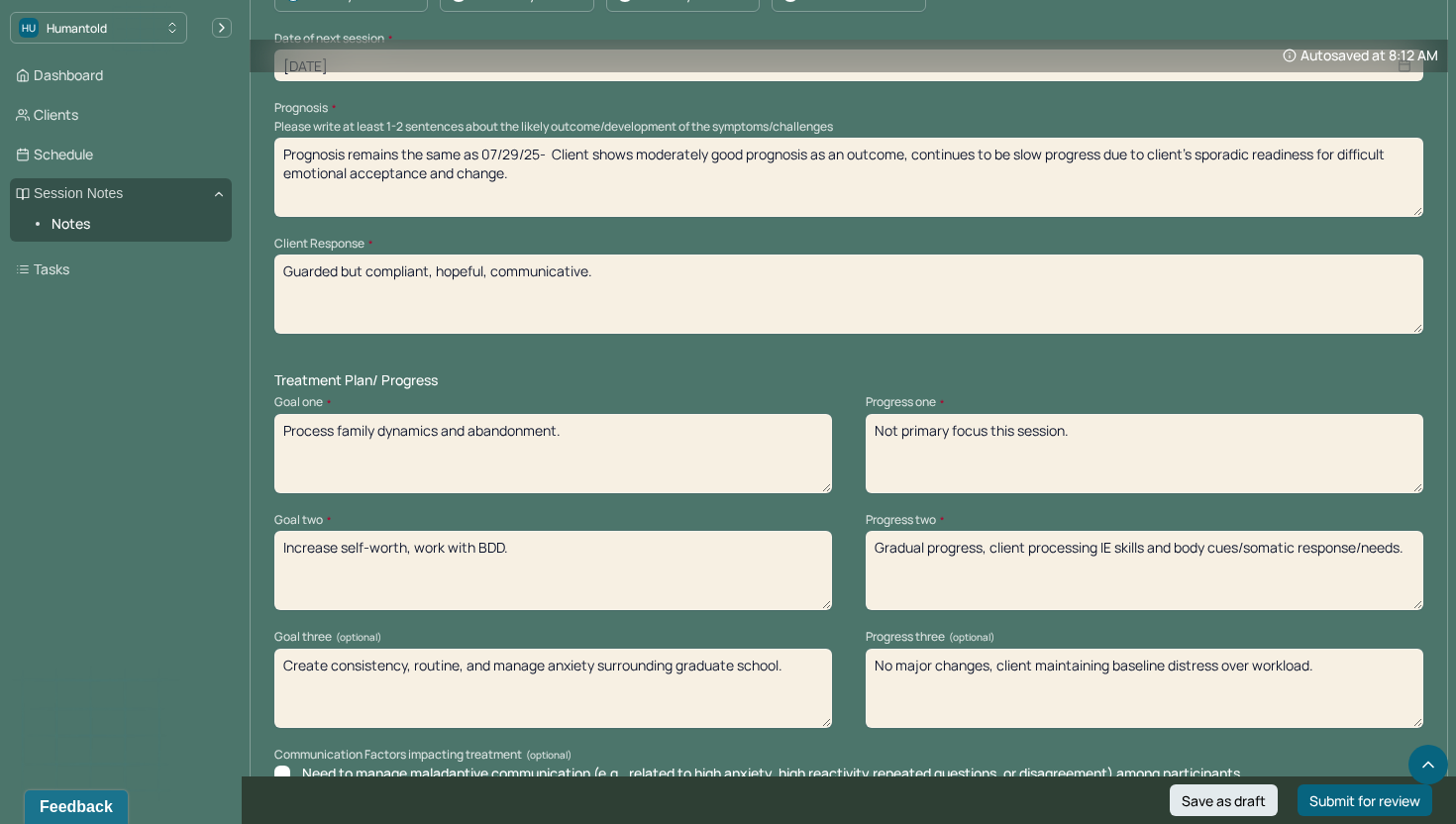 click on "Gradual progress, client processing IE skills and body cues/somatic response/needs." at bounding box center [1144, 570] 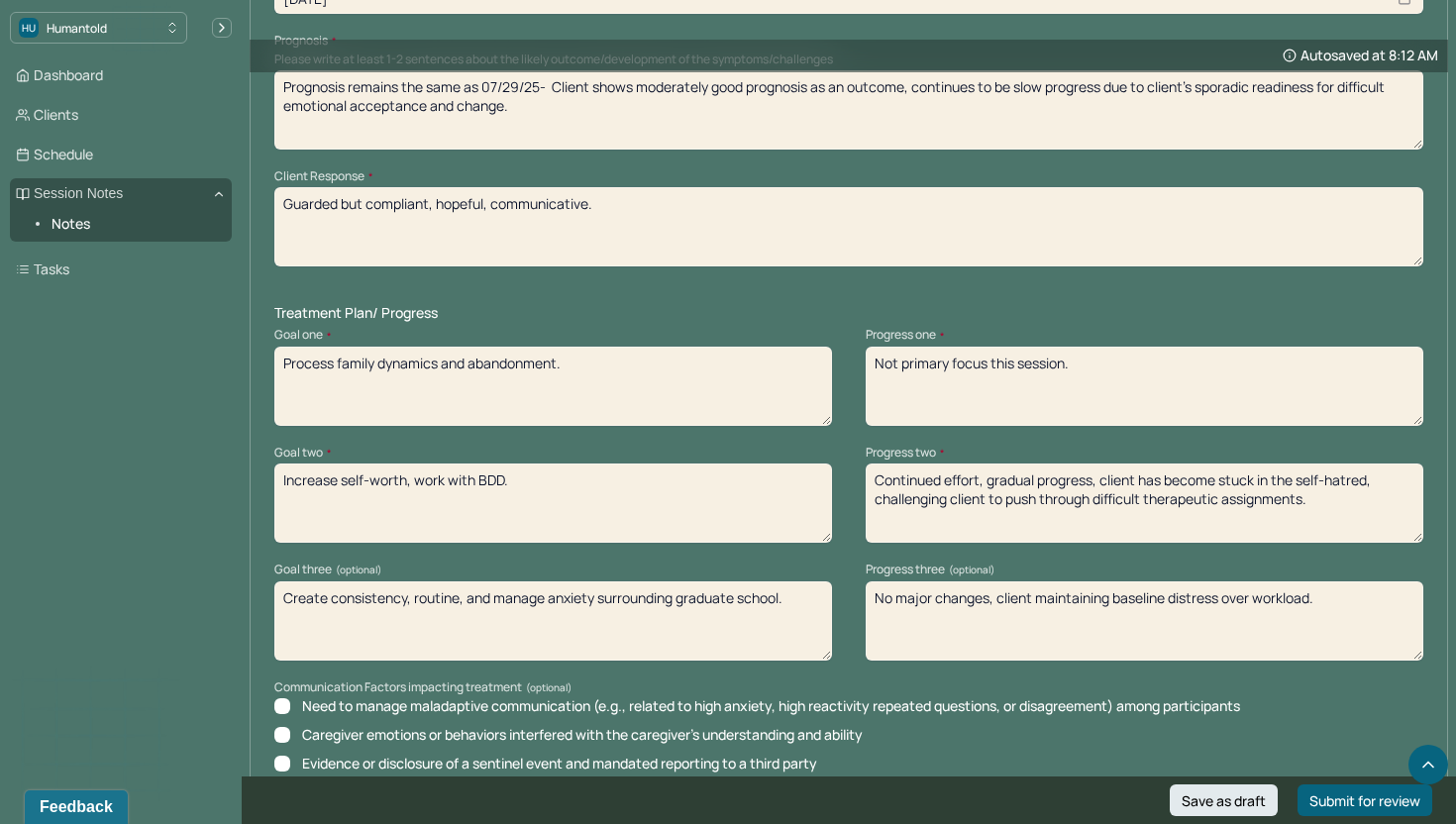 scroll, scrollTop: 2358, scrollLeft: 0, axis: vertical 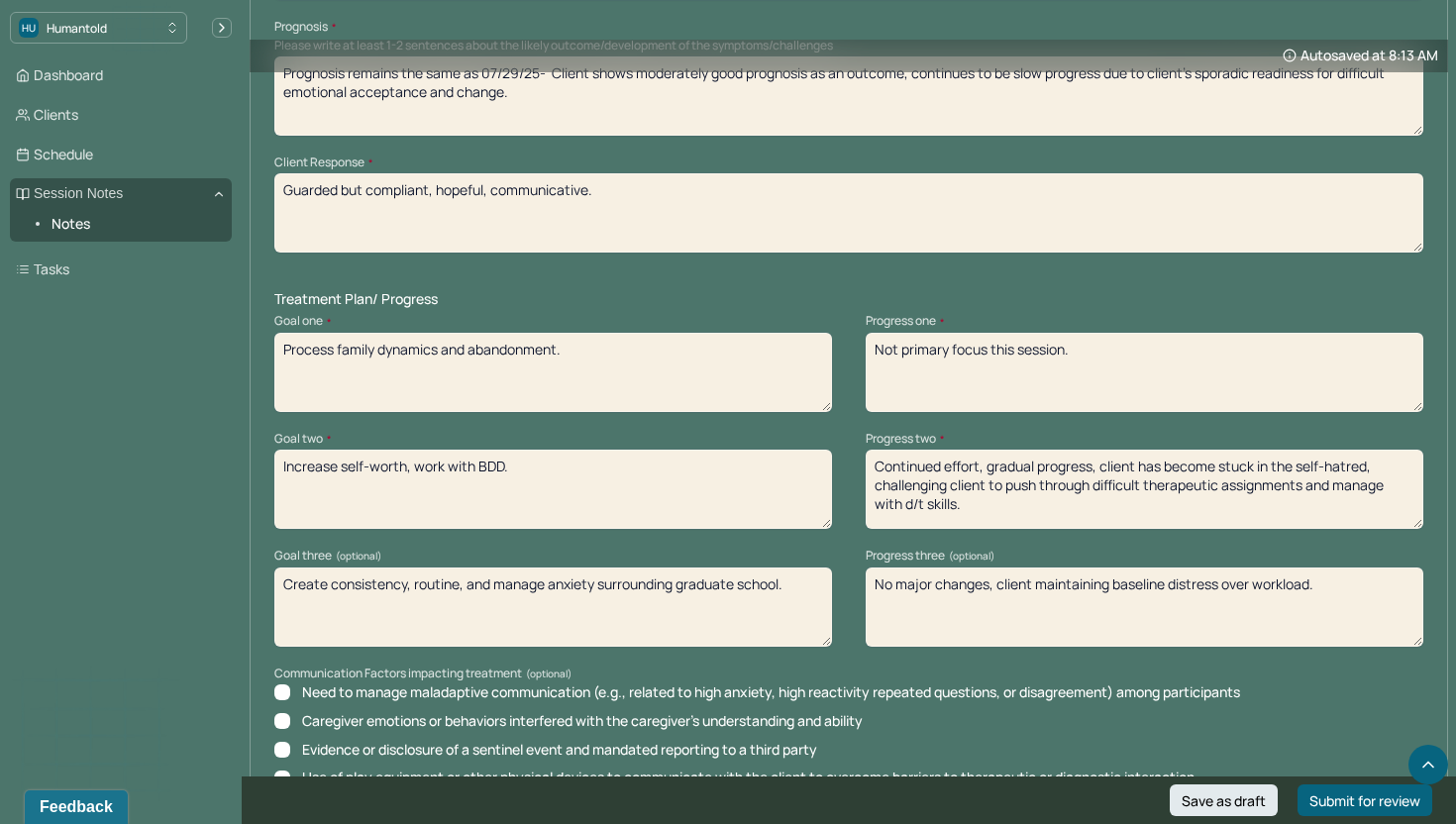 type on "Continued effort, gradual progress, client has become stuck in the self-hatred, challenging client to push through difficult therapeutic assignments and manage with d/t skills." 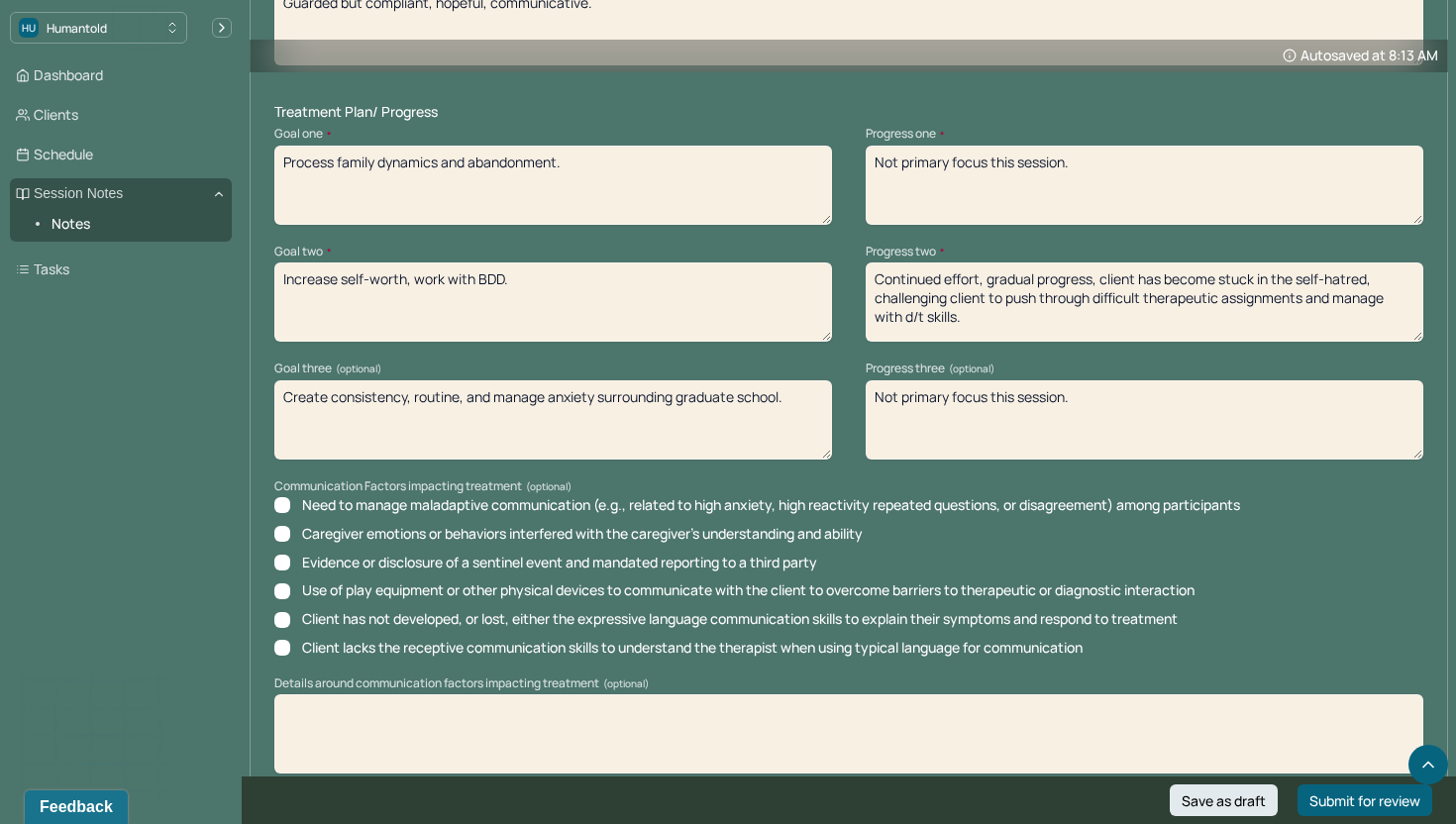 scroll, scrollTop: 2716, scrollLeft: 0, axis: vertical 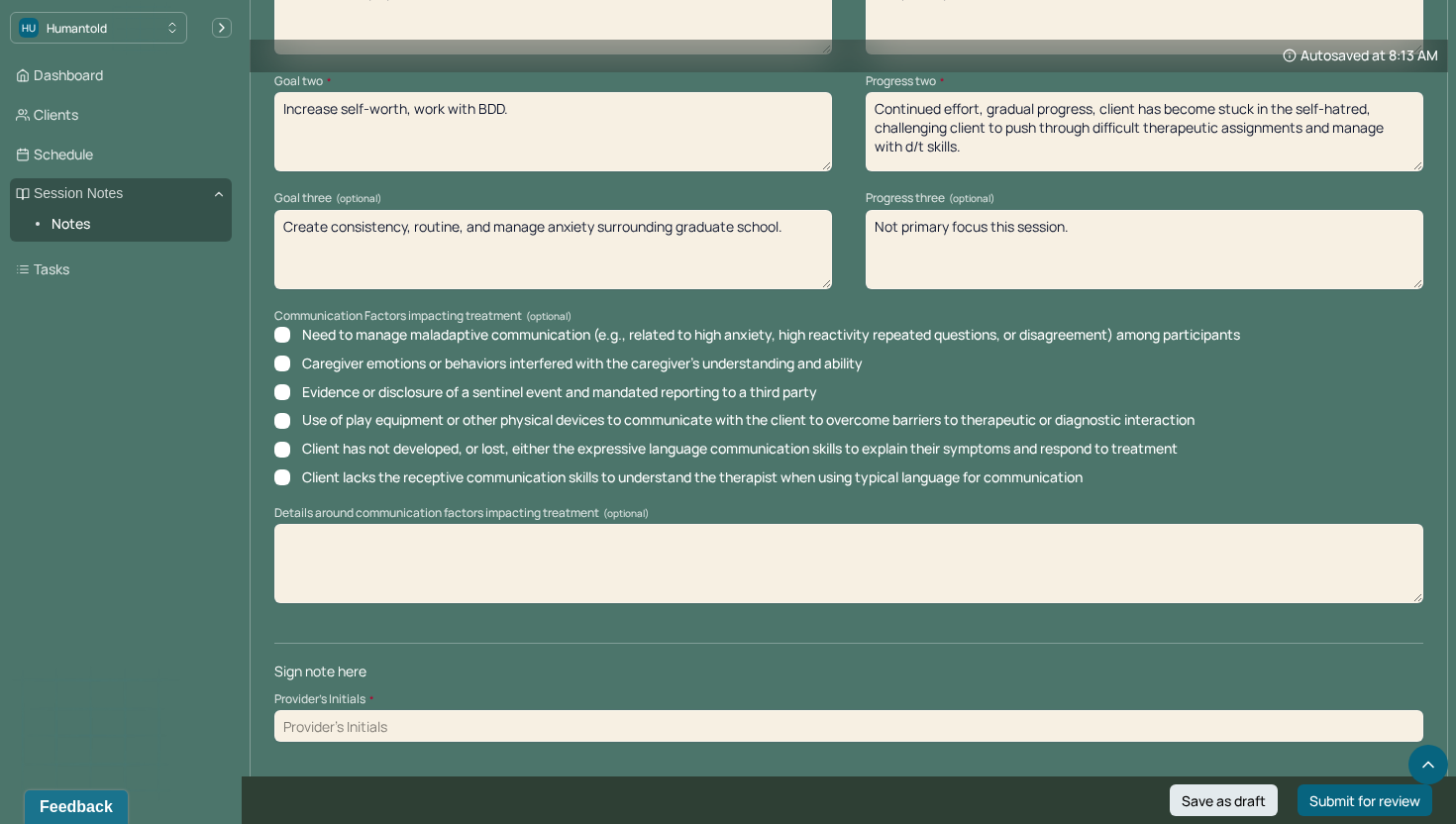 type on "Not primary focus this session." 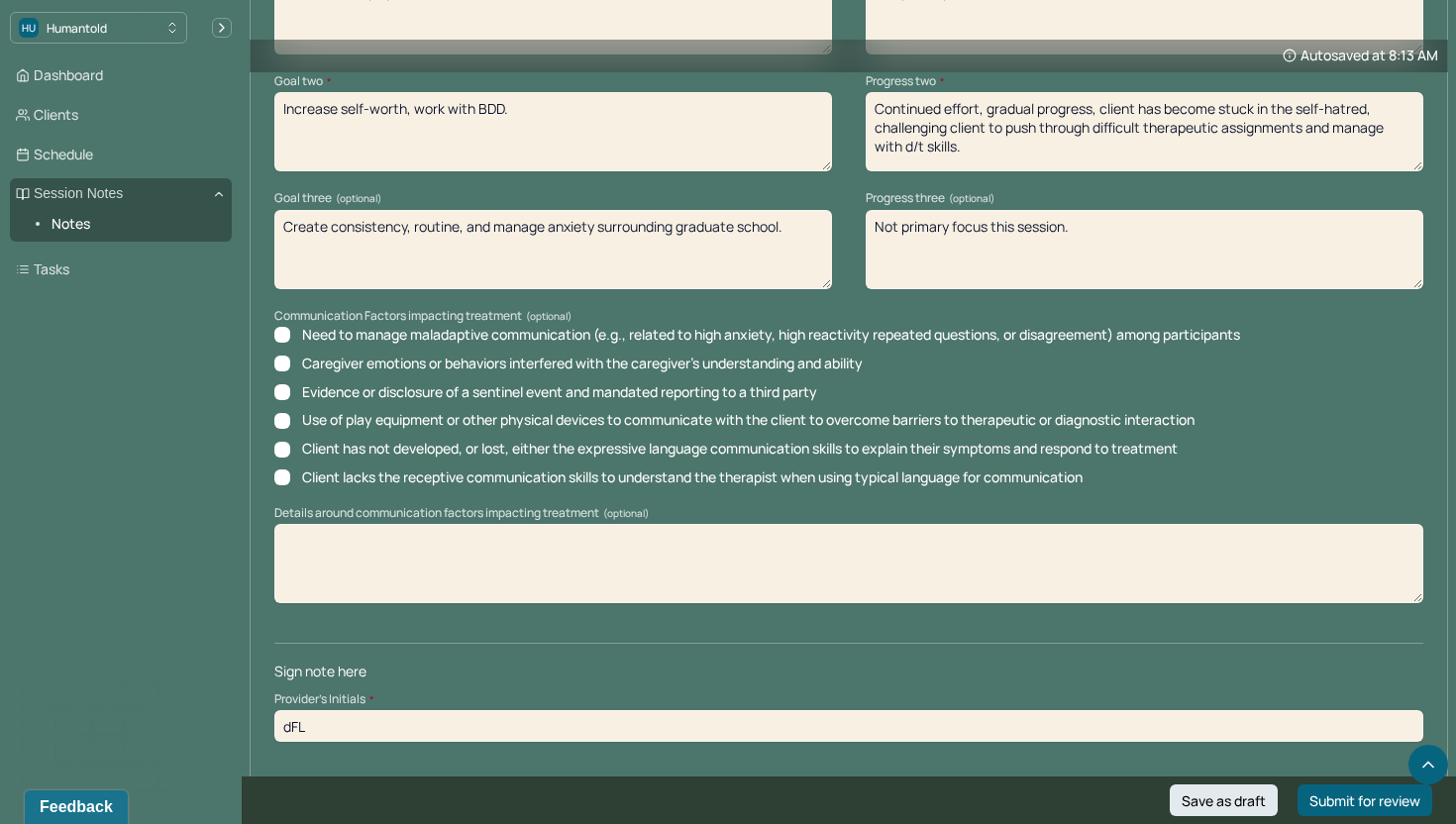 click on "dFL" at bounding box center (849, 726) 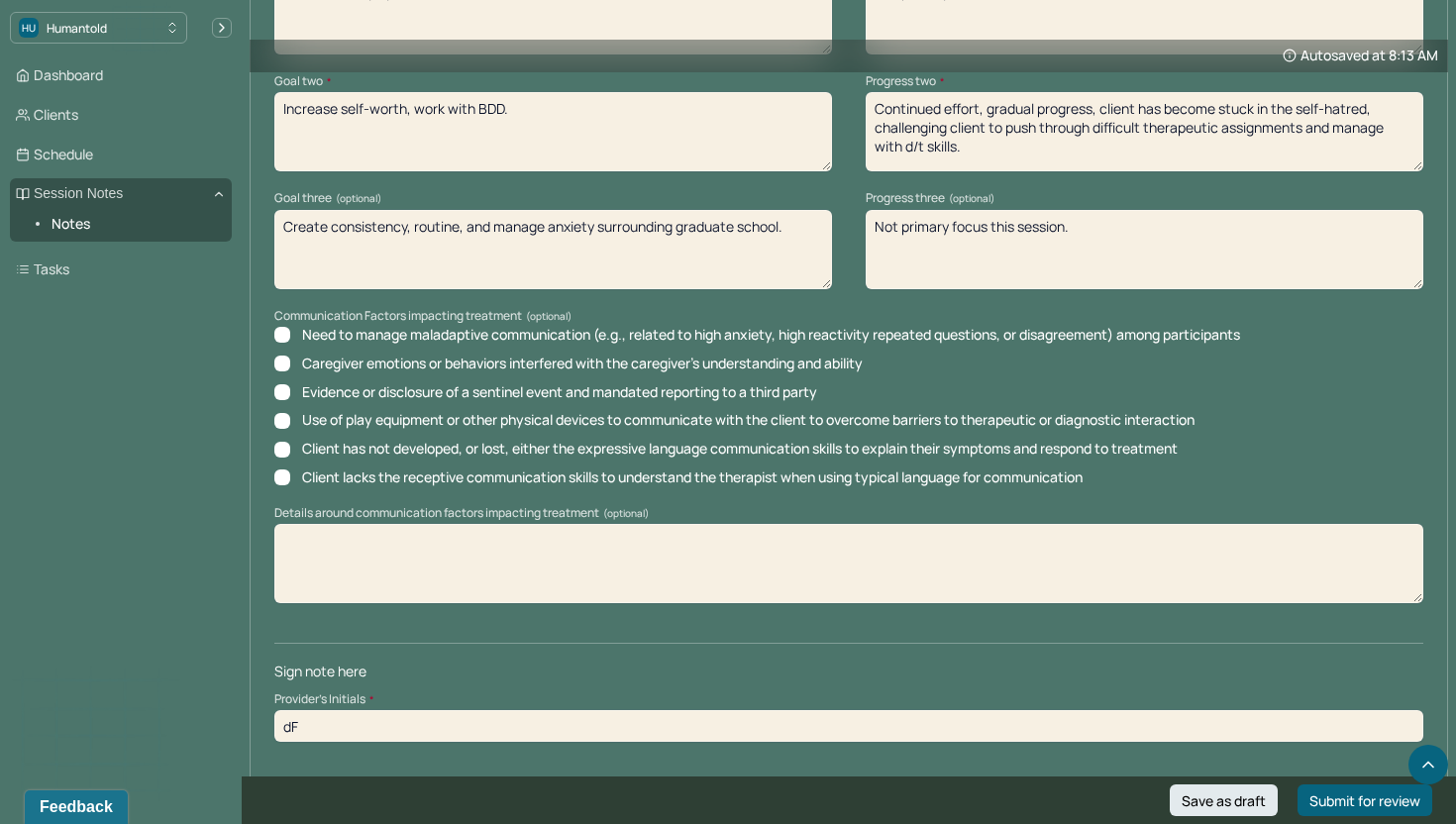 type on "d" 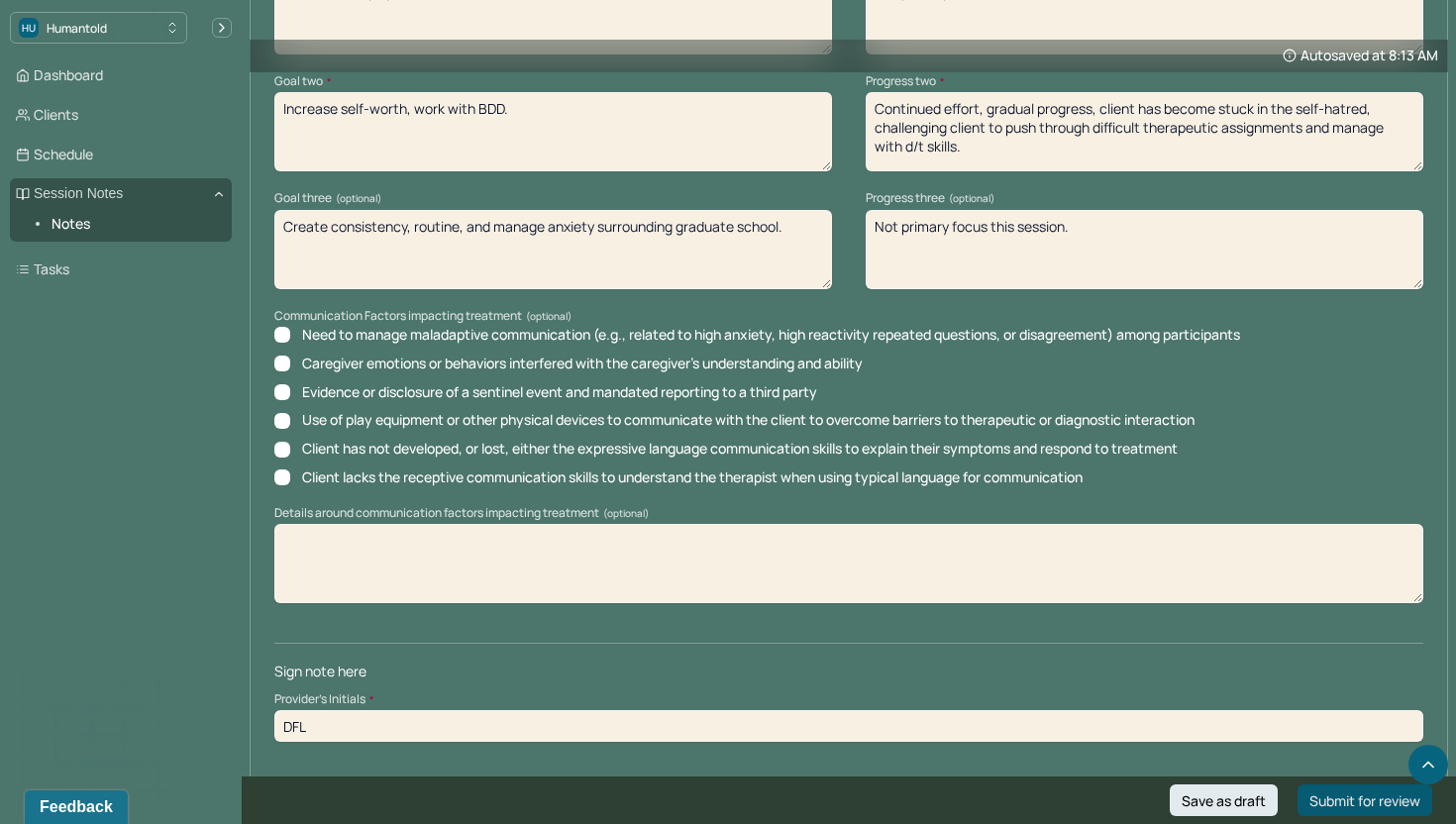 type on "DFL" 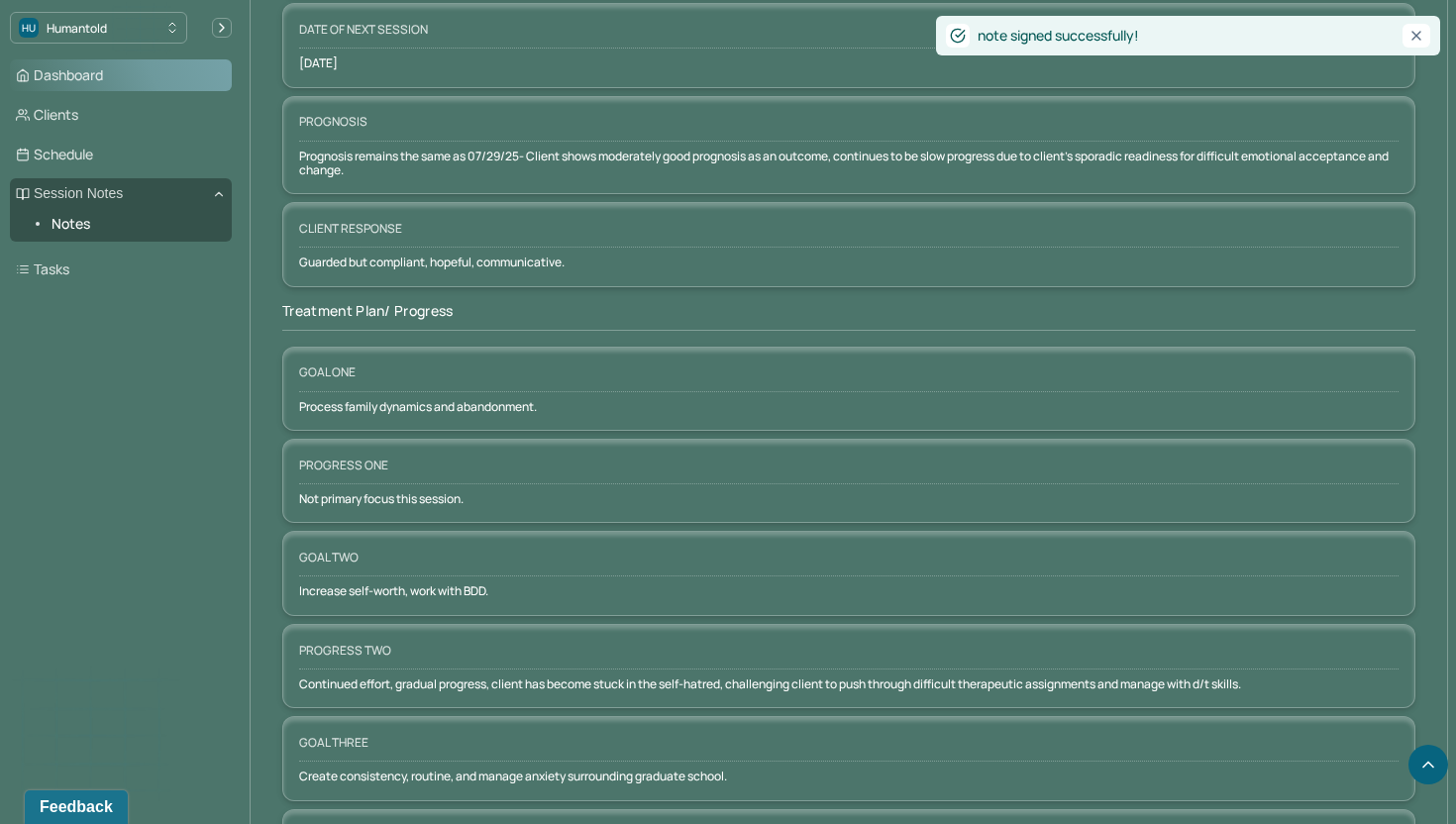click on "Dashboard" at bounding box center (121, 75) 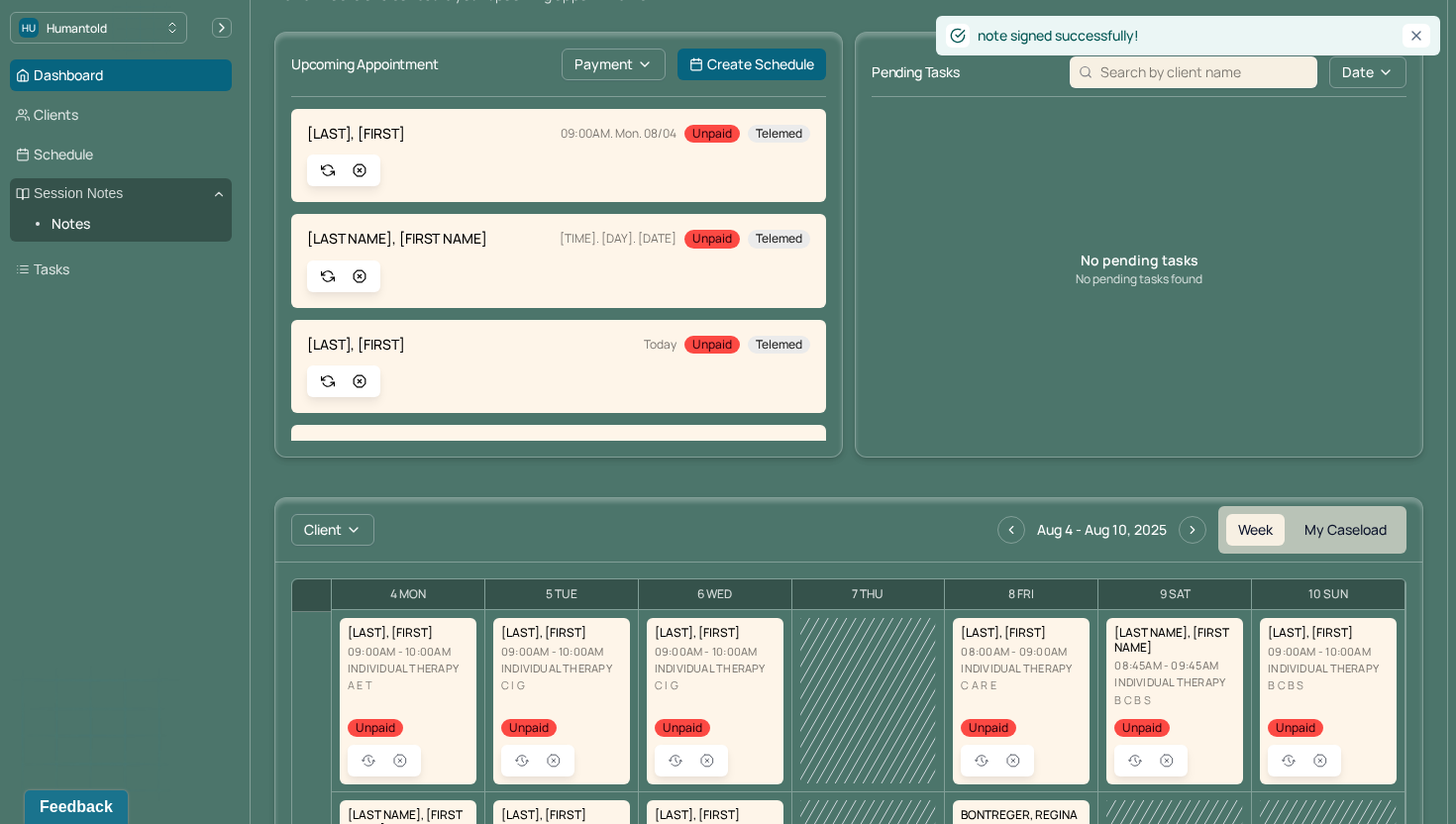 scroll, scrollTop: 308, scrollLeft: 0, axis: vertical 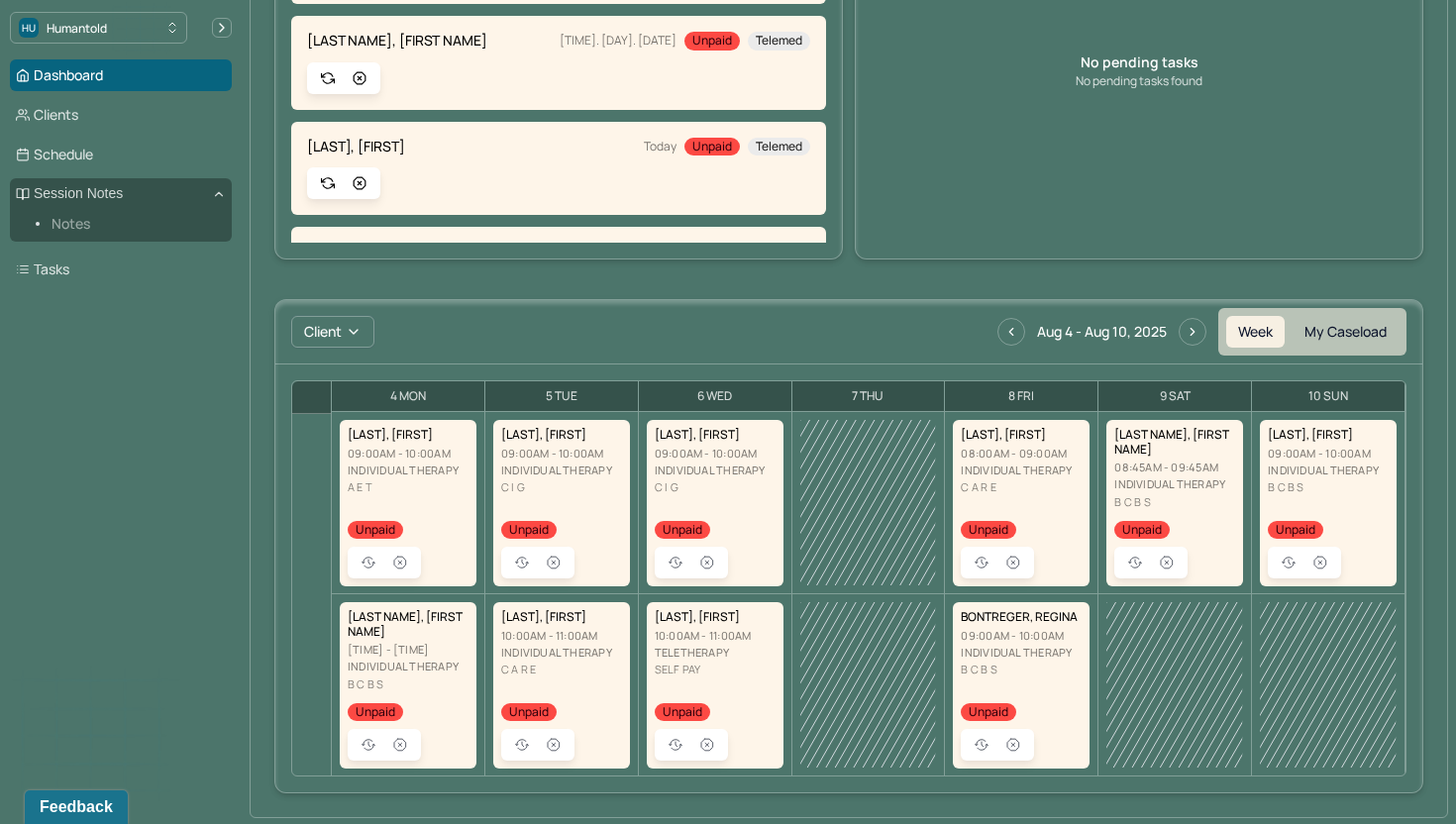 click on "Notes" at bounding box center (134, 224) 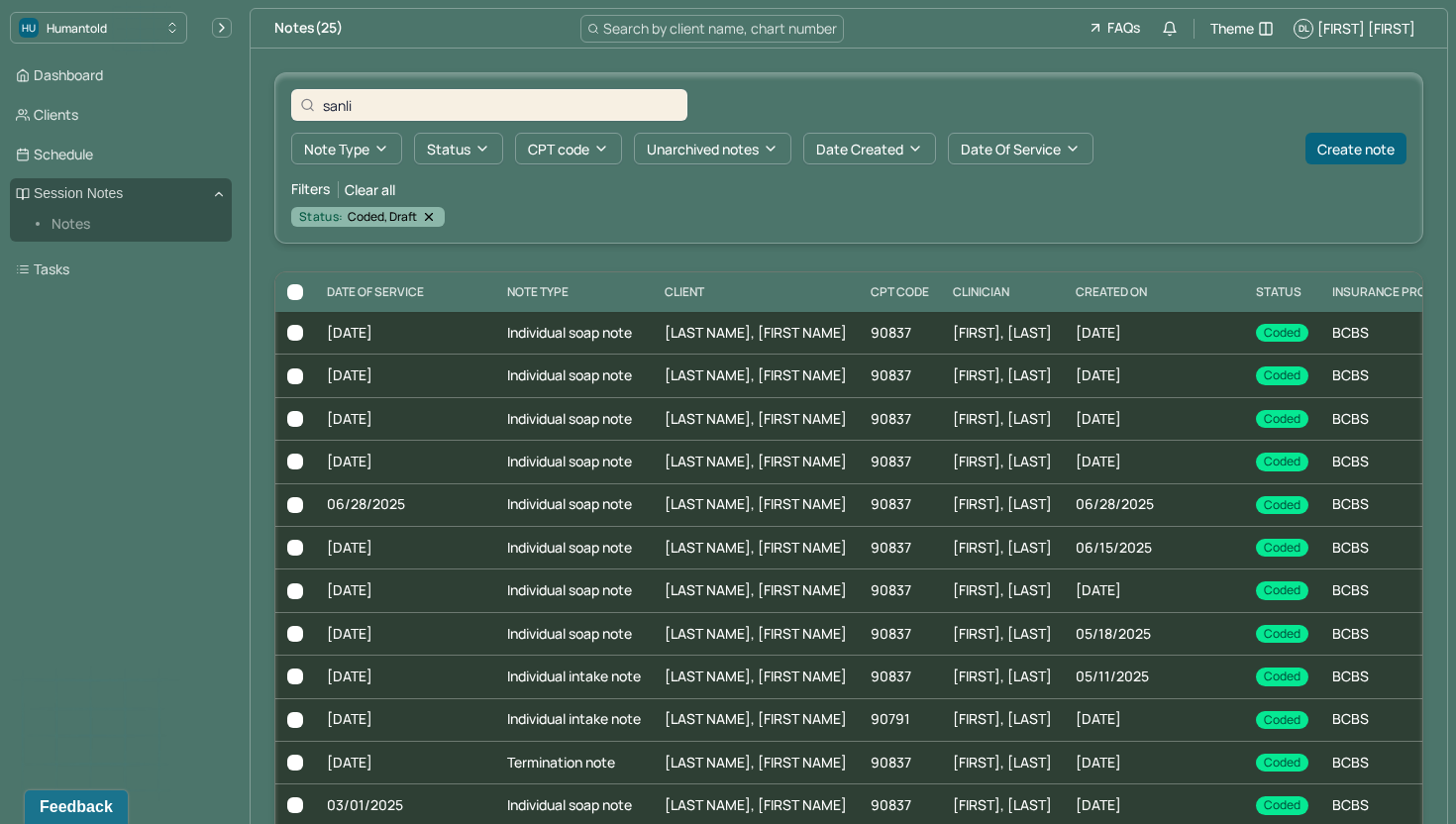 click on "sanli" at bounding box center [489, 105] 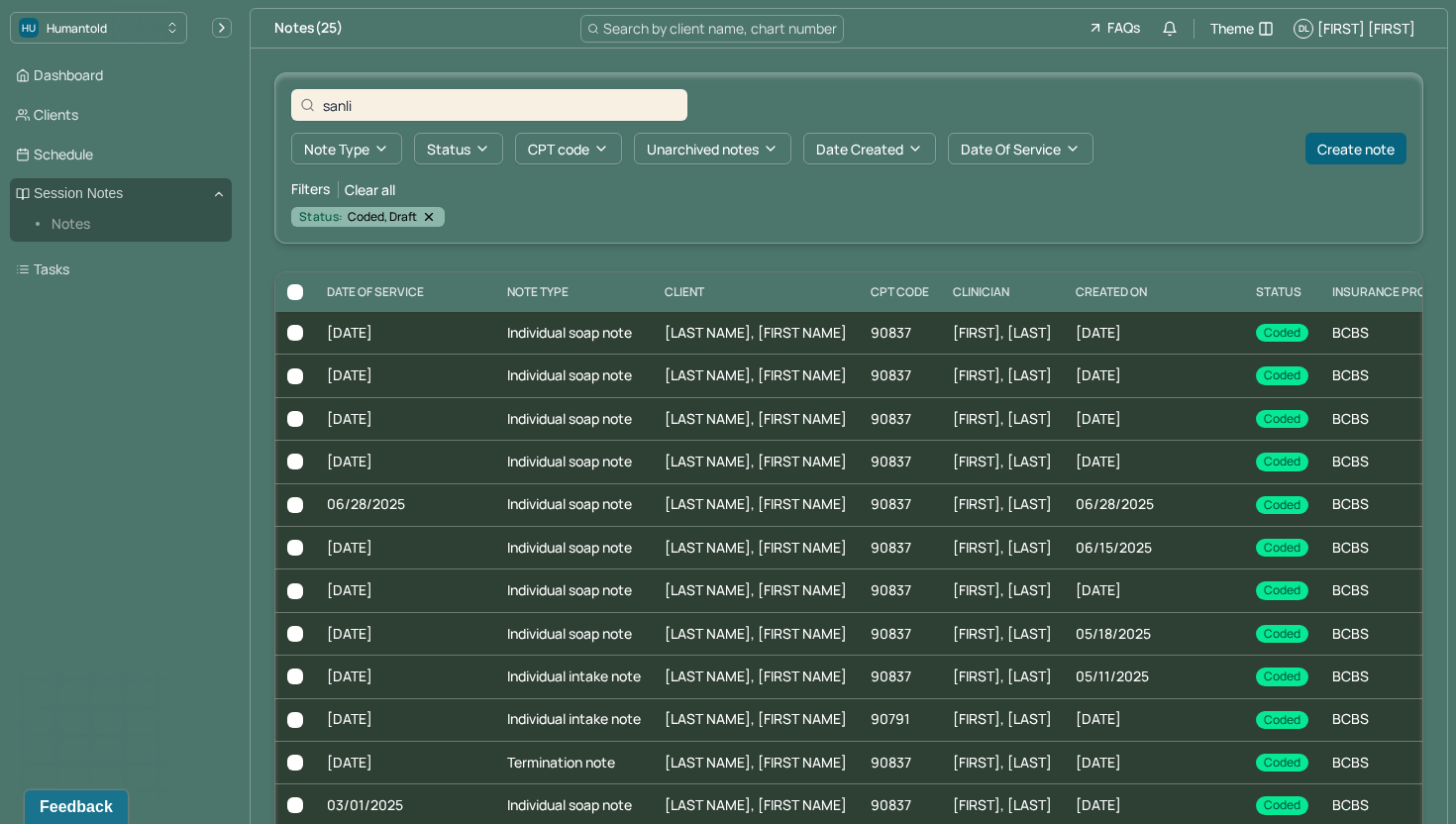 click on "sanli" at bounding box center [500, 105] 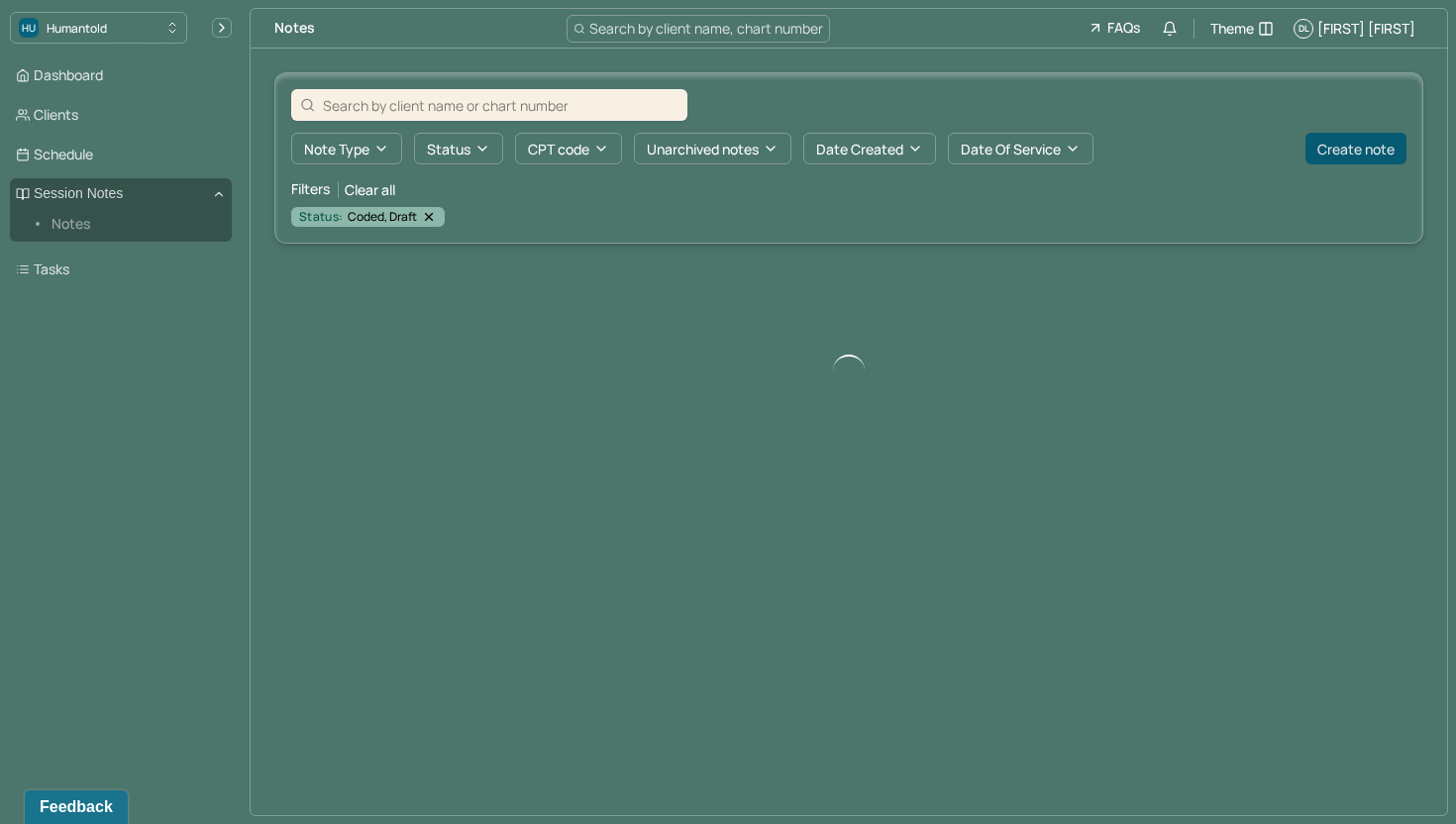 type 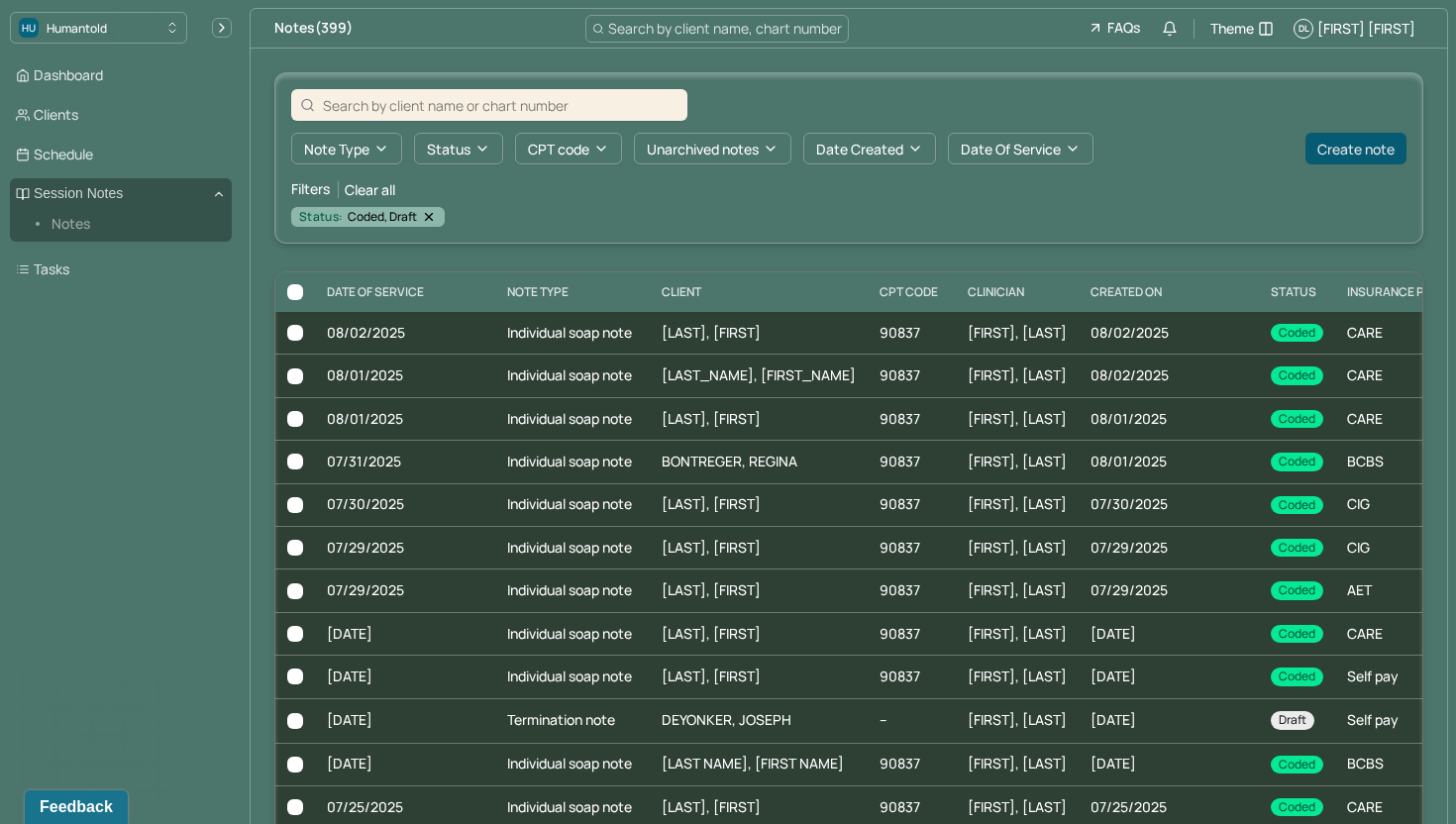 click on "Create note" at bounding box center [1356, 149] 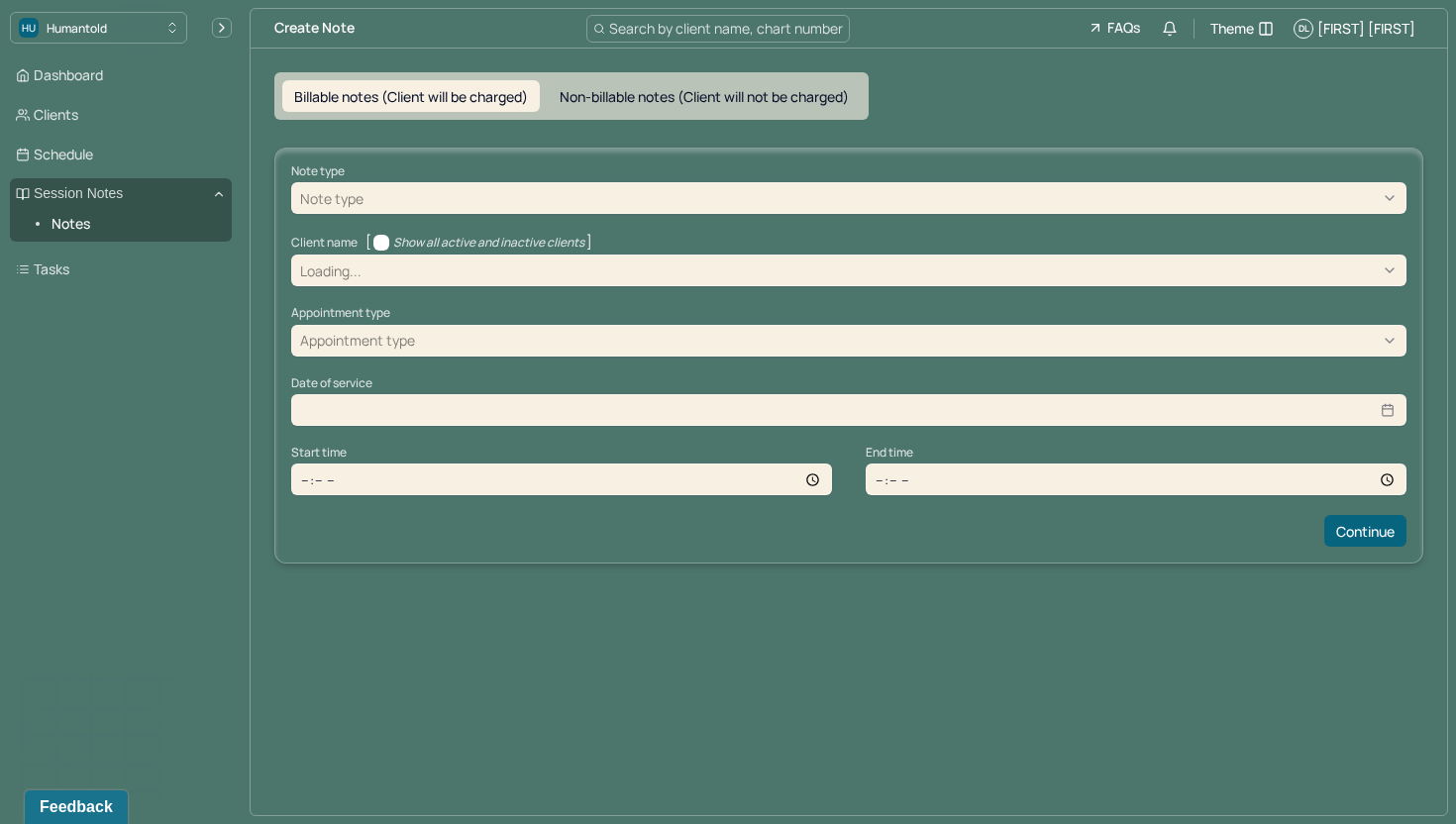 click at bounding box center [883, 198] 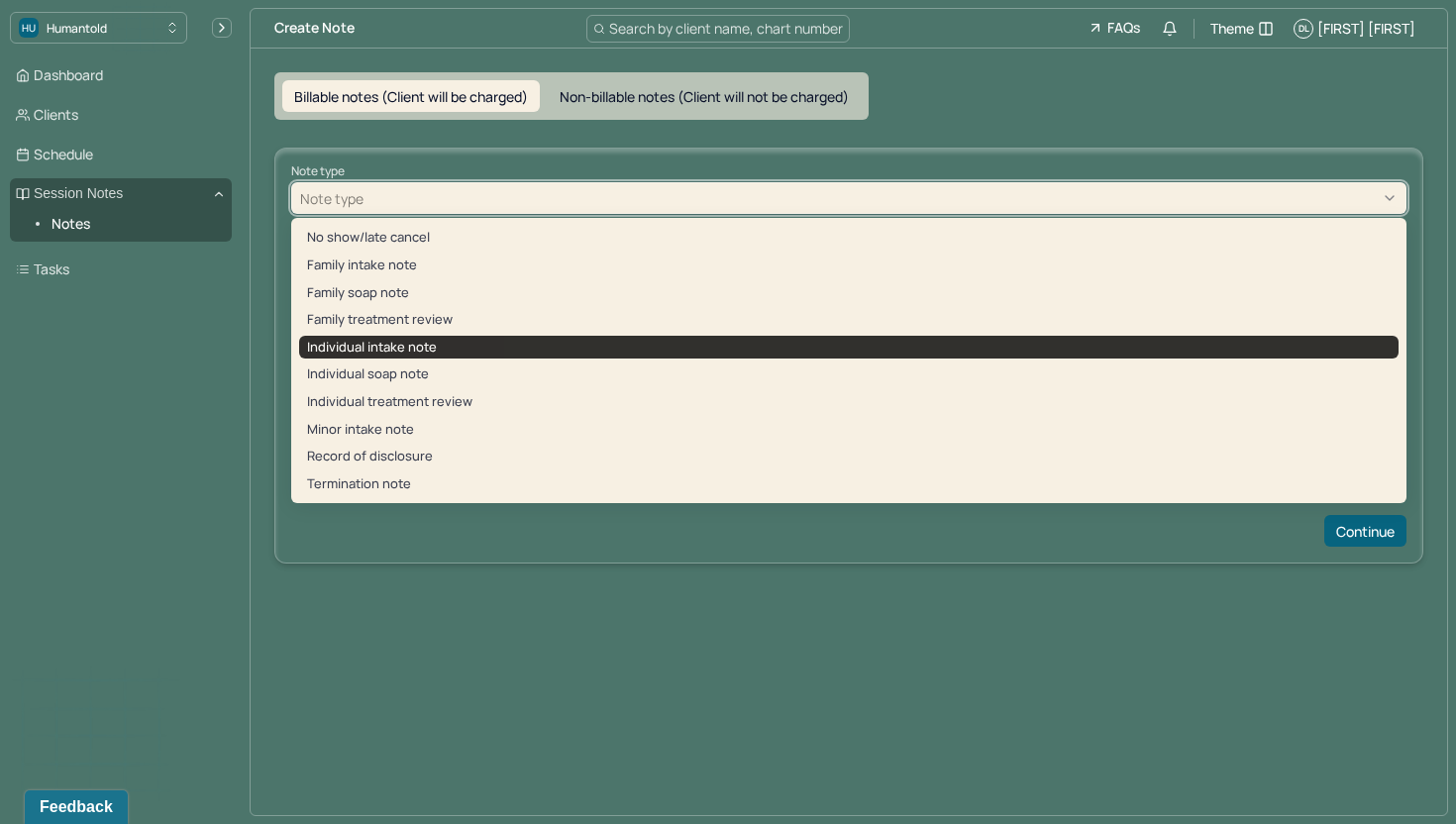 click on "Individual intake note" at bounding box center (849, 348) 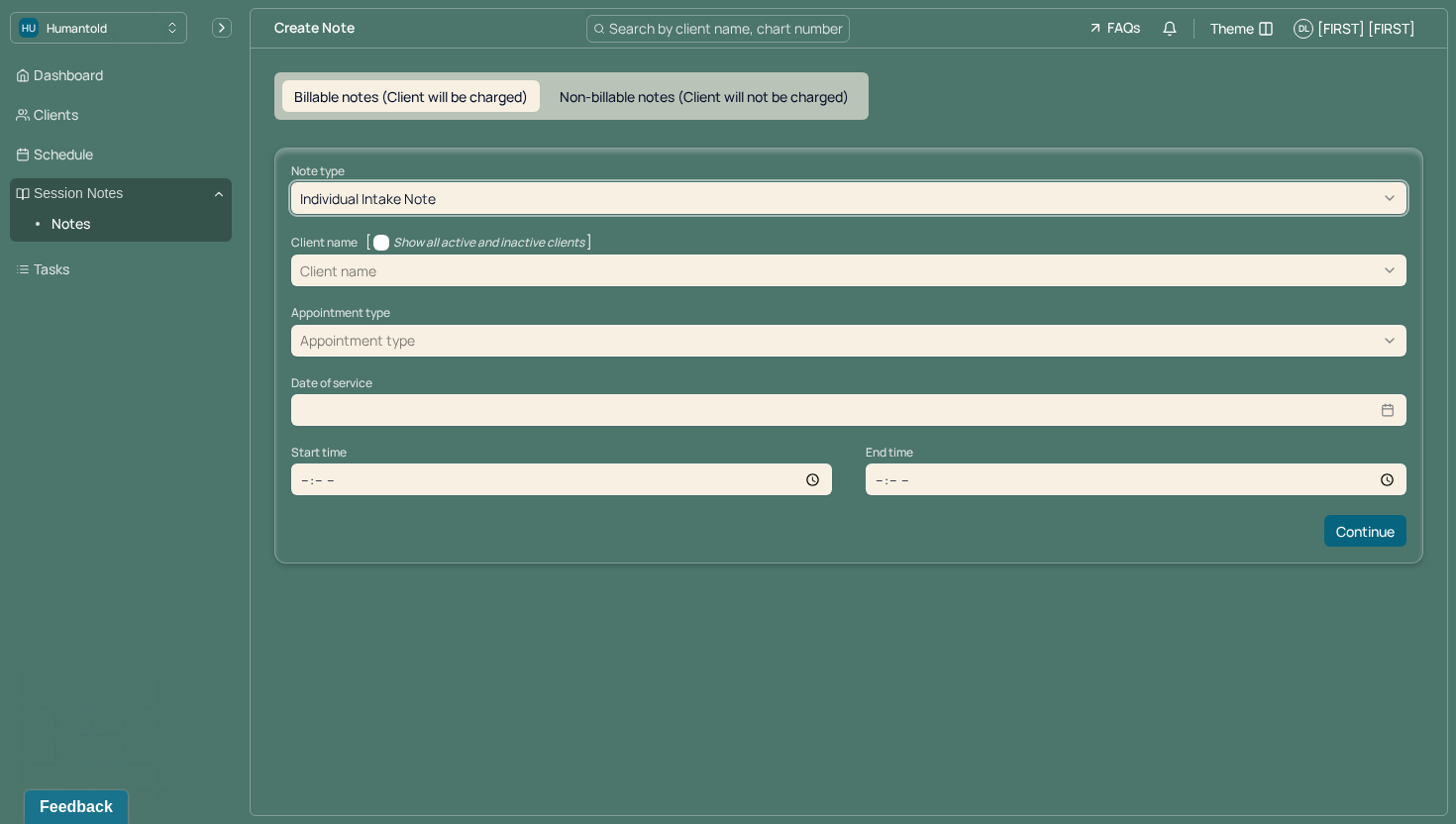 click at bounding box center (888, 270) 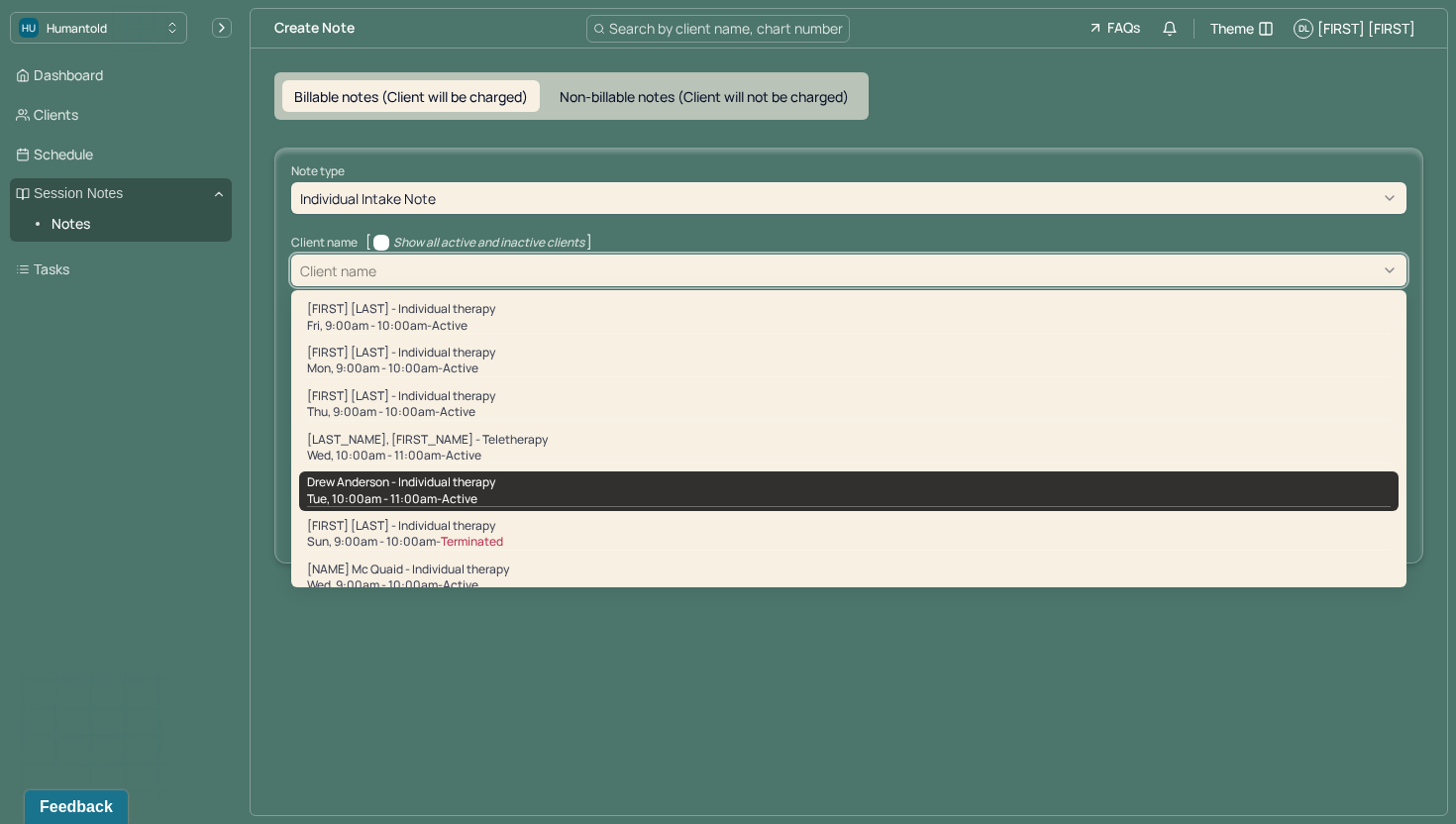 click on "active" at bounding box center [460, 499] 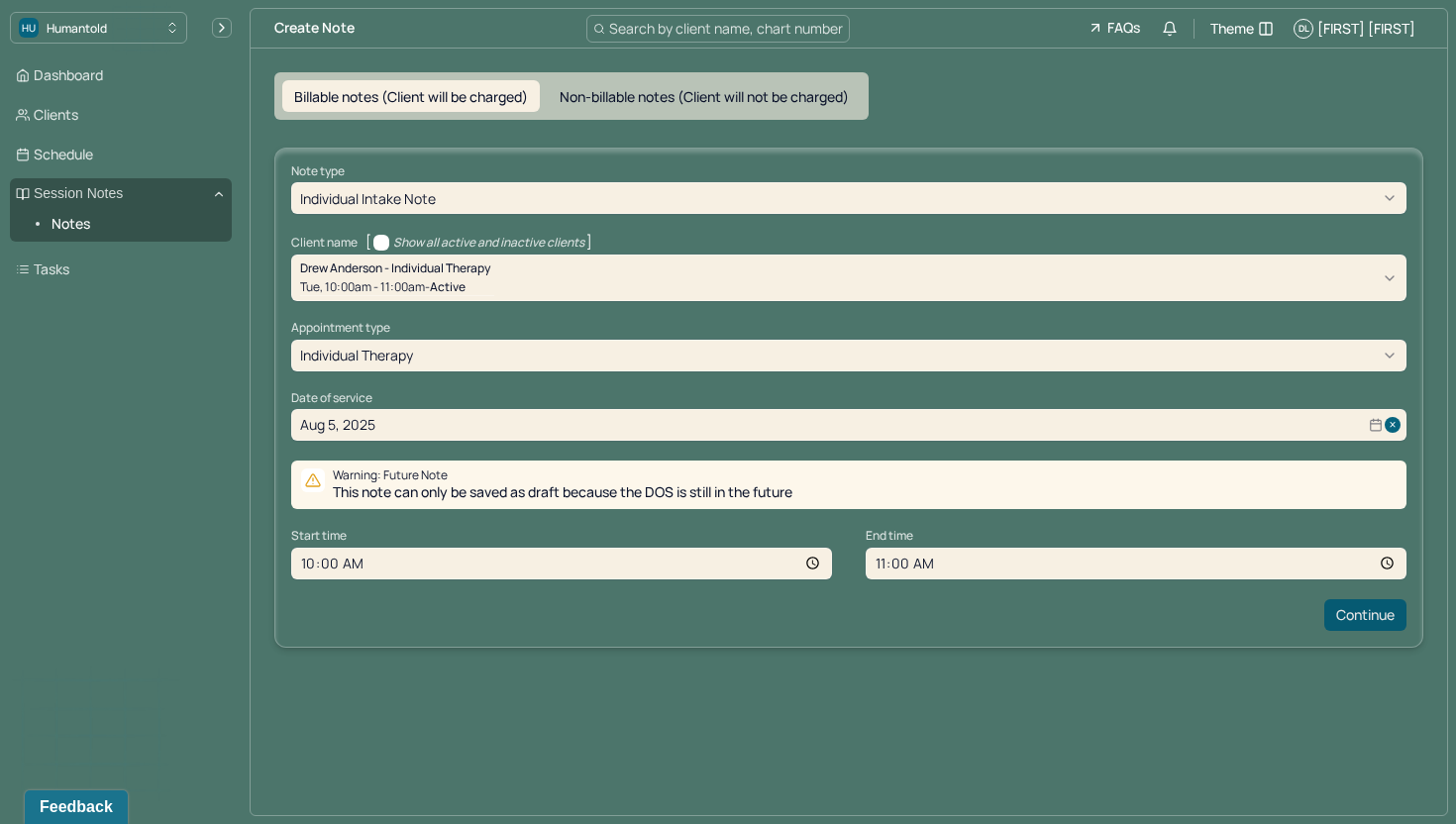 click on "Continue" at bounding box center [1365, 615] 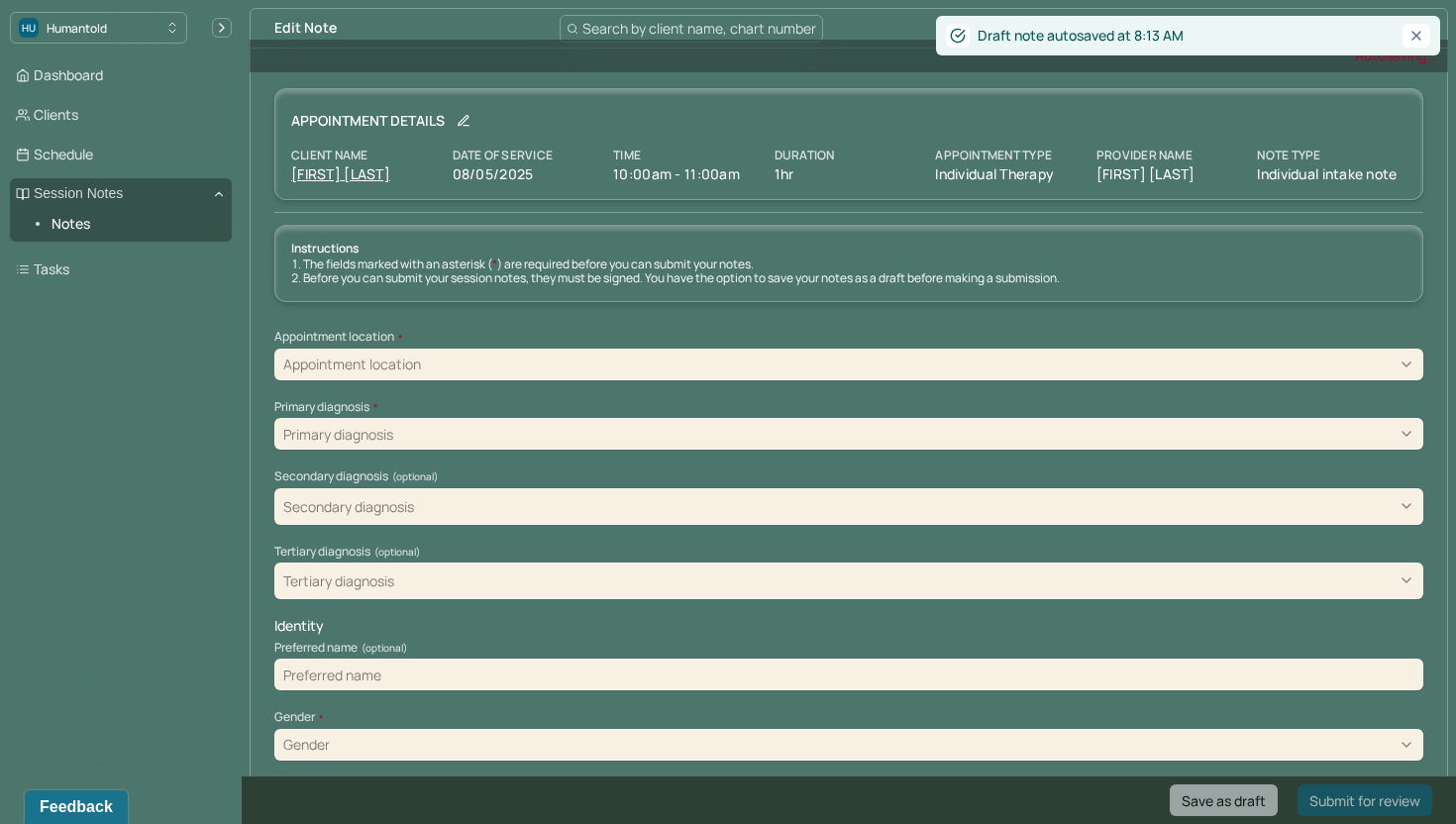 click on "Instructions The fields marked with an asterisk ( * ) are required before you can submit your notes. Before you can submit your session notes, they must be signed. You have the option to save your notes as a draft before making a submission. Appointment location * Appointment location Primary diagnosis * Primary diagnosis Secondary diagnosis (optional) Secondary diagnosis Tertiary diagnosis (optional) Tertiary diagnosis Identity Preferred name (optional) Gender * Gender Pronouns (optional) Religion (optional) Religion Education (optional) Education Race (optional) Race Ethnicity (optional) Sexual orientation (optional) Sexual orientation Current employment (optional) Current employment details (optional) Relationship status (optional) Relationship status Name of partner (optional) Emergency contact information (optional) Legal problems (optional) Presenting Concerns What are the problem(s) you are seeking help for? Symptoms Anxiety Panic attacks Depression Easily distracted Impulsive Paranoia Alcohol Tobacco" at bounding box center (849, 4351) 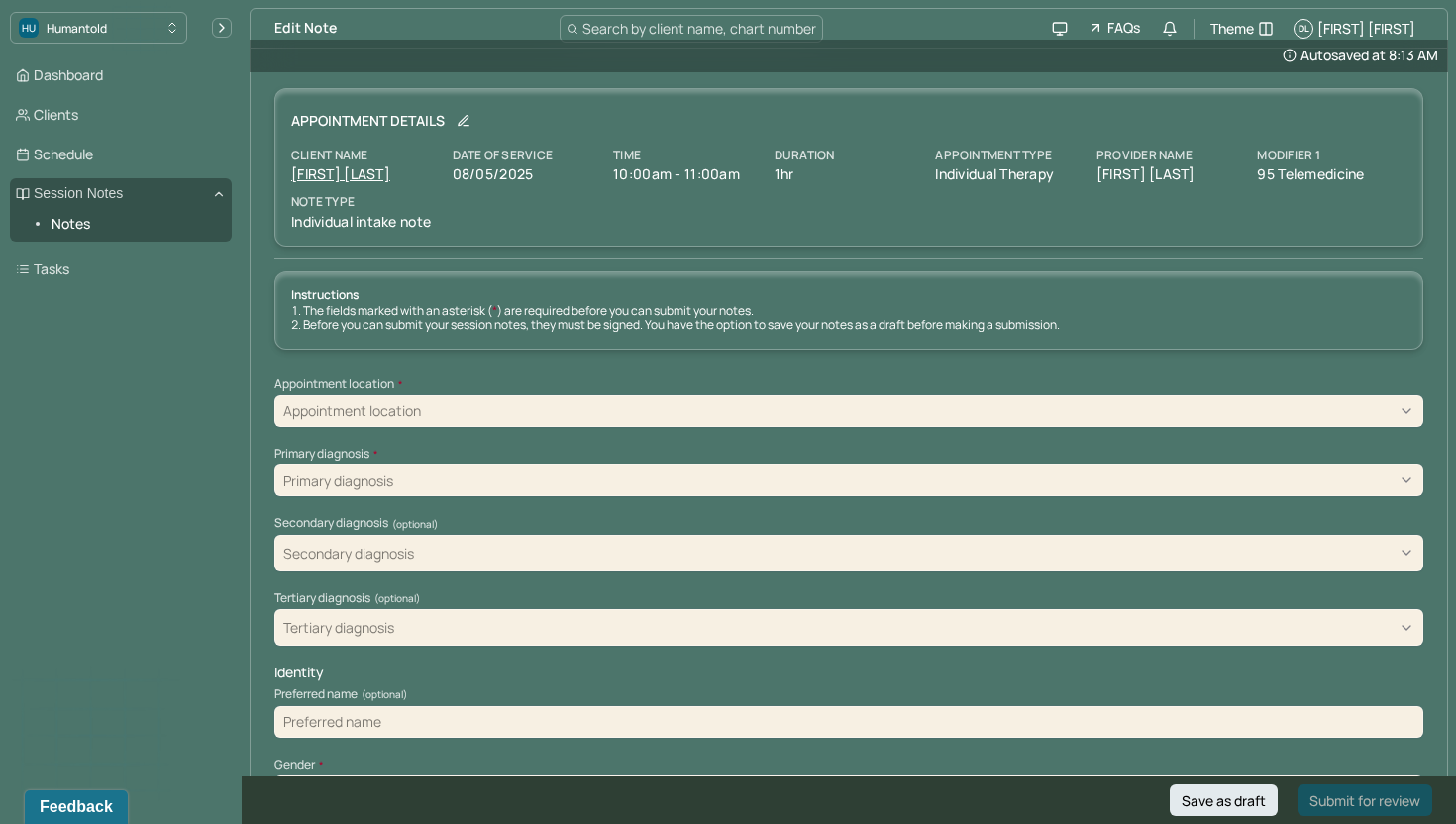 click on "Appointment location" at bounding box center [849, 411] 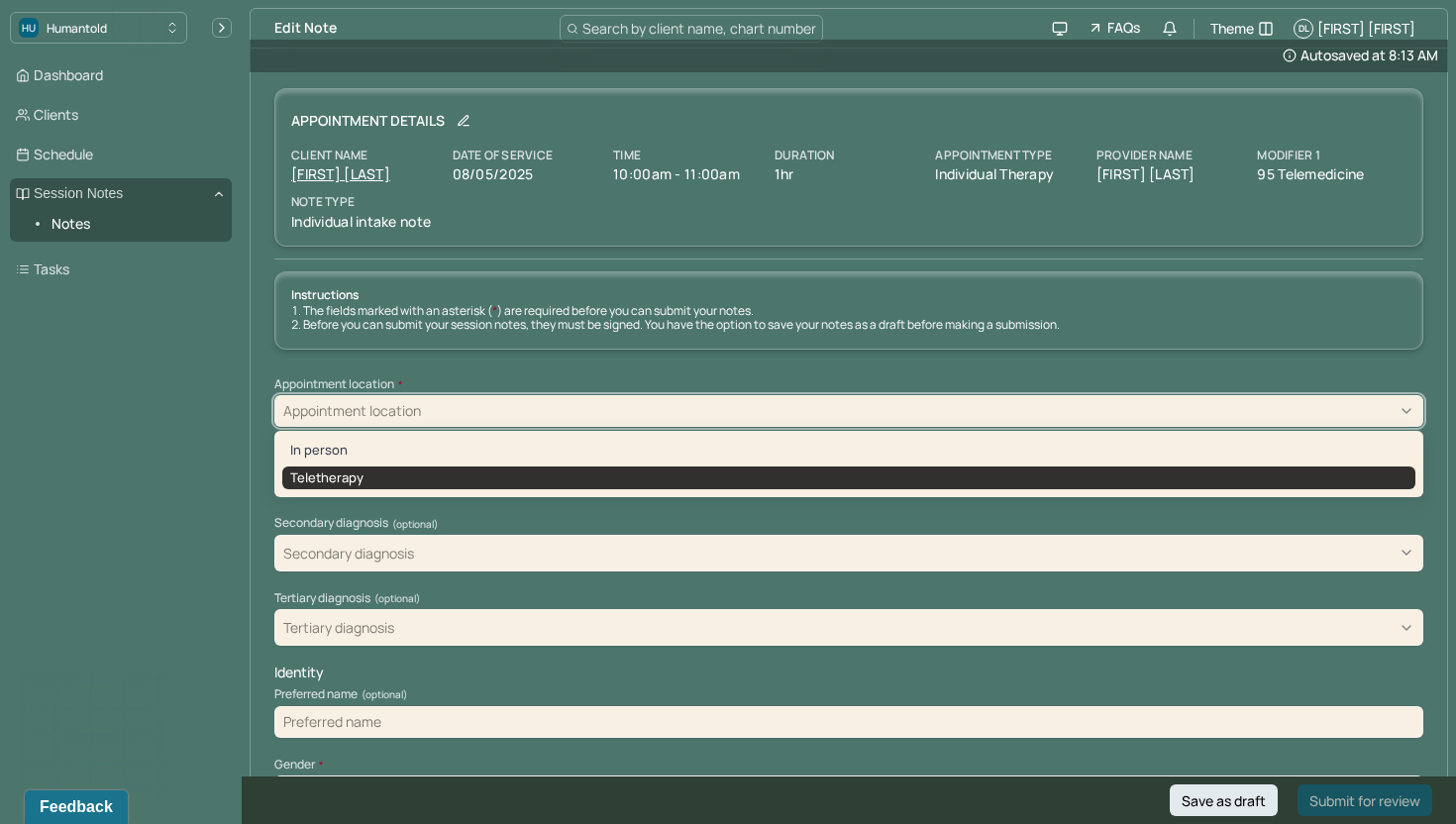 click on "Teletherapy" at bounding box center [849, 478] 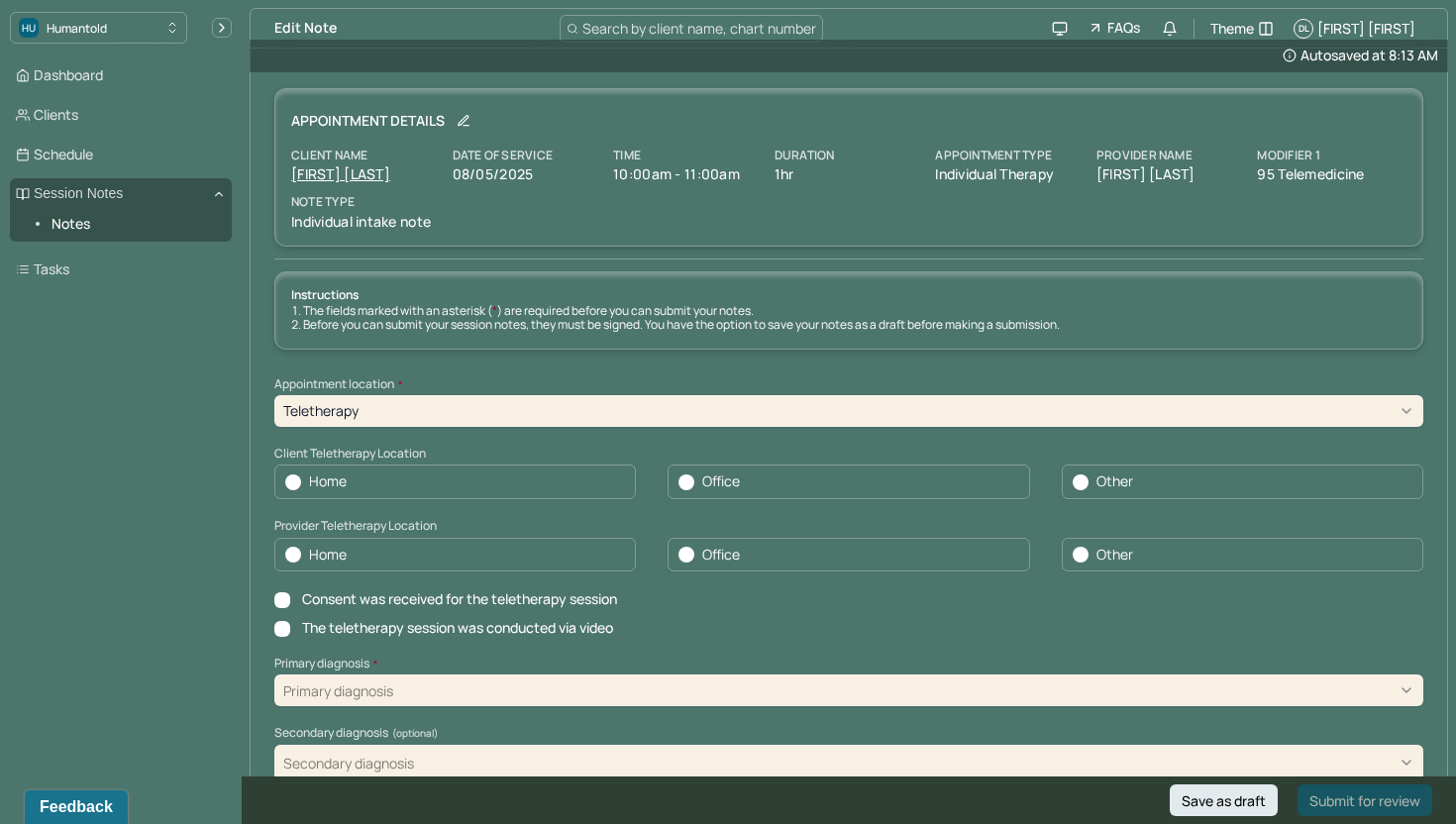 click on "Home" at bounding box center [455, 481] 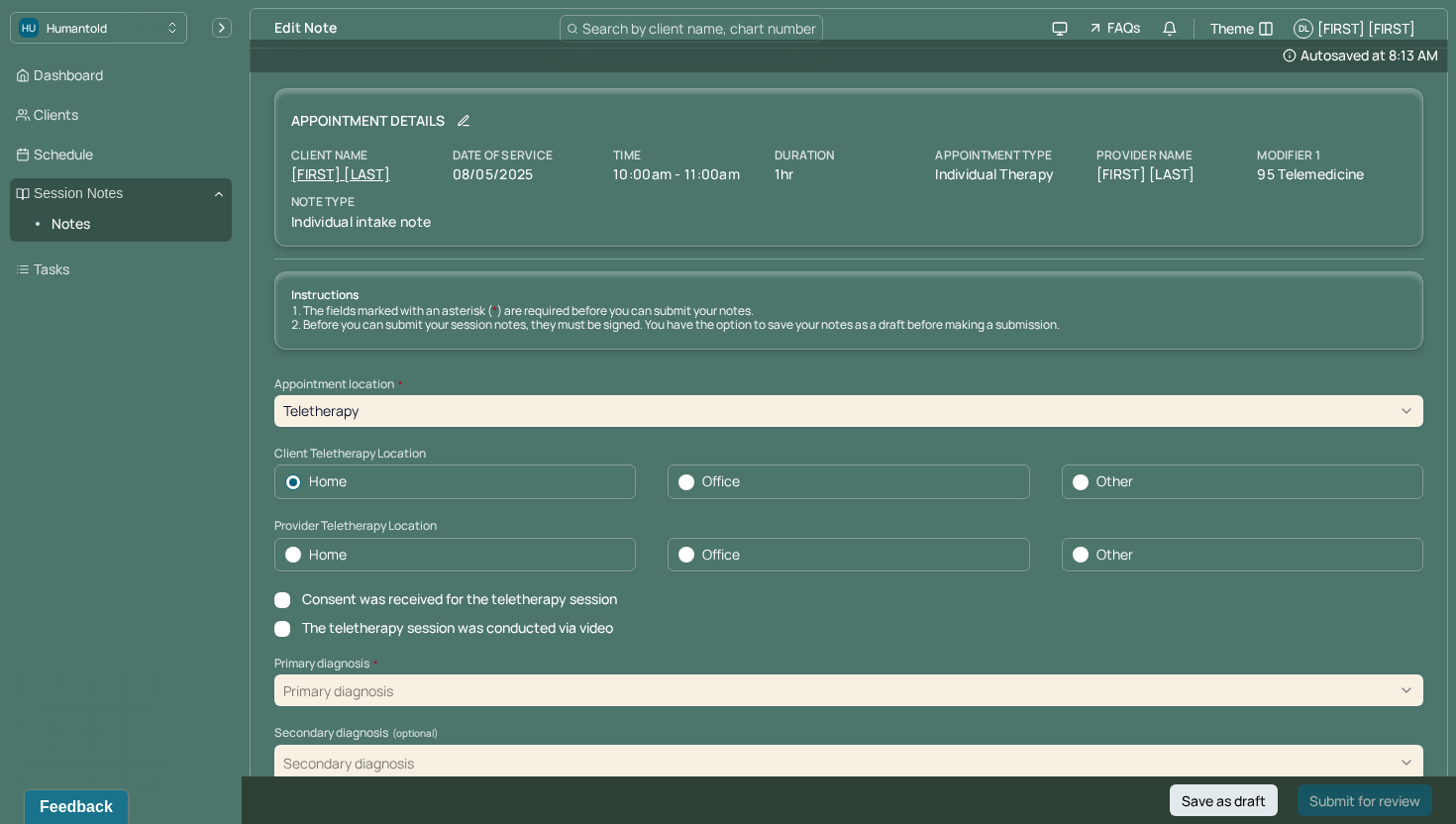 click on "Office" at bounding box center [848, 555] 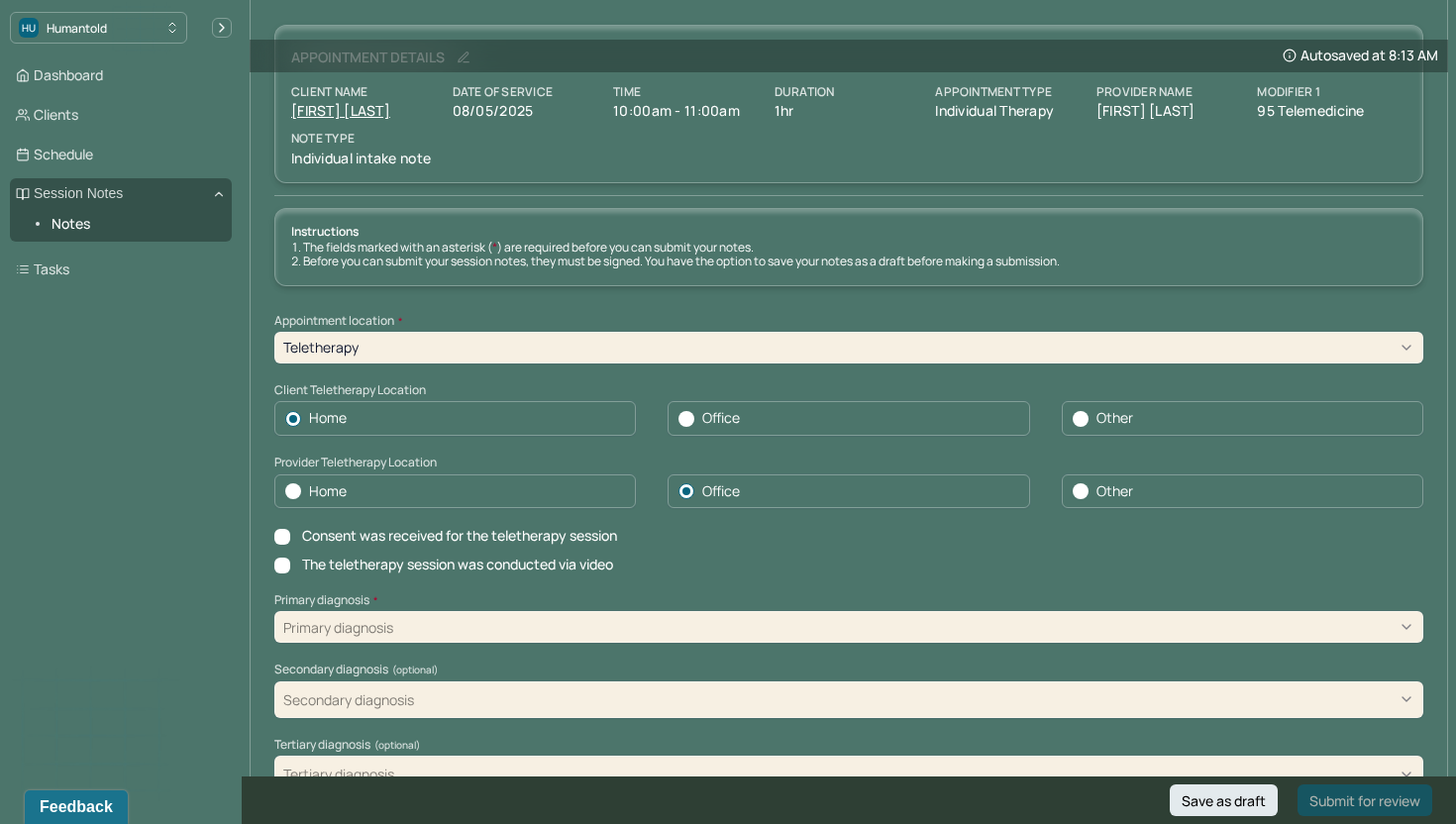 scroll, scrollTop: 81, scrollLeft: 0, axis: vertical 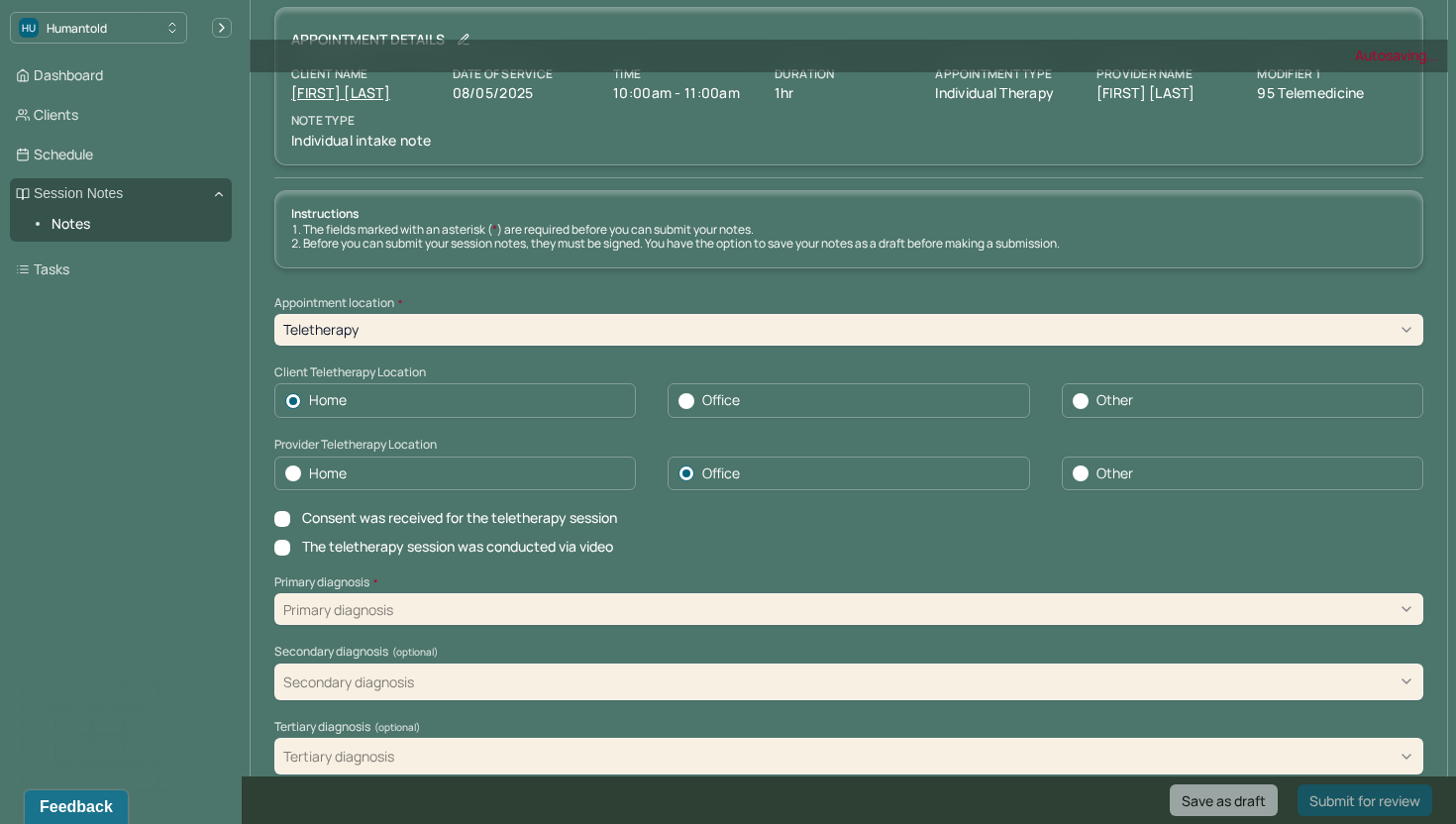 click on "Consent was received for the teletherapy session" at bounding box center (460, 518) 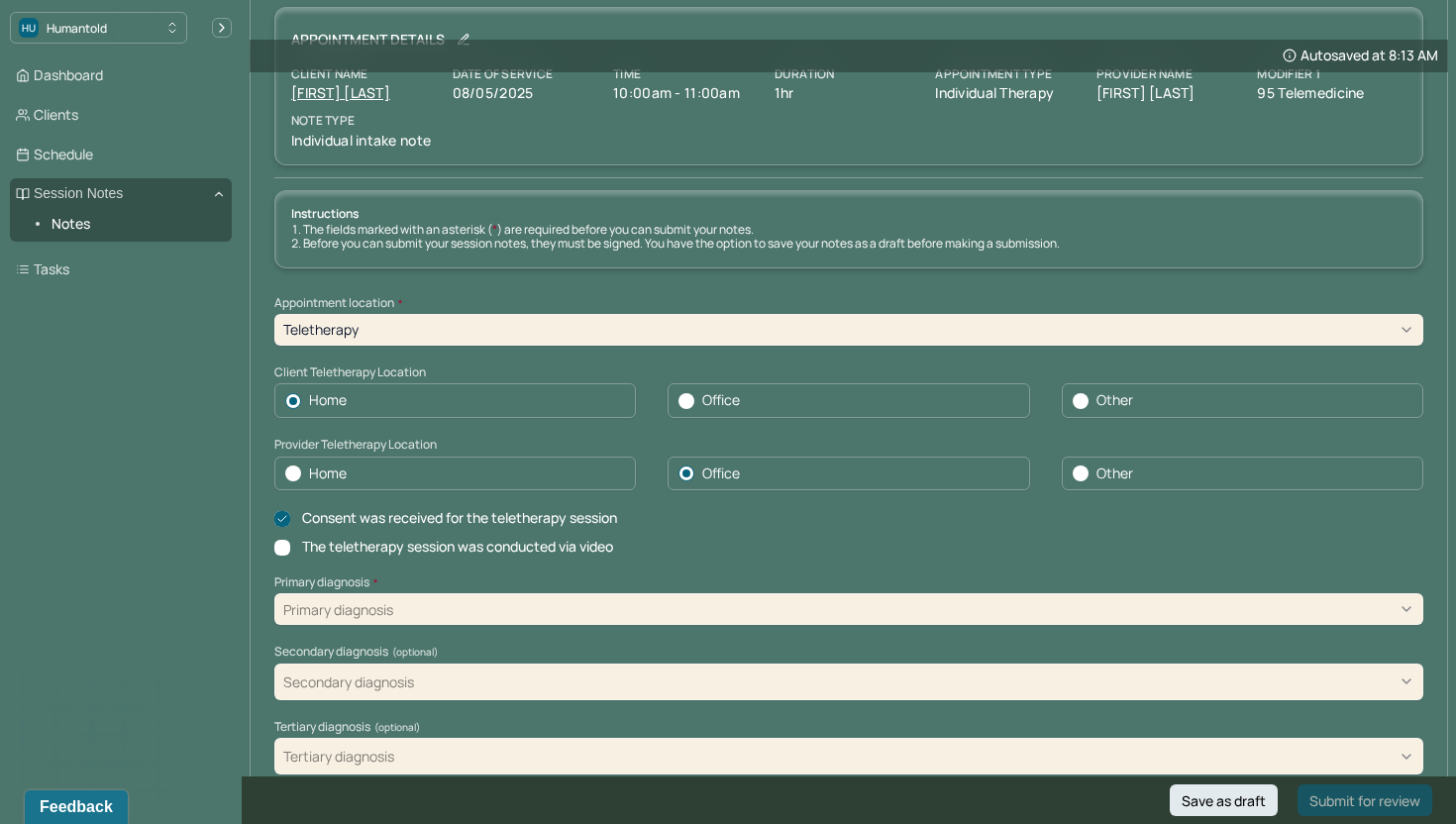 click on "The teletherapy session was conducted via video" at bounding box center [458, 547] 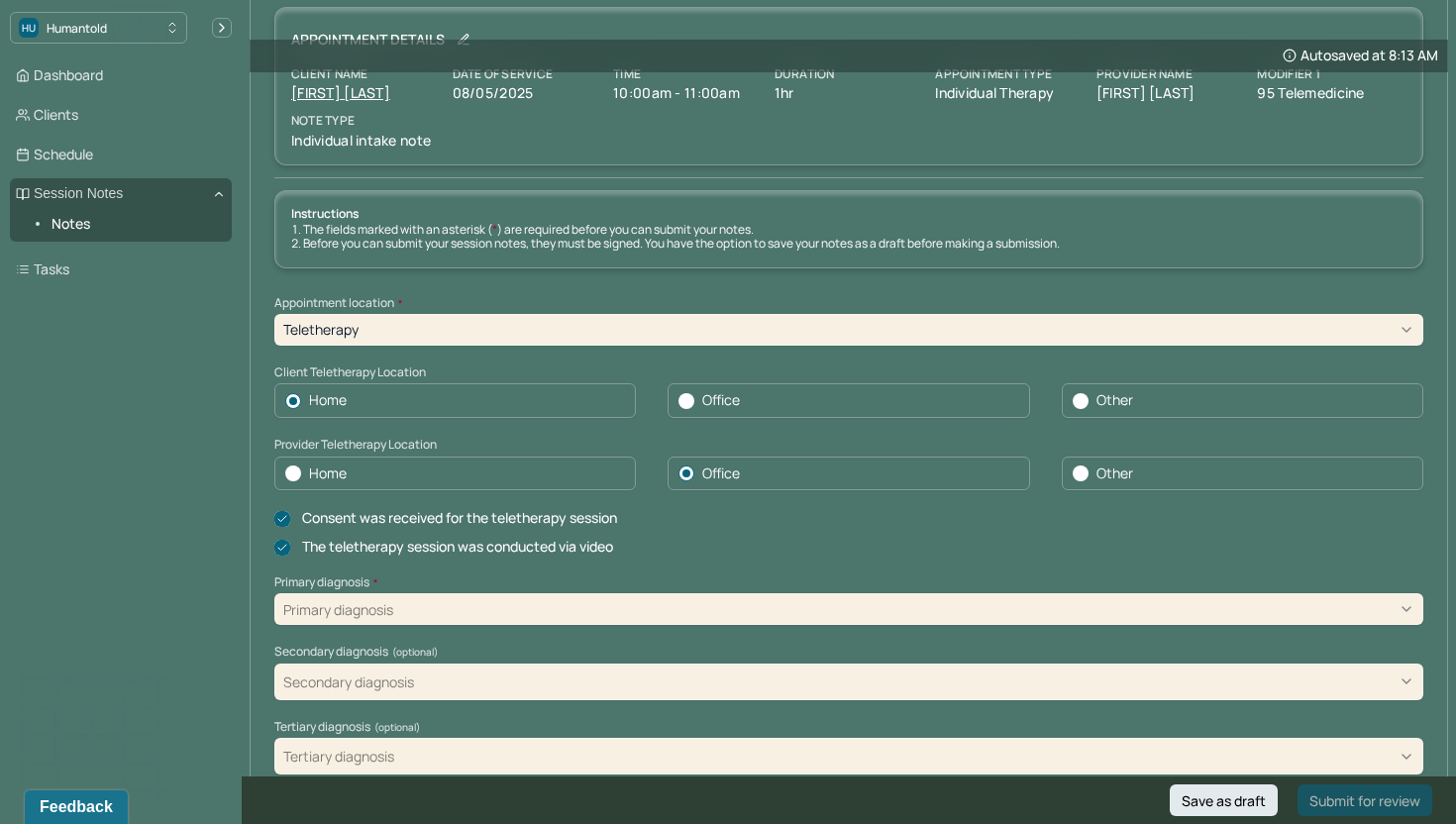 click on "Appointment location * Teletherapy Client Teletherapy Location Home Office Other Provider Teletherapy Location Home Office Other Consent was received for the teletherapy session The teletherapy session was conducted via video Primary diagnosis * Primary diagnosis Secondary diagnosis (optional) Secondary diagnosis Tertiary diagnosis (optional) Tertiary diagnosis Identity Preferred name (optional) Gender * Gender Pronouns (optional) Religion (optional) Religion Education (optional) Education Race (optional) Race Ethnicity (optional) Sexual orientation (optional) Sexual orientation Current employment (optional) Current employment details (optional) Relationship status (optional) Relationship status Name of partner (optional) Emergency contact information (optional) Legal problems (optional)" at bounding box center (849, 1058) 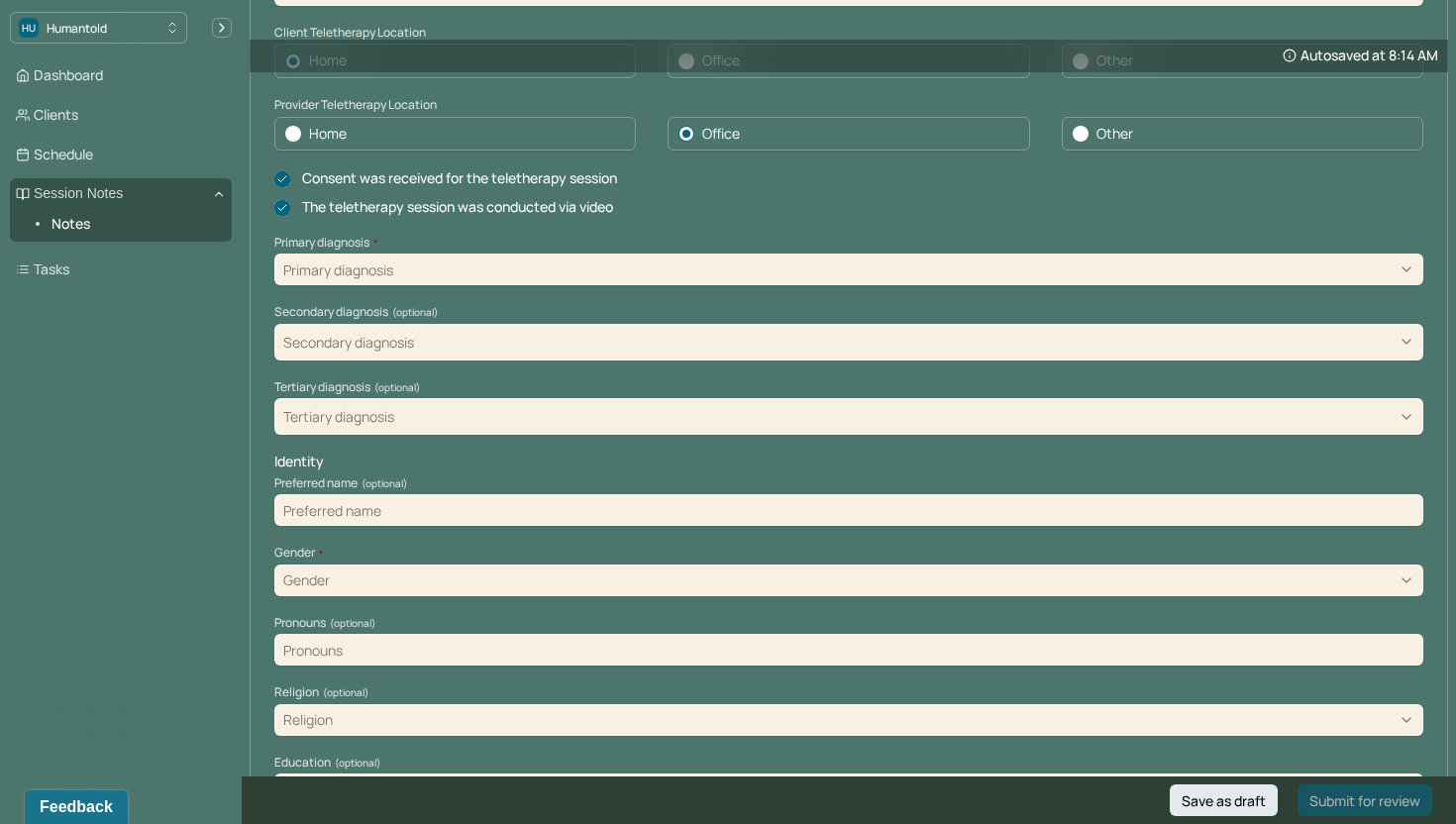 scroll, scrollTop: 504, scrollLeft: 0, axis: vertical 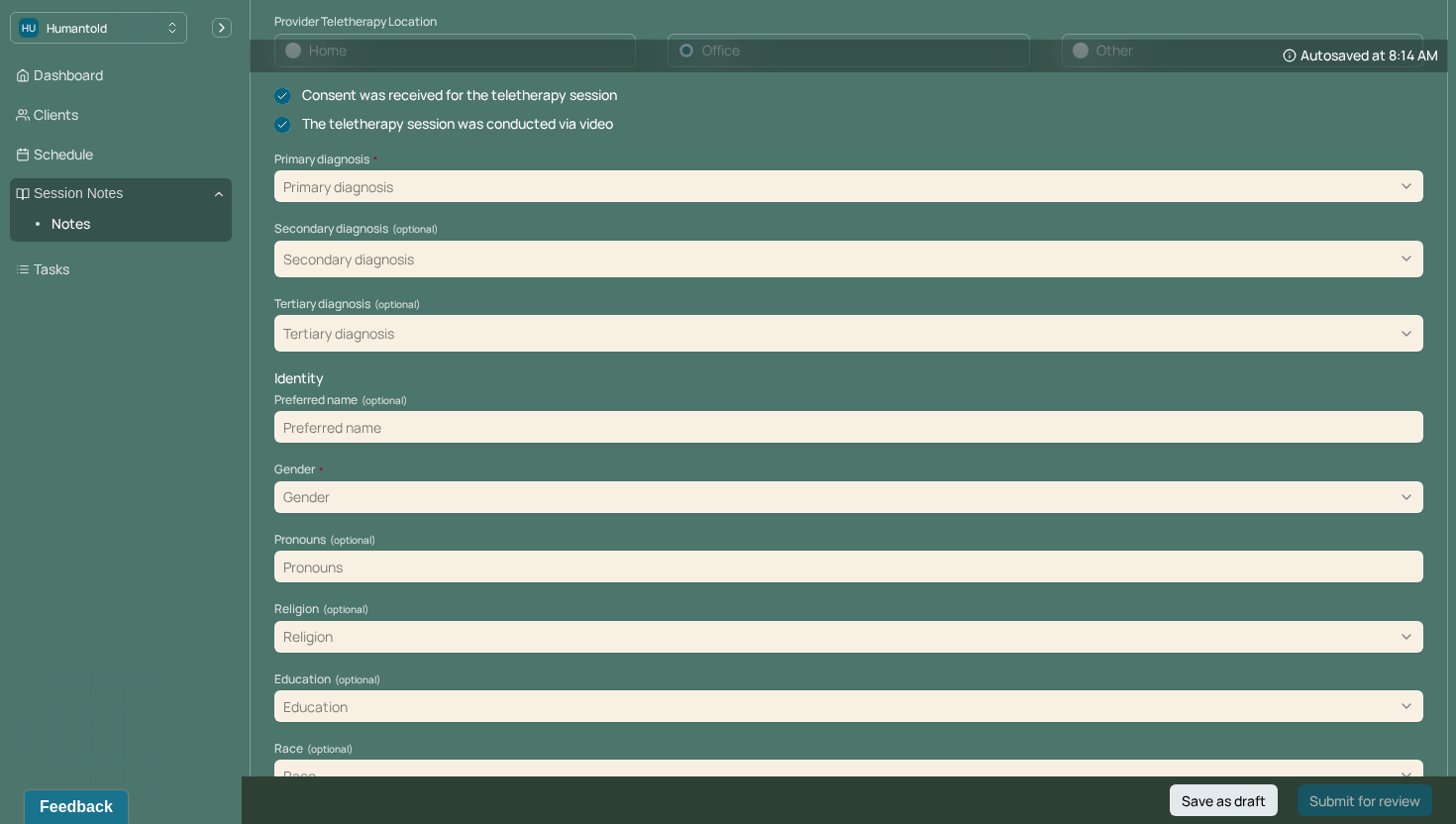 click at bounding box center (849, 427) 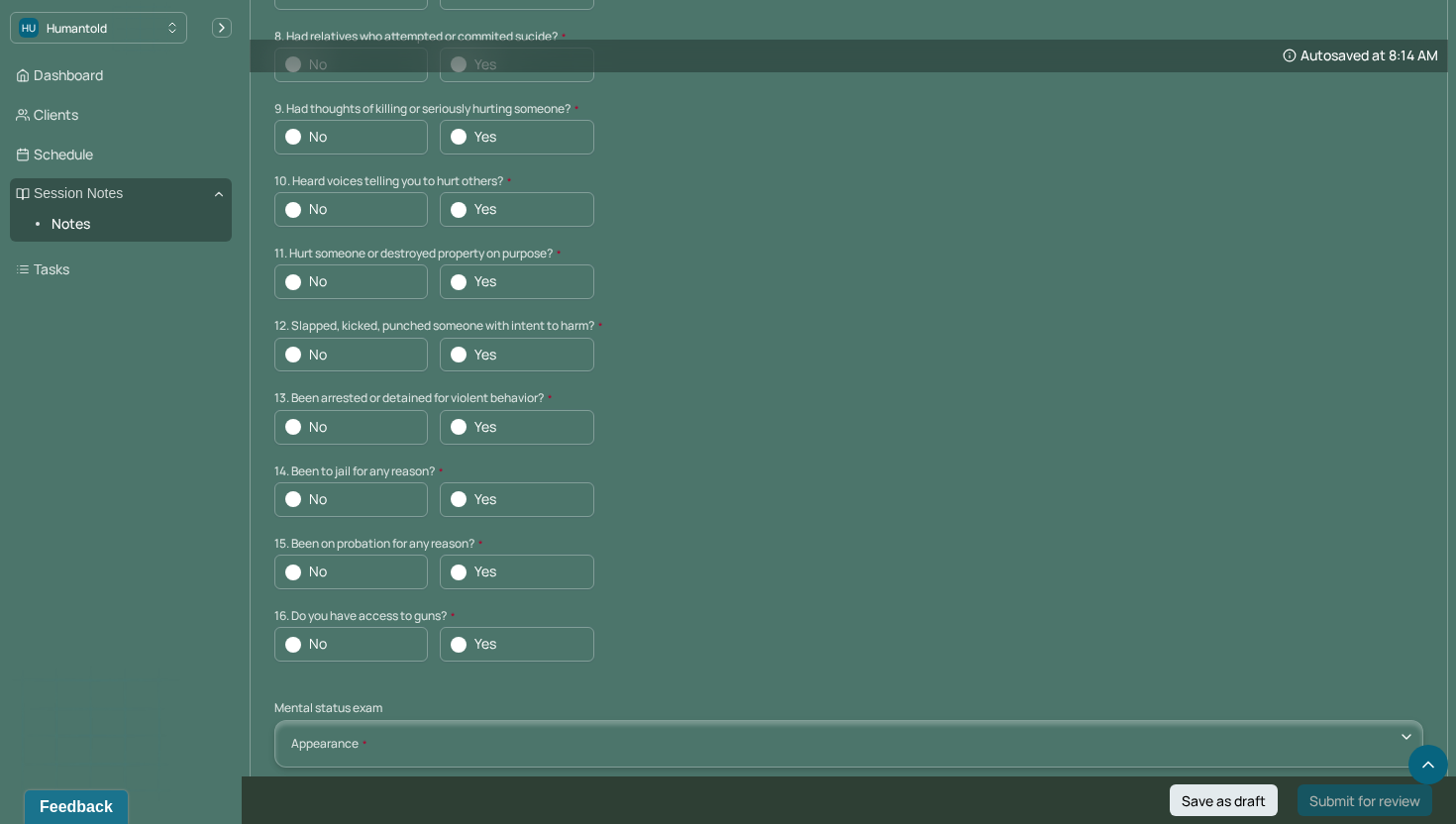 scroll, scrollTop: 5646, scrollLeft: 0, axis: vertical 